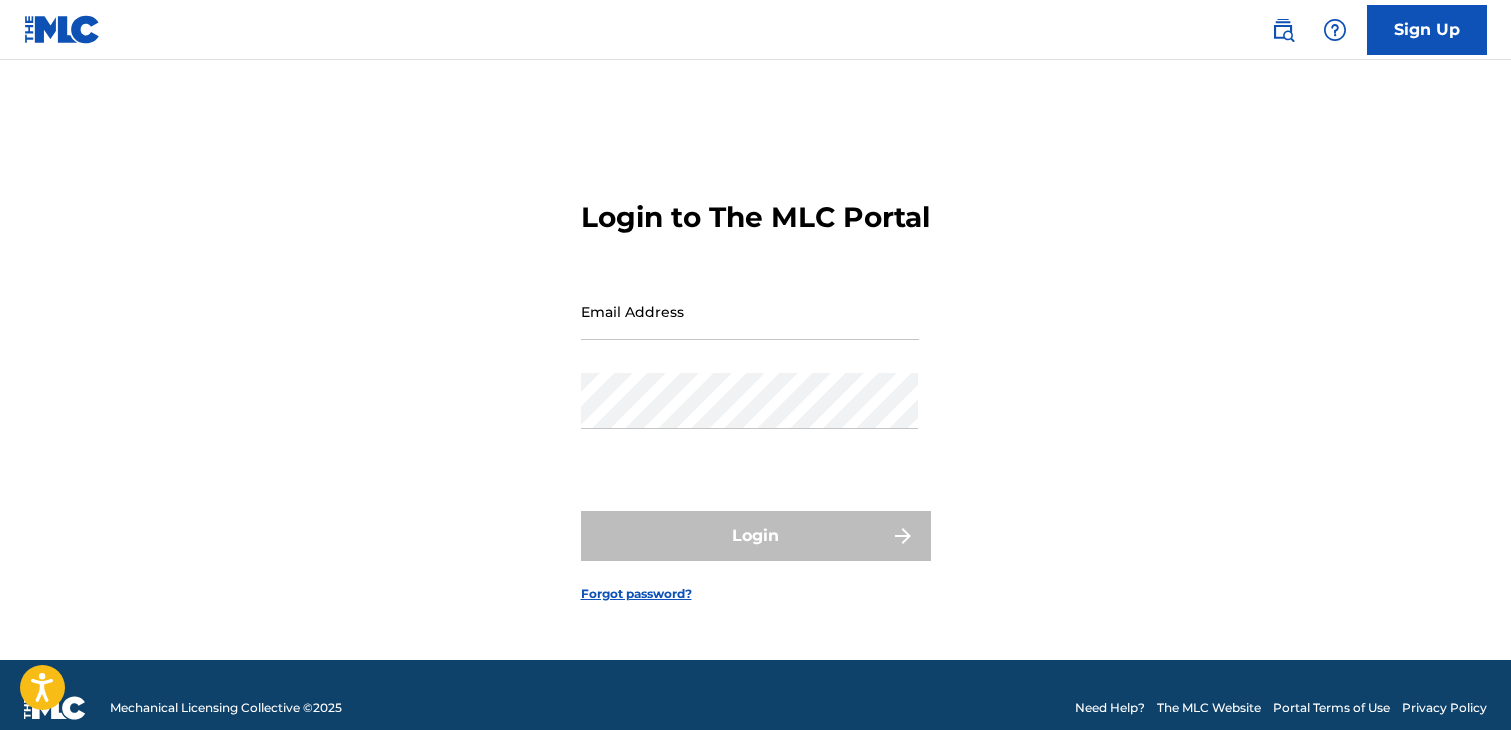 scroll, scrollTop: 0, scrollLeft: 0, axis: both 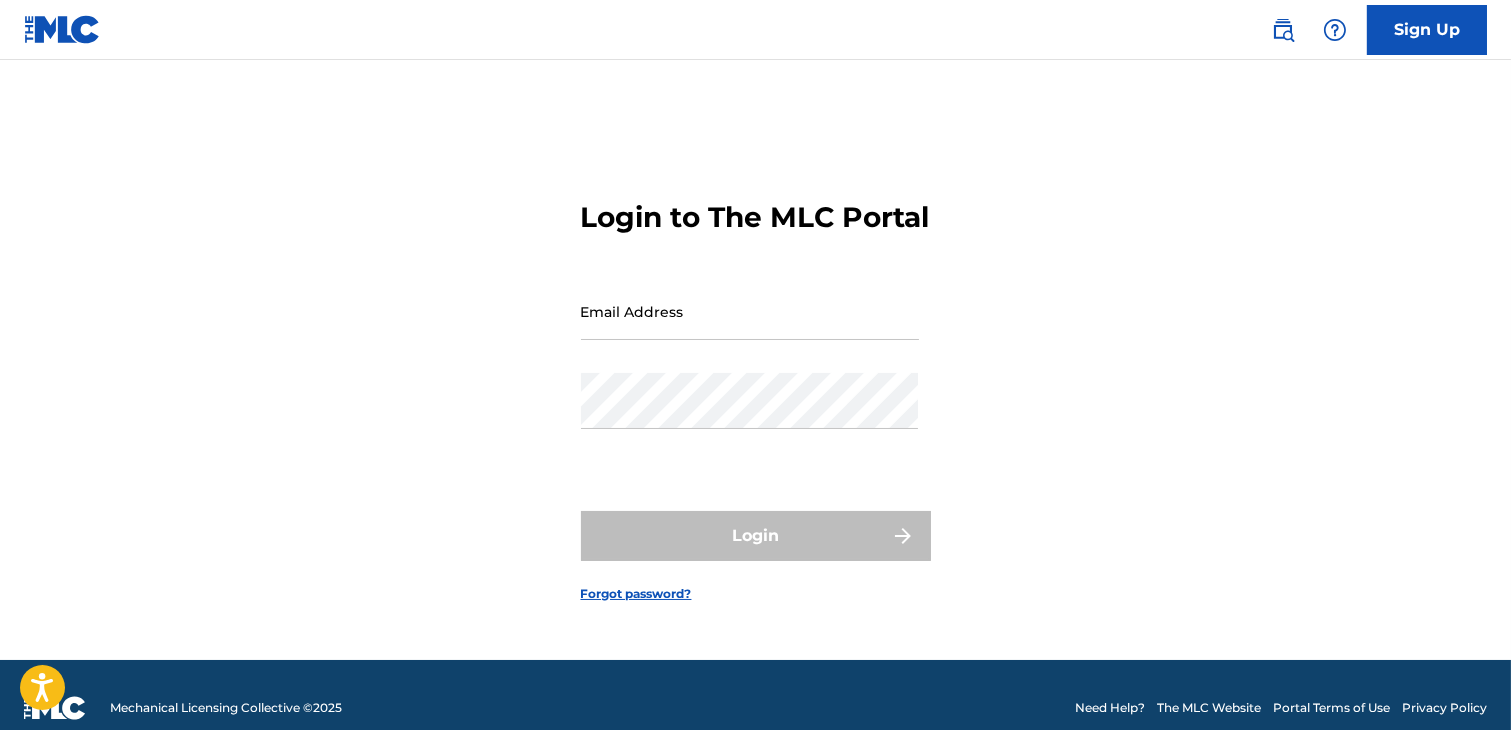 type on "[EMAIL_ADDRESS][DOMAIN_NAME]" 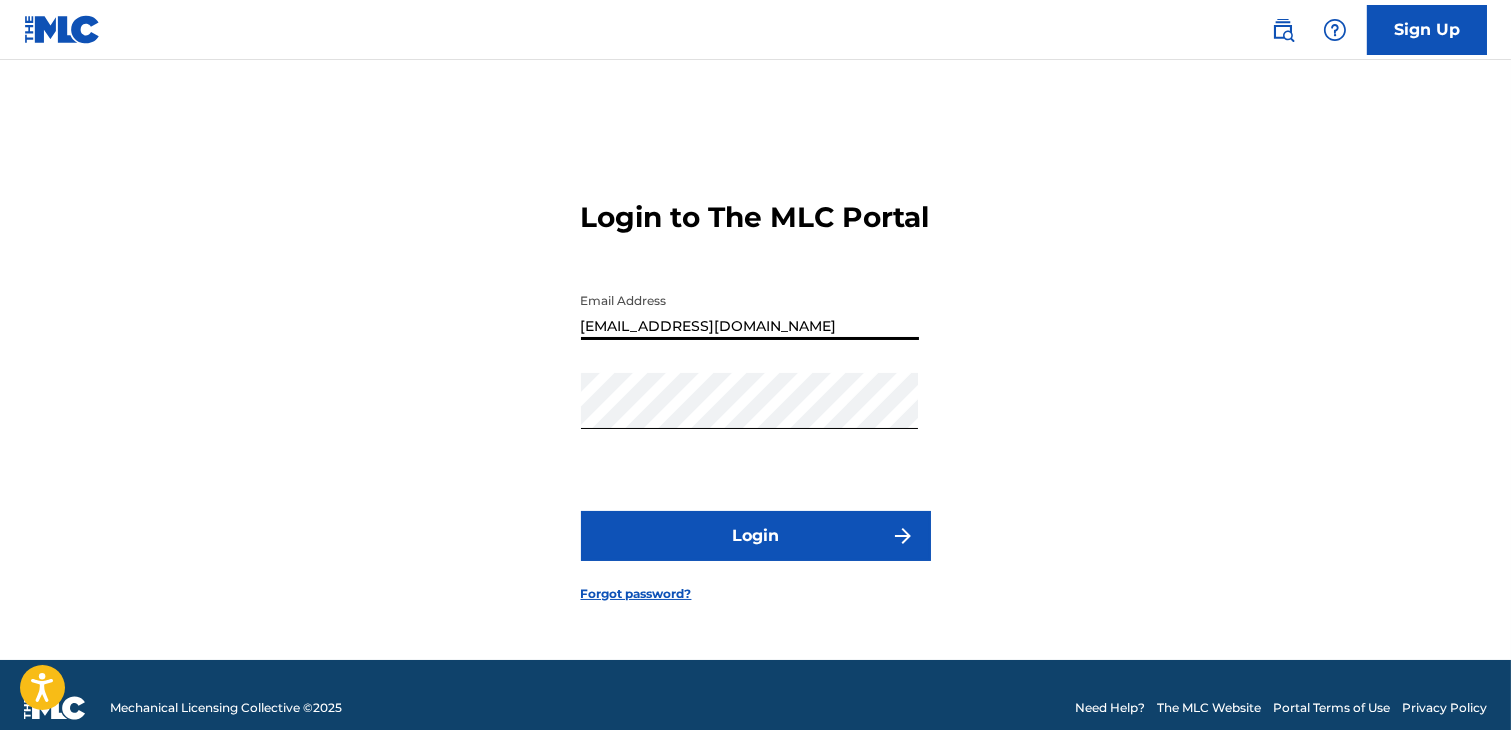 click on "[EMAIL_ADDRESS][DOMAIN_NAME]" at bounding box center [750, 311] 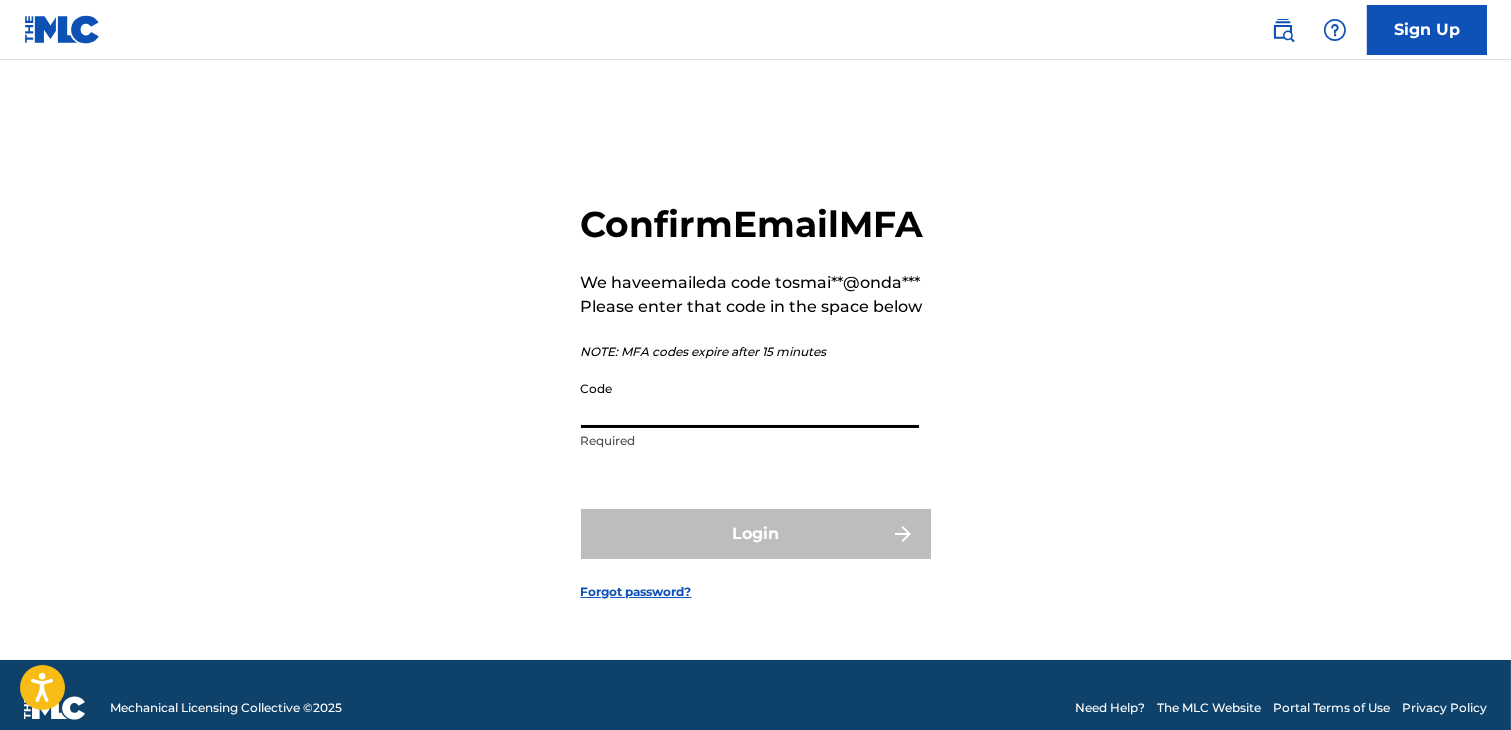 click on "Code" at bounding box center (750, 399) 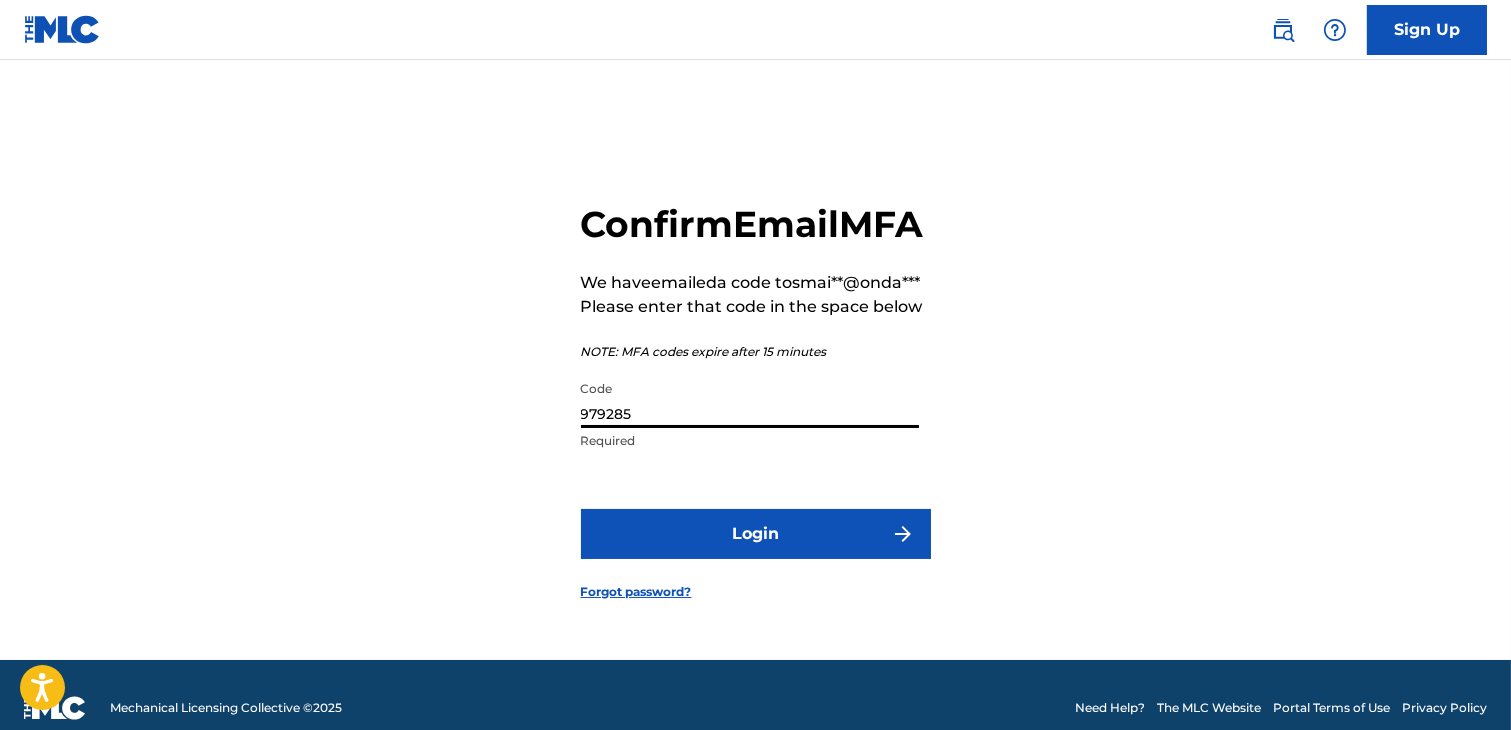 type on "979285" 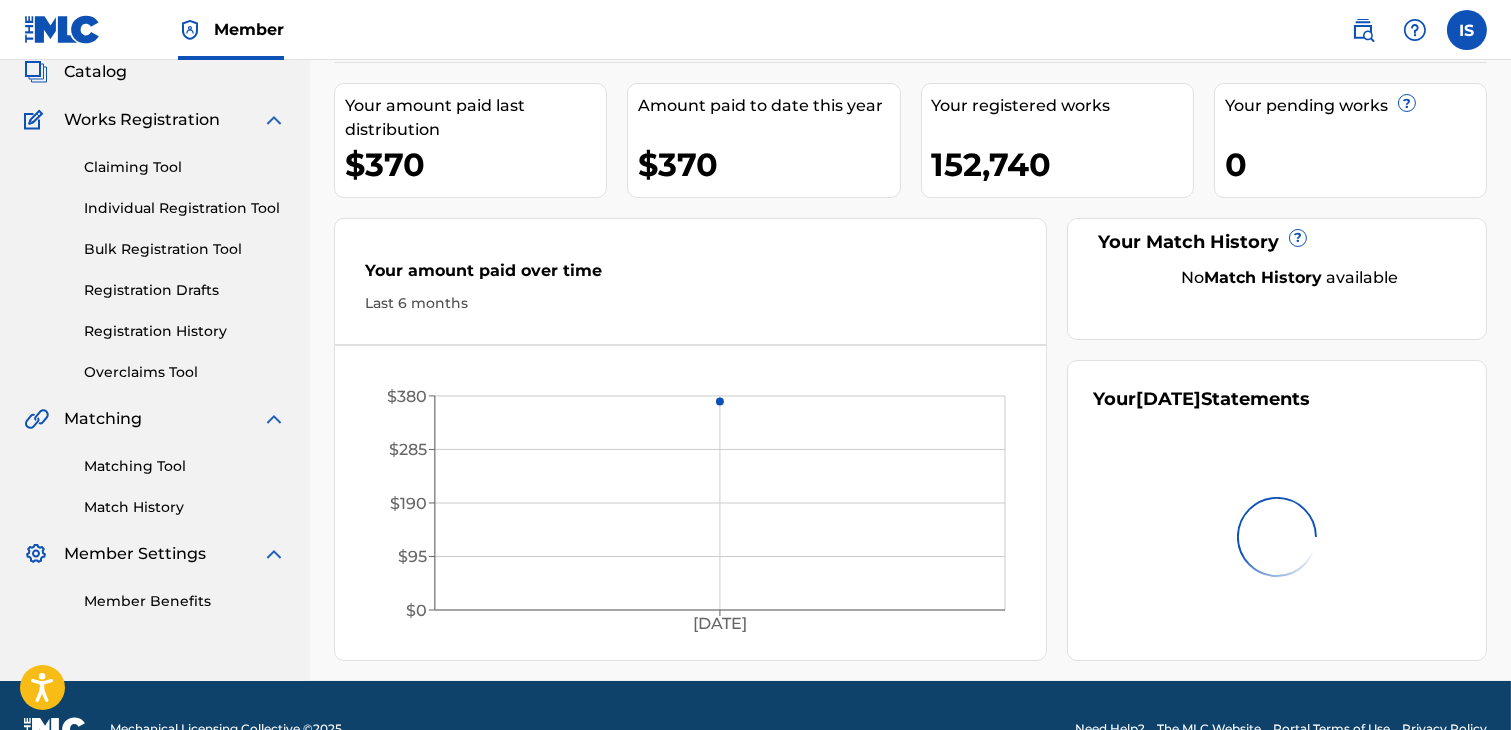 scroll, scrollTop: 174, scrollLeft: 0, axis: vertical 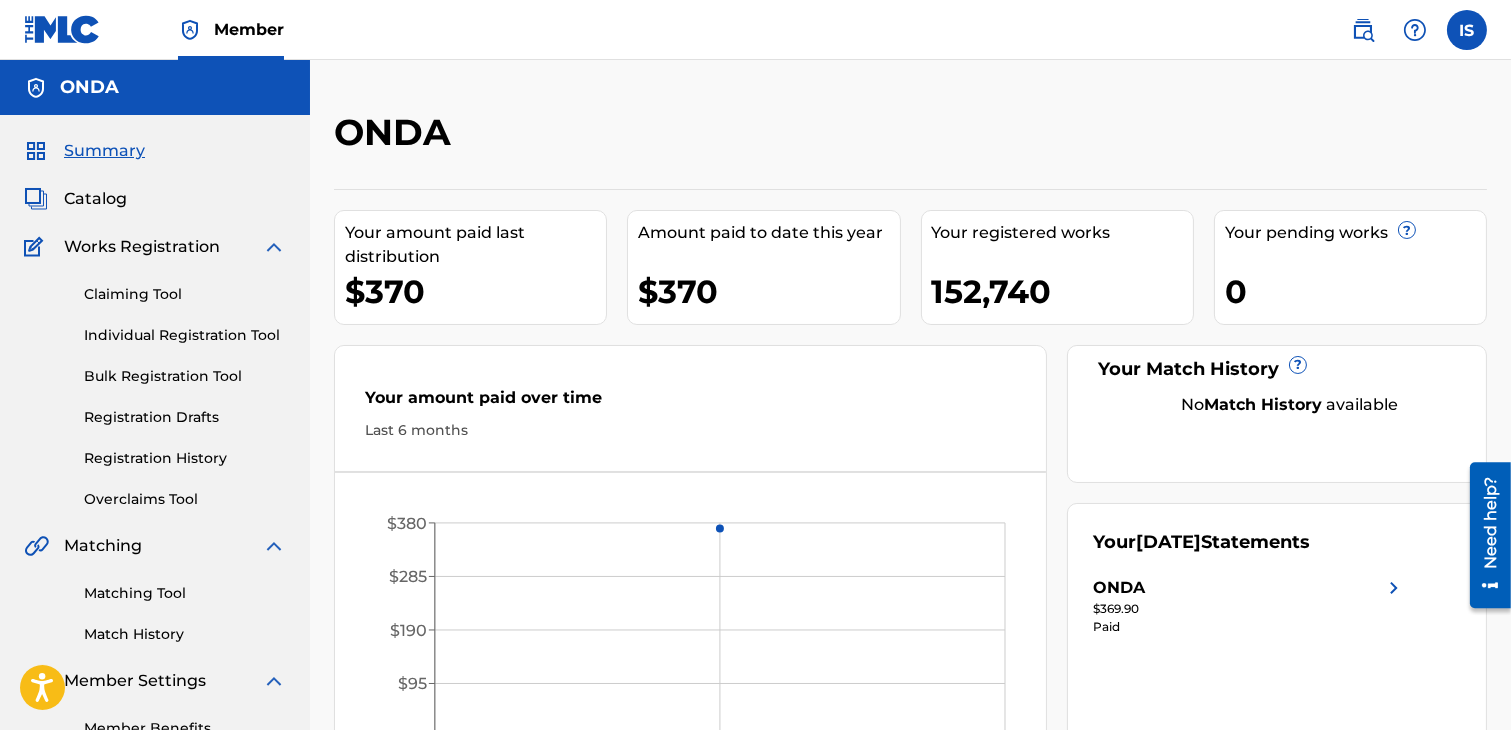 click on "Registration History" at bounding box center [185, 458] 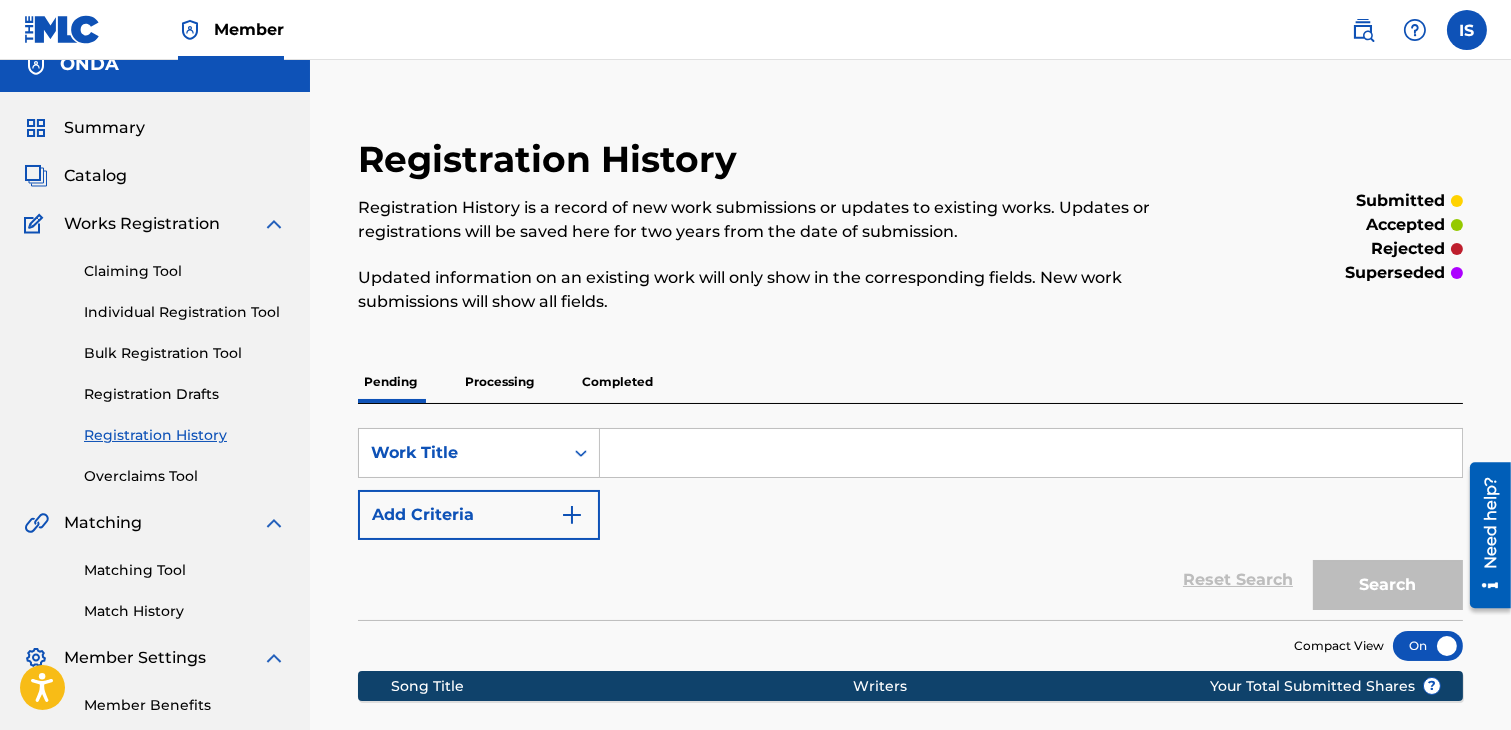 scroll, scrollTop: 75, scrollLeft: 0, axis: vertical 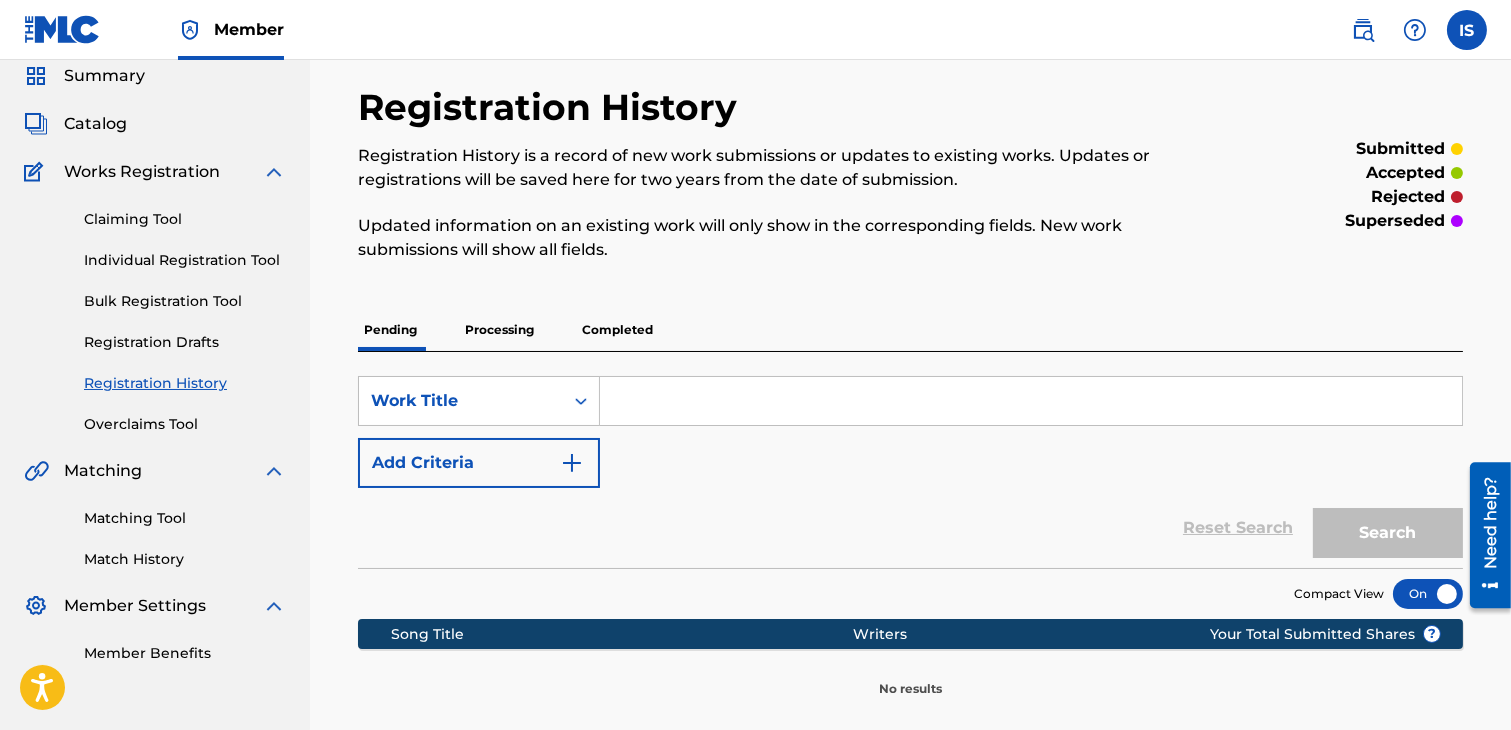 click on "Processing" at bounding box center (499, 330) 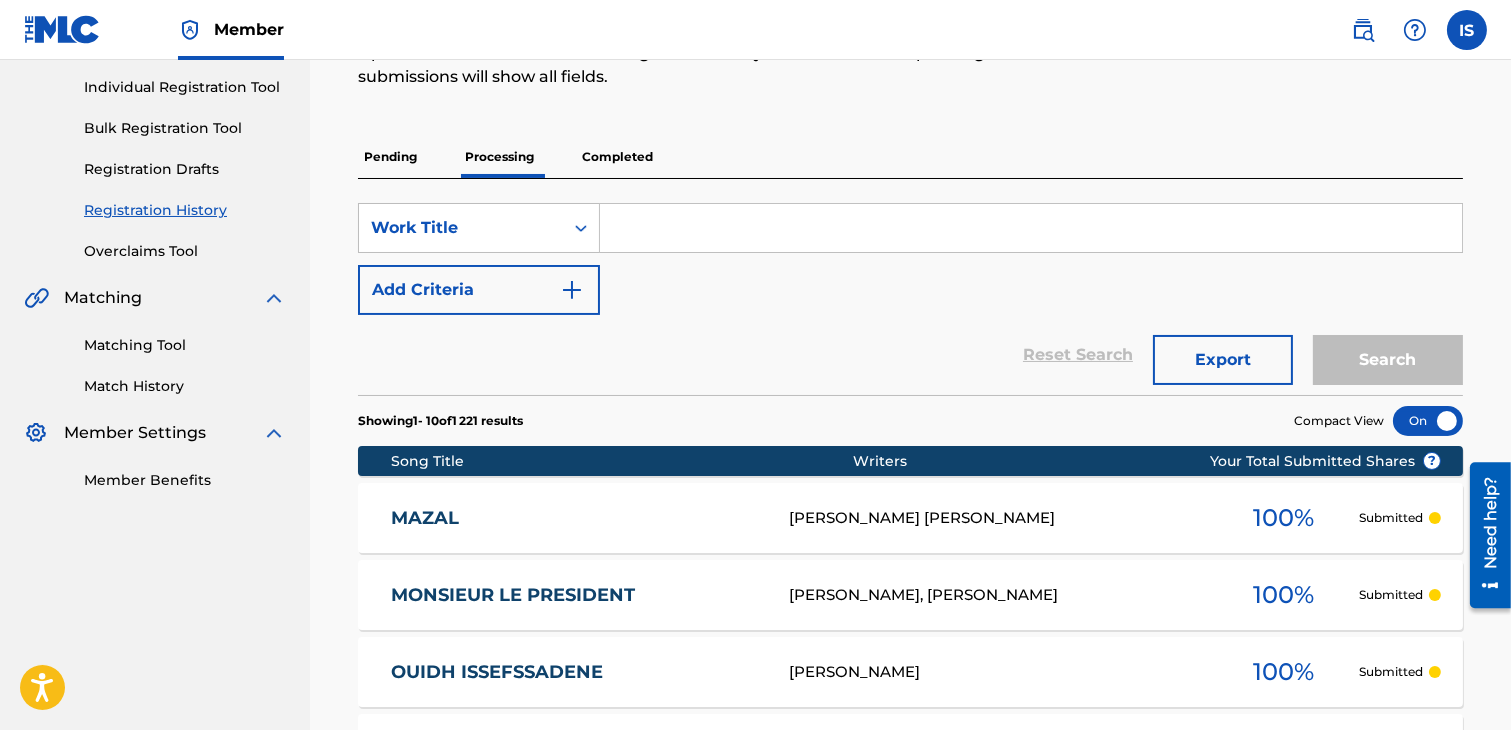 scroll, scrollTop: 245, scrollLeft: 0, axis: vertical 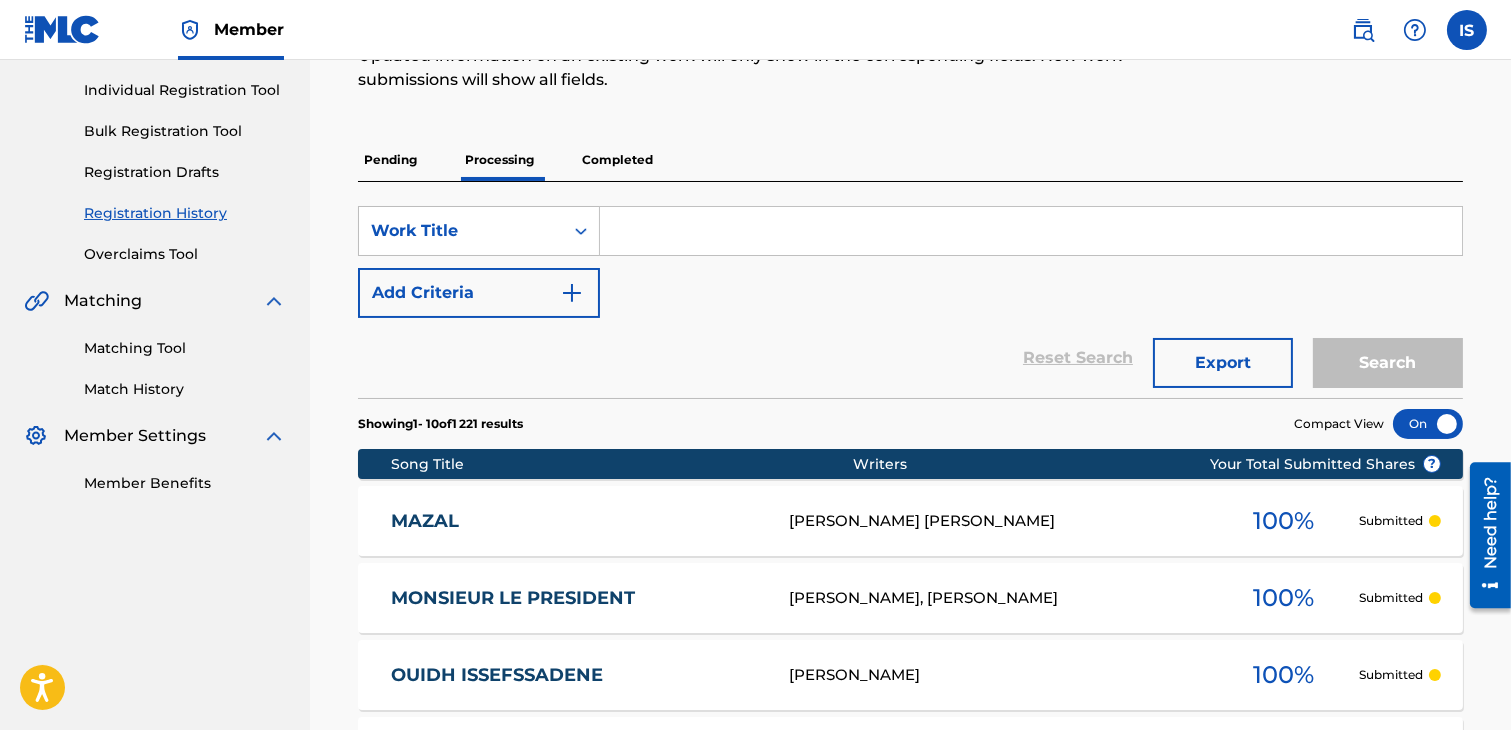 click on "Completed" at bounding box center (617, 160) 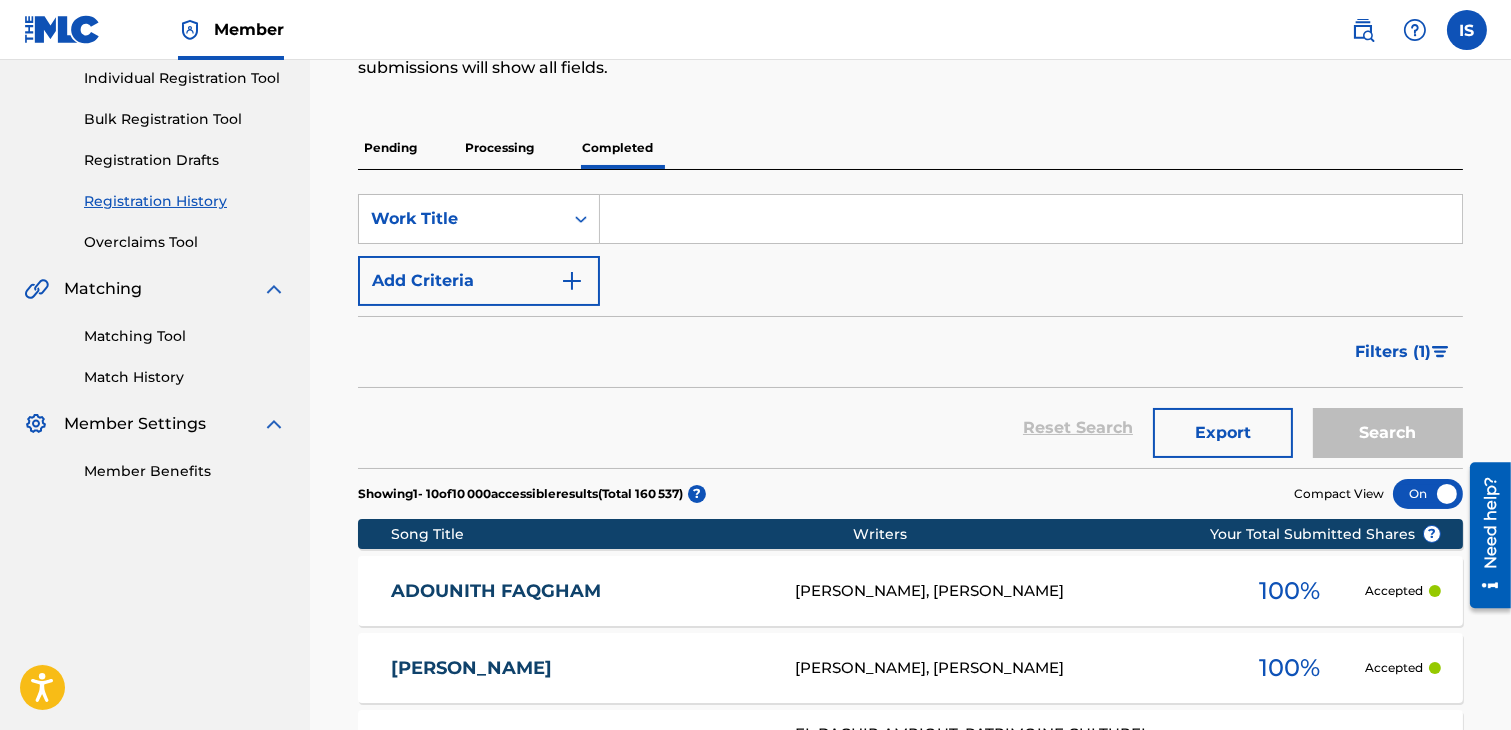 scroll, scrollTop: 258, scrollLeft: 0, axis: vertical 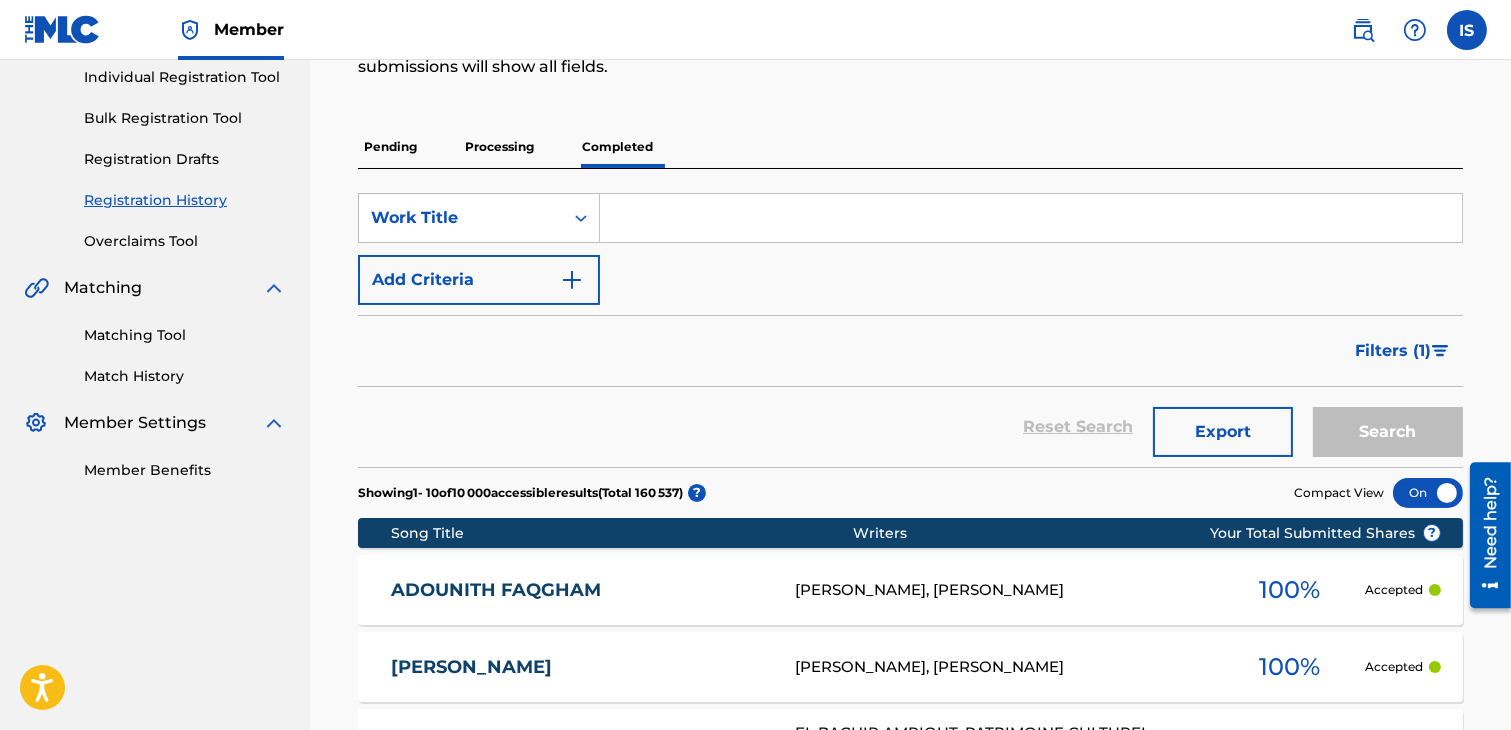 click on "Filters ( 1 )" at bounding box center [1393, 351] 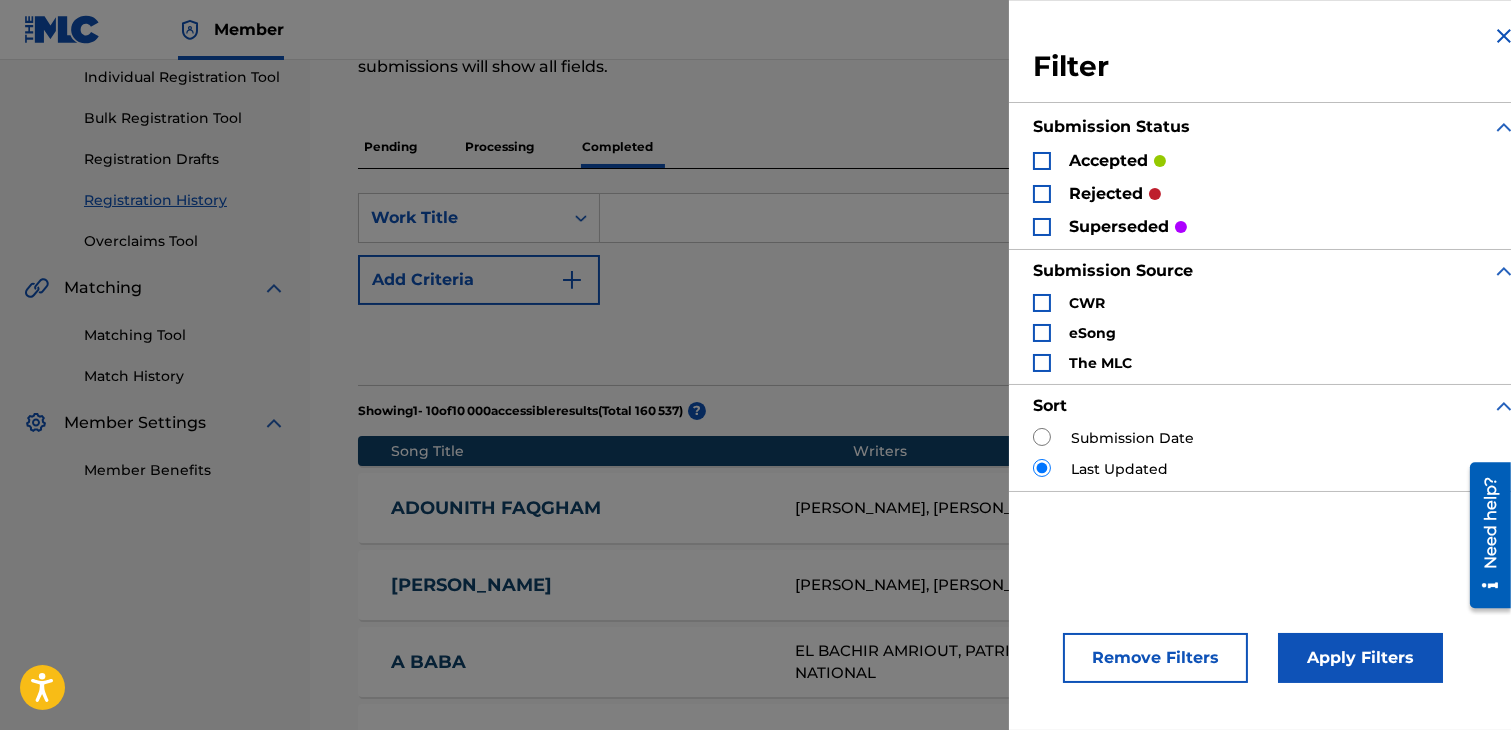 click on "rejected" at bounding box center [1106, 194] 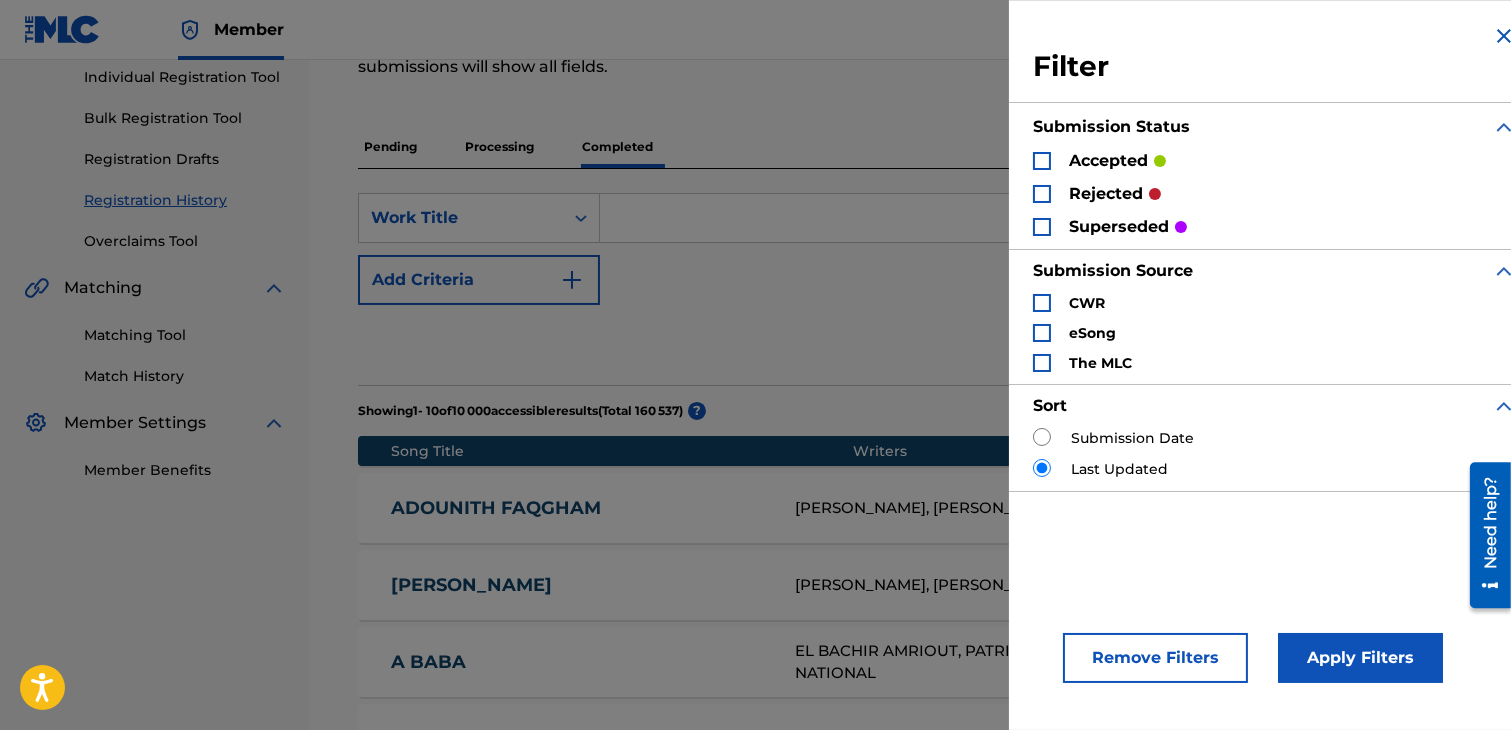 click at bounding box center [1042, 194] 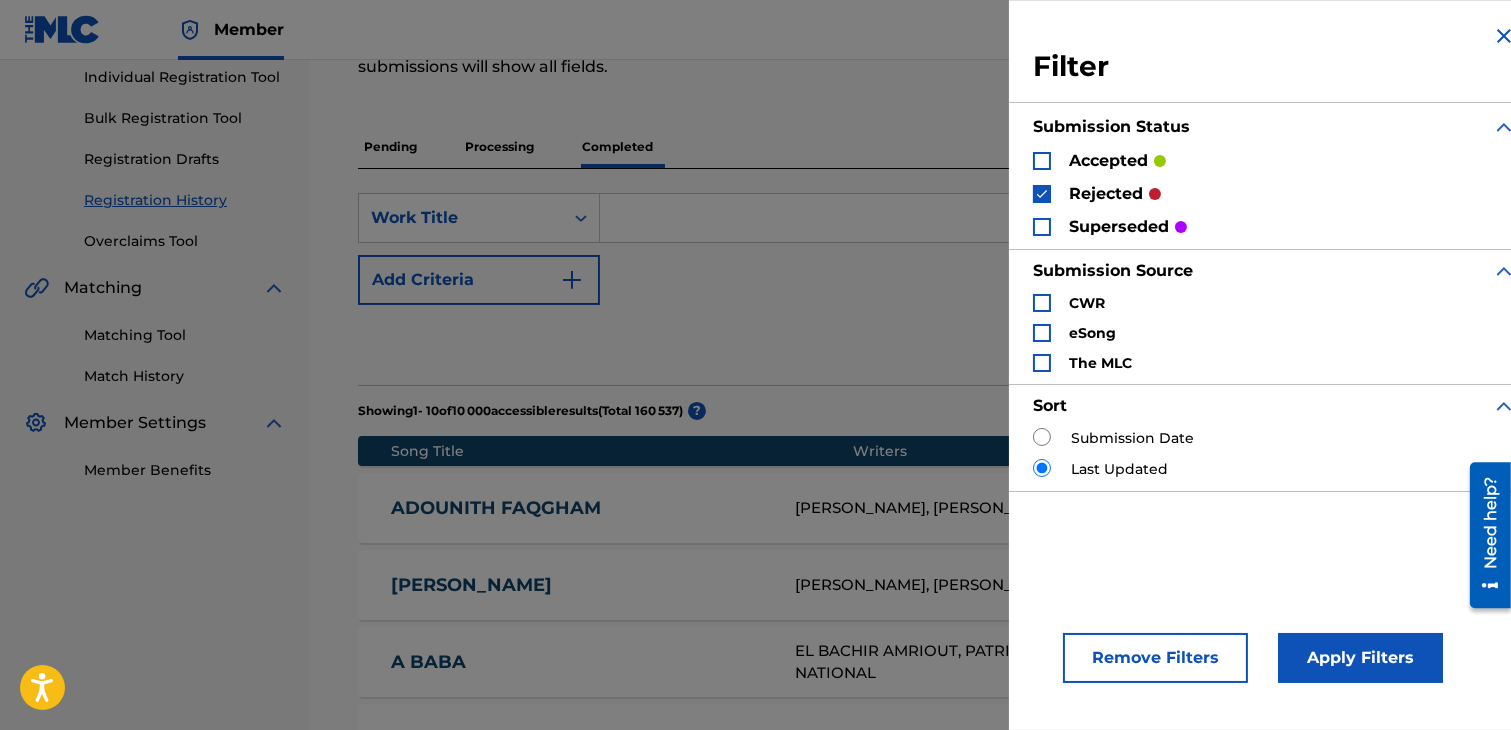 click on "Apply Filters" at bounding box center [1360, 658] 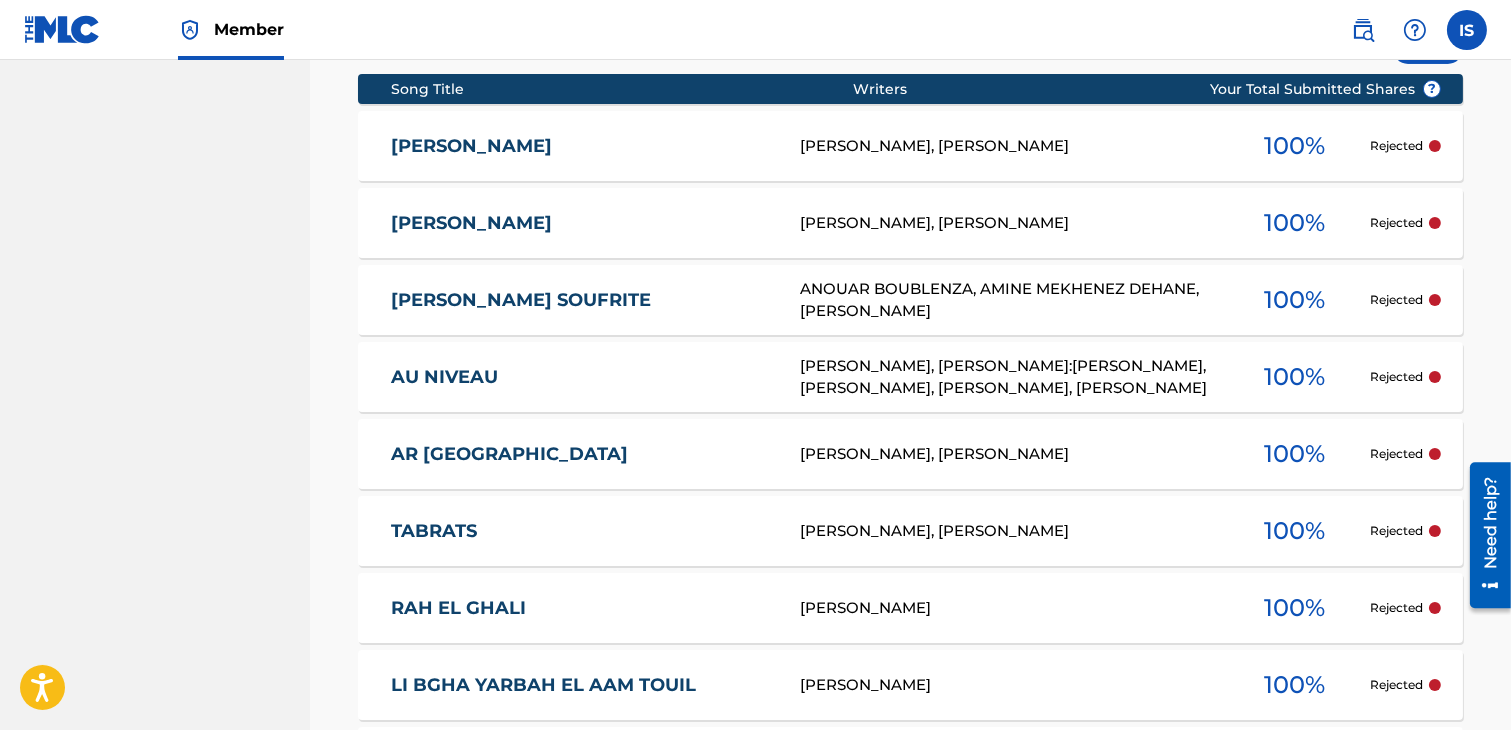 scroll, scrollTop: 703, scrollLeft: 0, axis: vertical 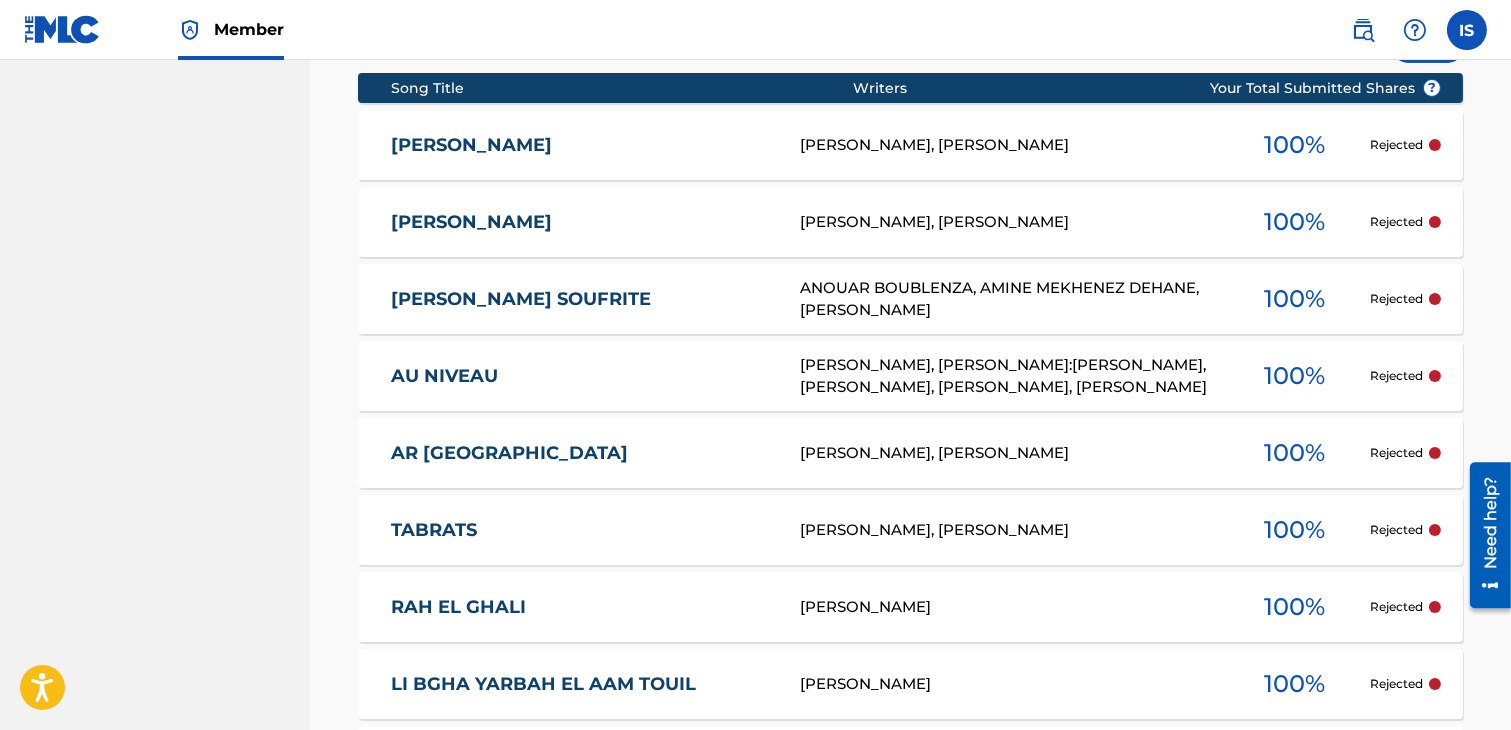 click on "[PERSON_NAME]" at bounding box center [582, 145] 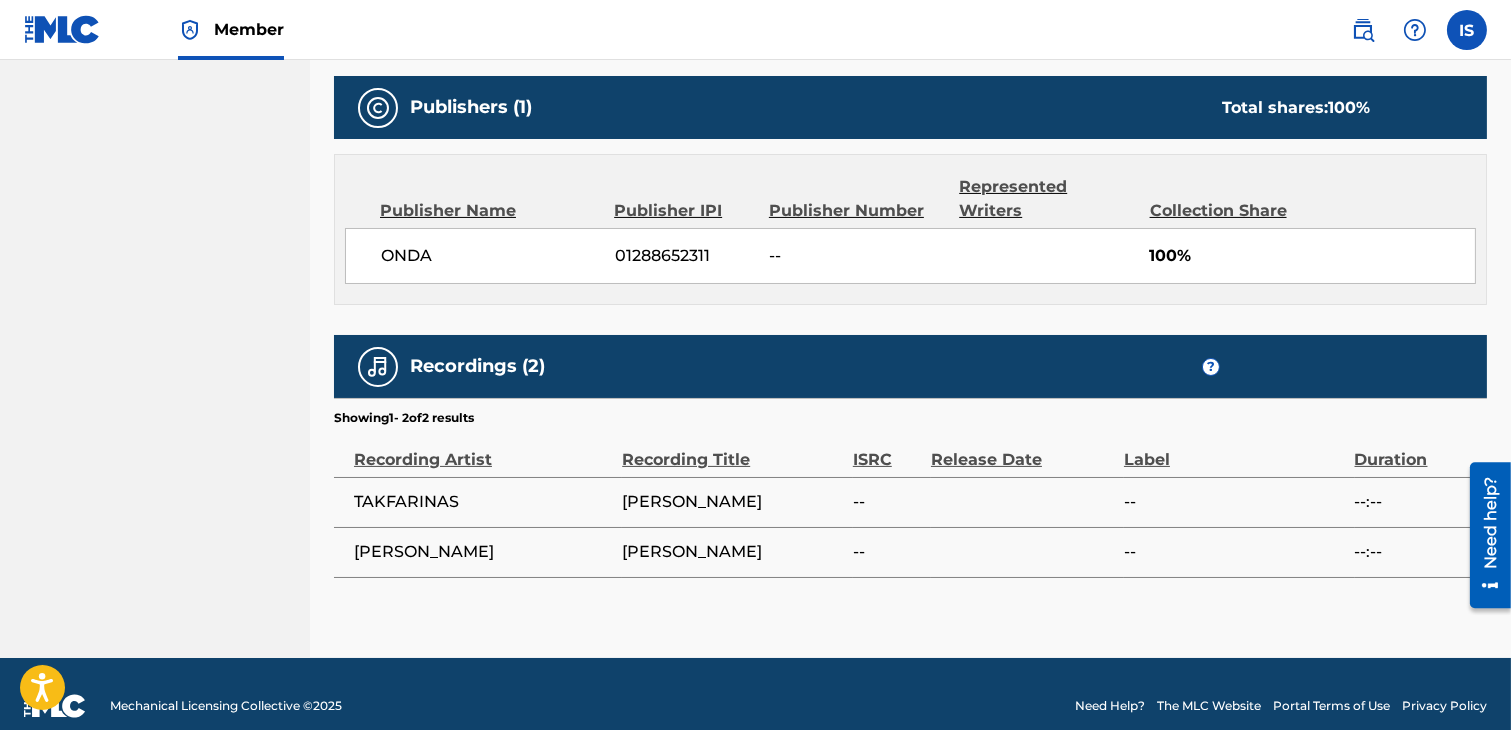 scroll, scrollTop: 0, scrollLeft: 0, axis: both 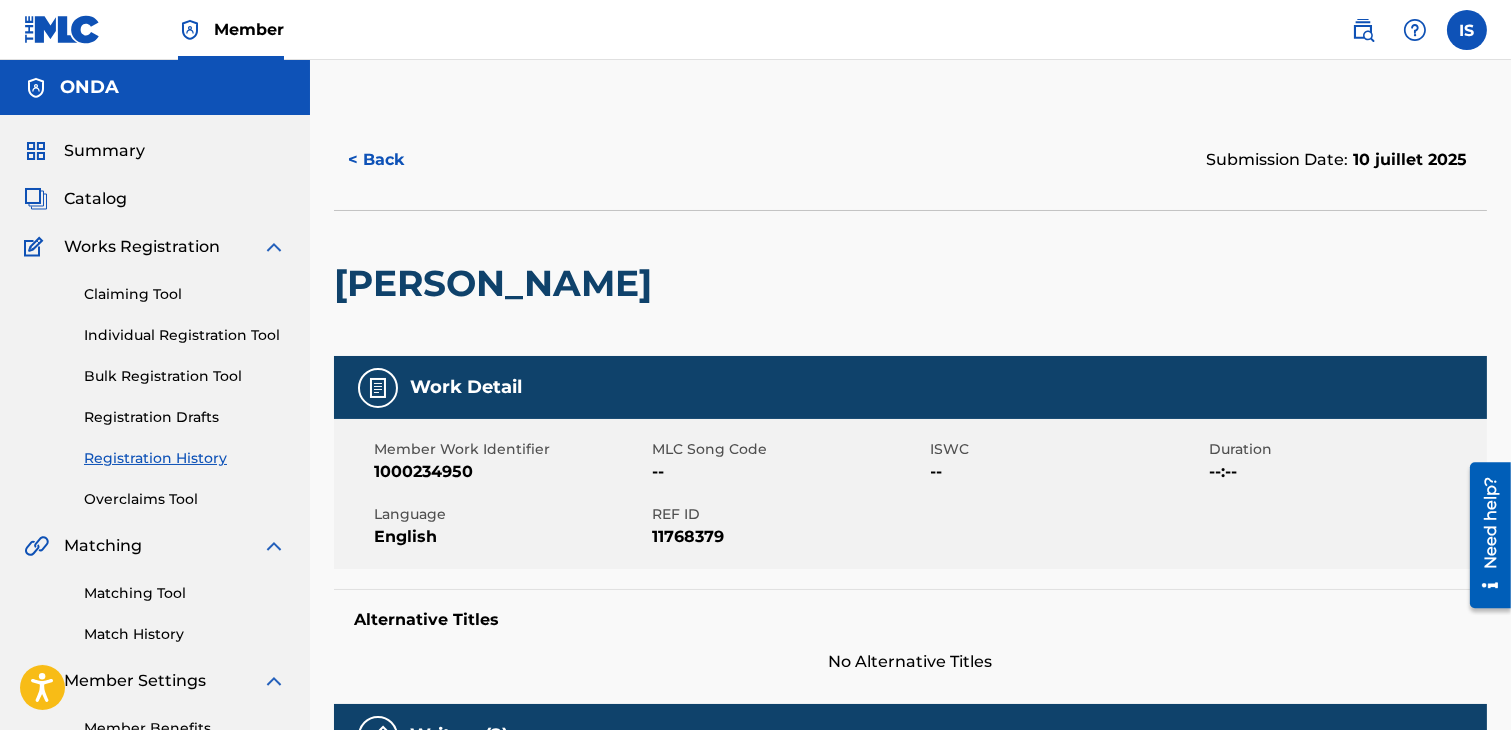 click on "< Back" at bounding box center (394, 160) 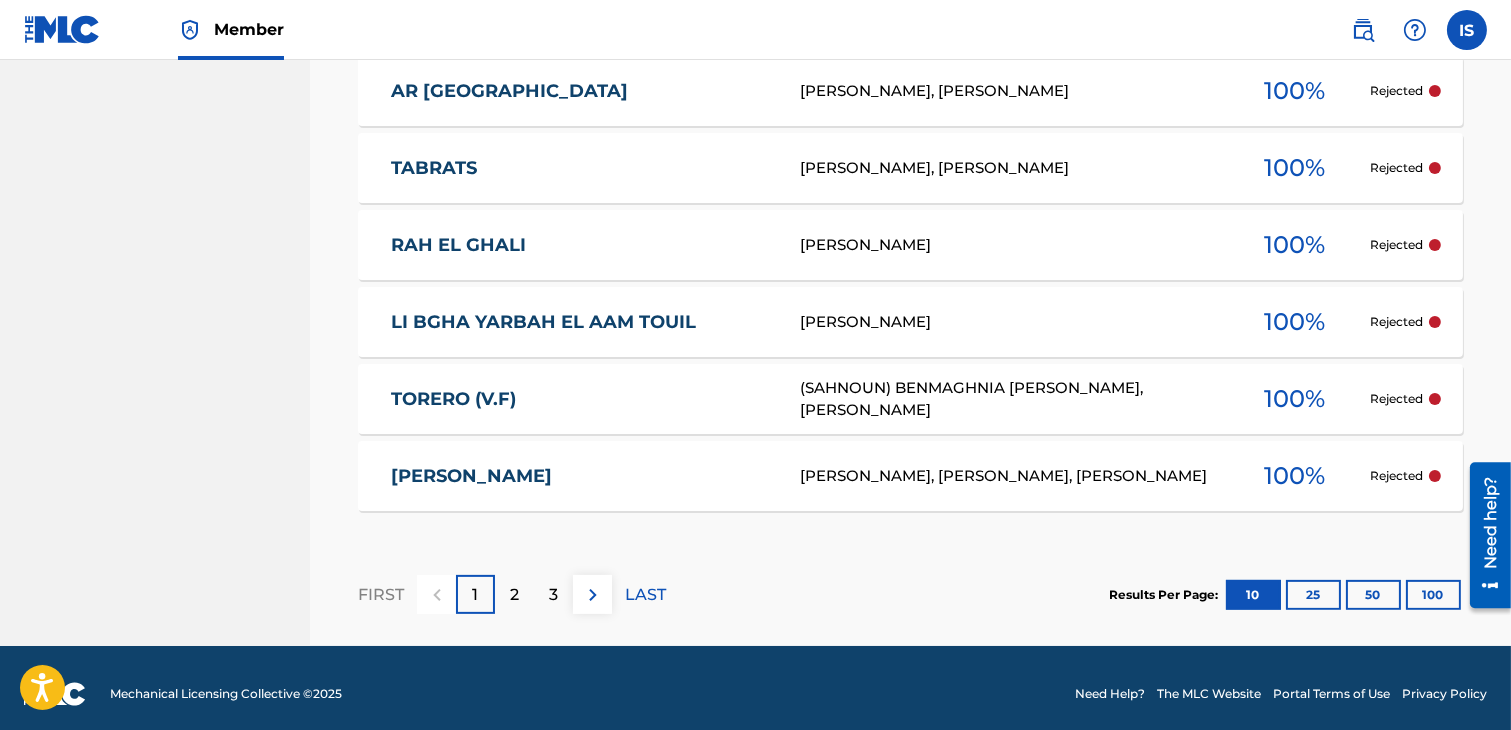 scroll, scrollTop: 1077, scrollLeft: 0, axis: vertical 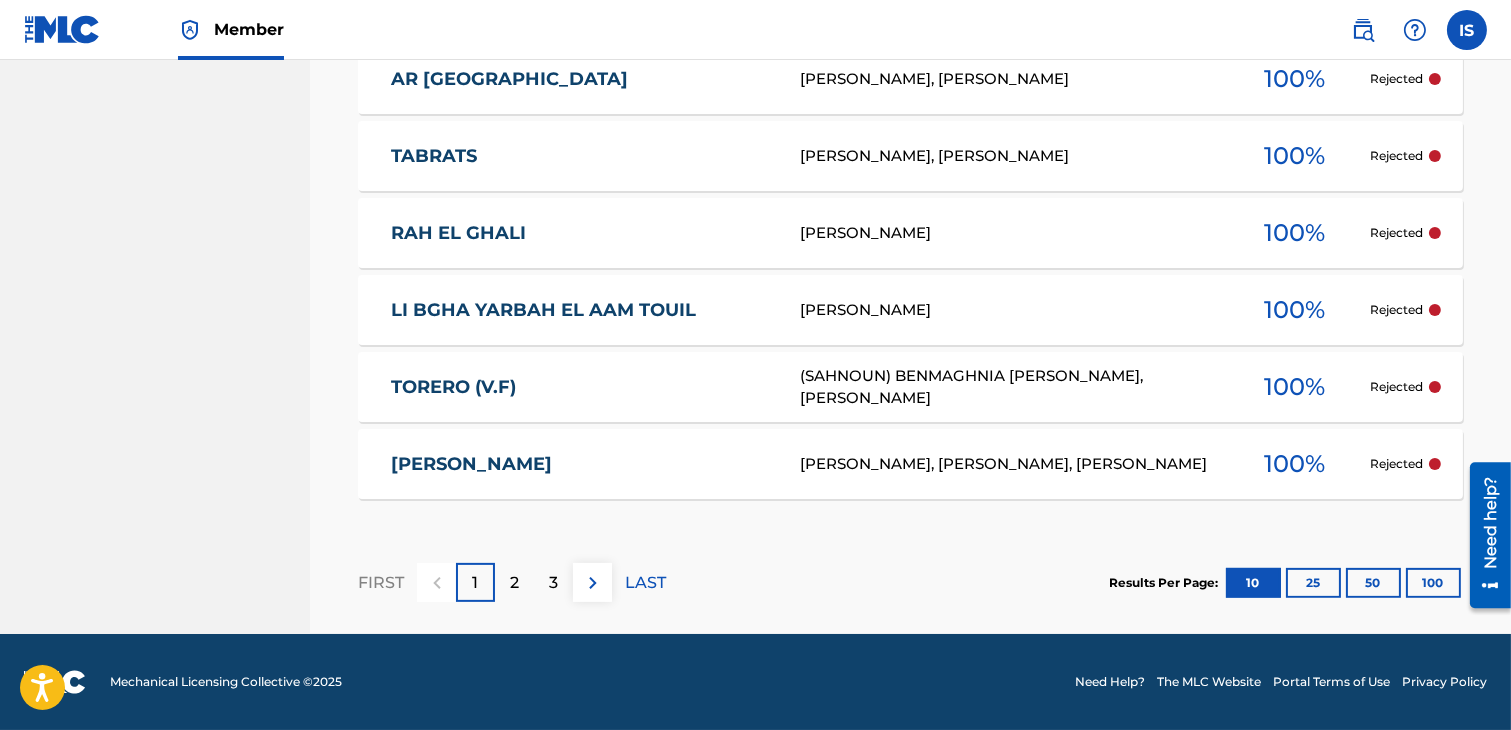 click on "3" at bounding box center [553, 582] 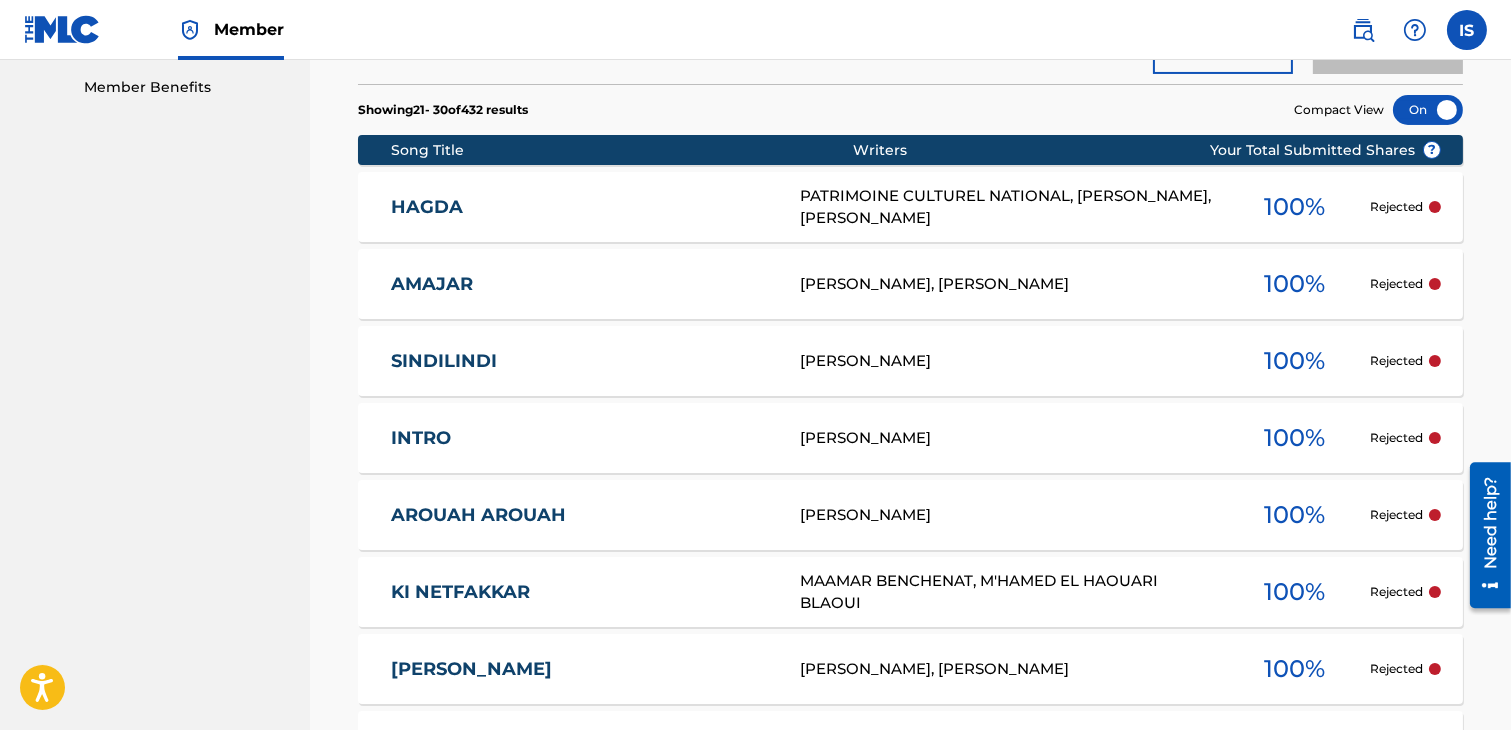 scroll, scrollTop: 1077, scrollLeft: 0, axis: vertical 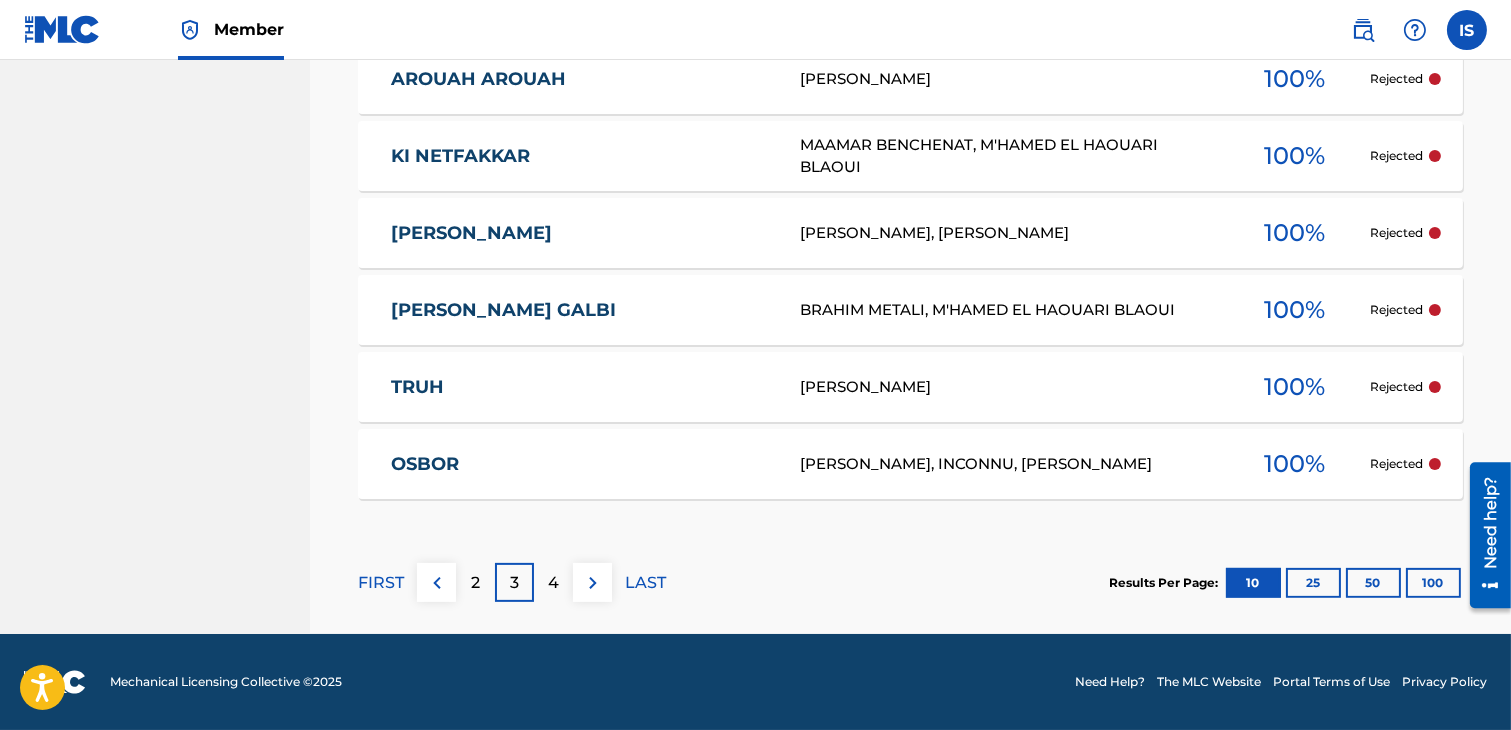 click on "LAST" at bounding box center (645, 583) 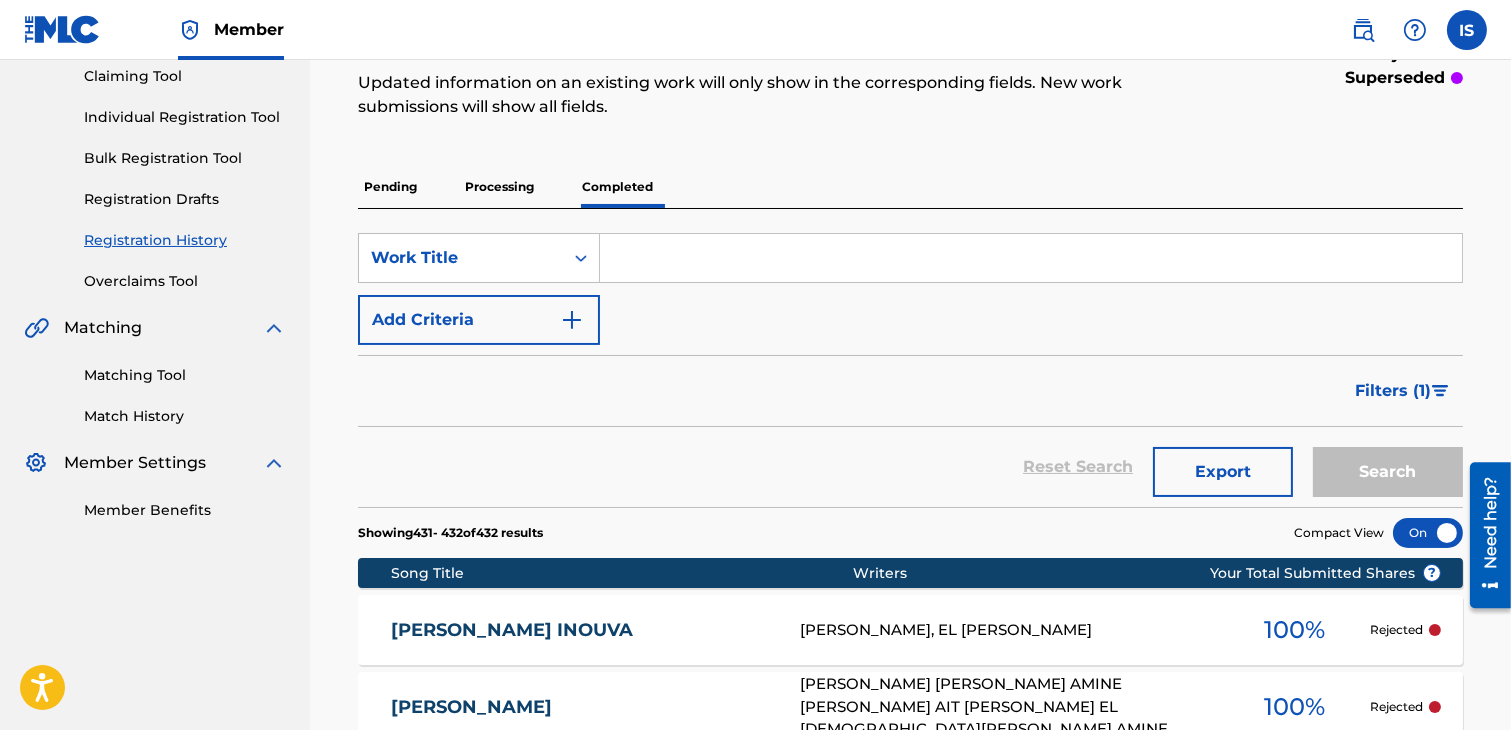 scroll, scrollTop: 461, scrollLeft: 0, axis: vertical 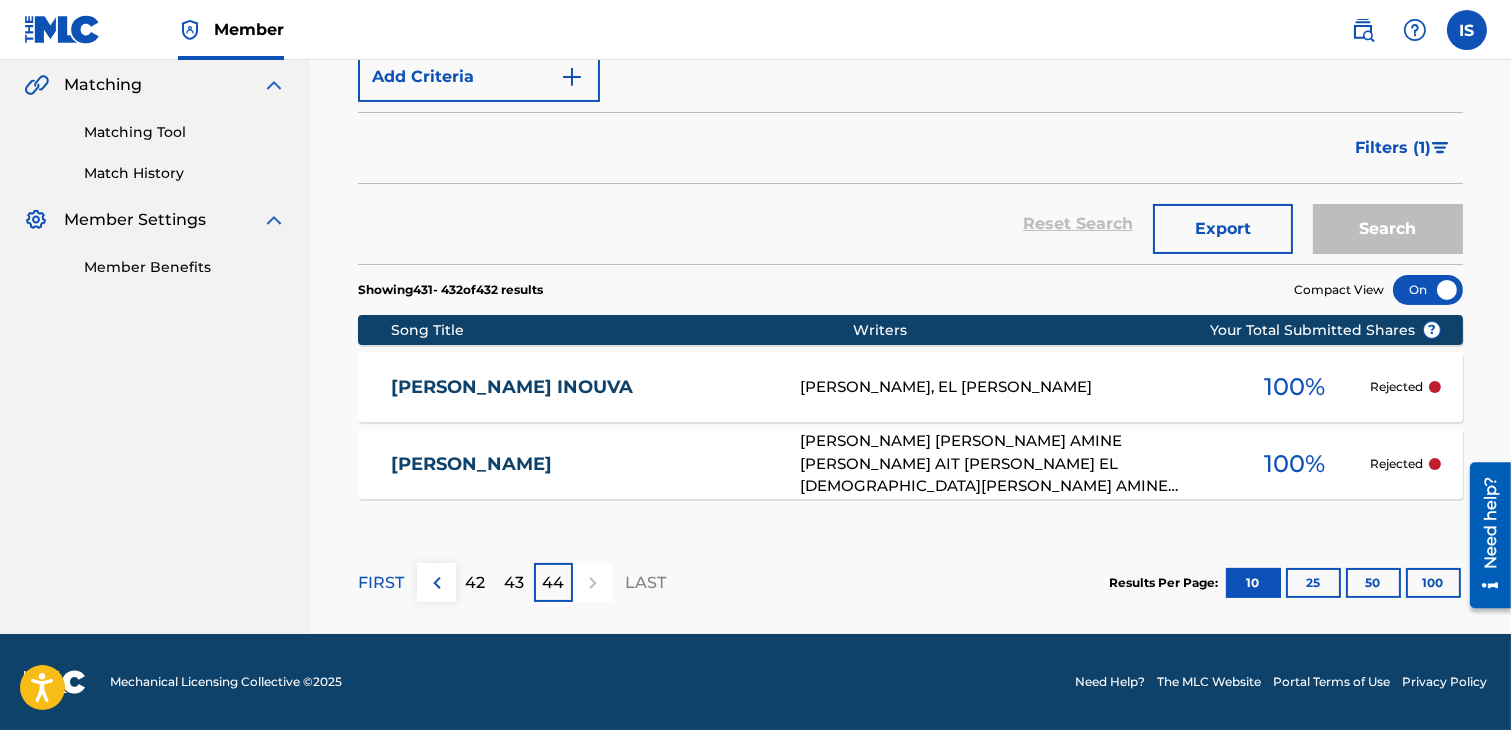 click on "43" at bounding box center (515, 583) 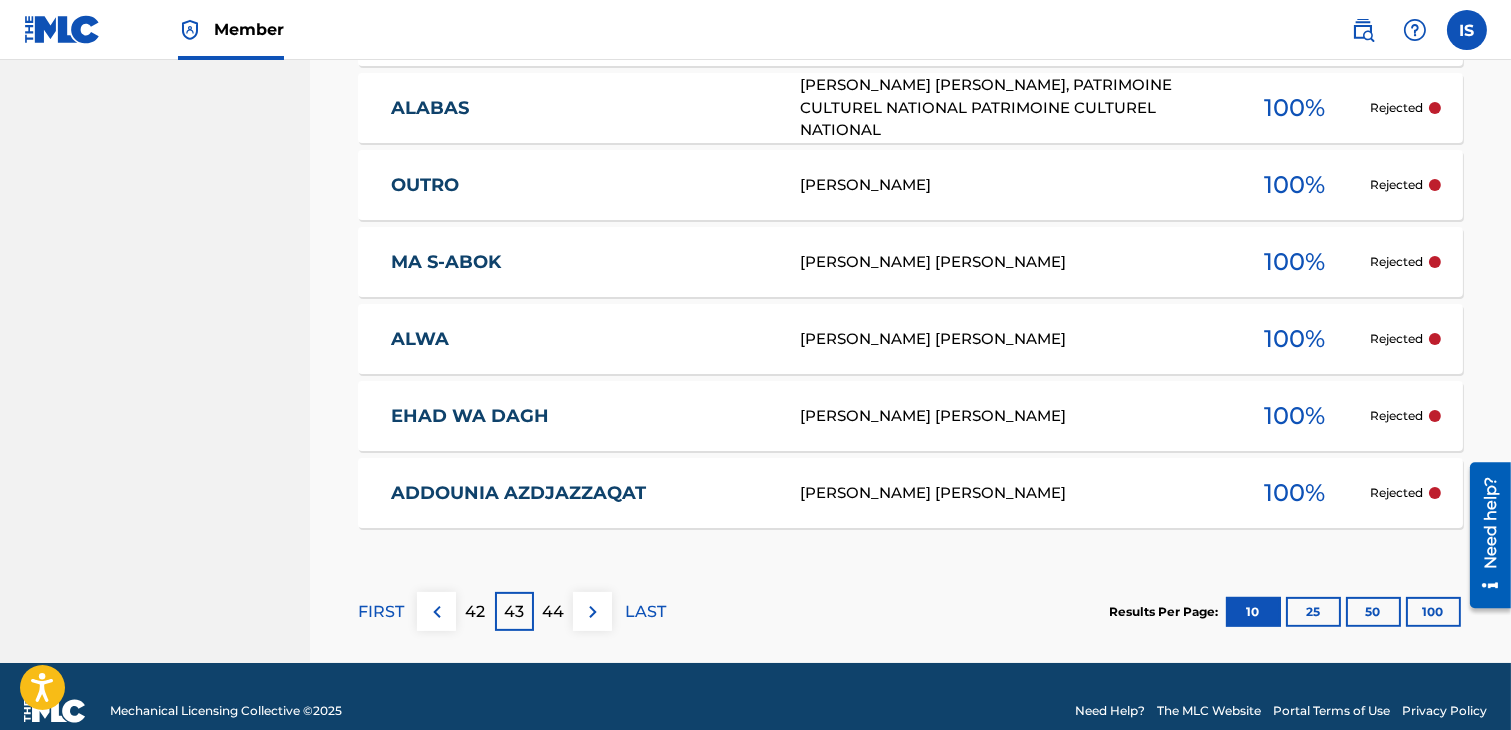 scroll, scrollTop: 1042, scrollLeft: 0, axis: vertical 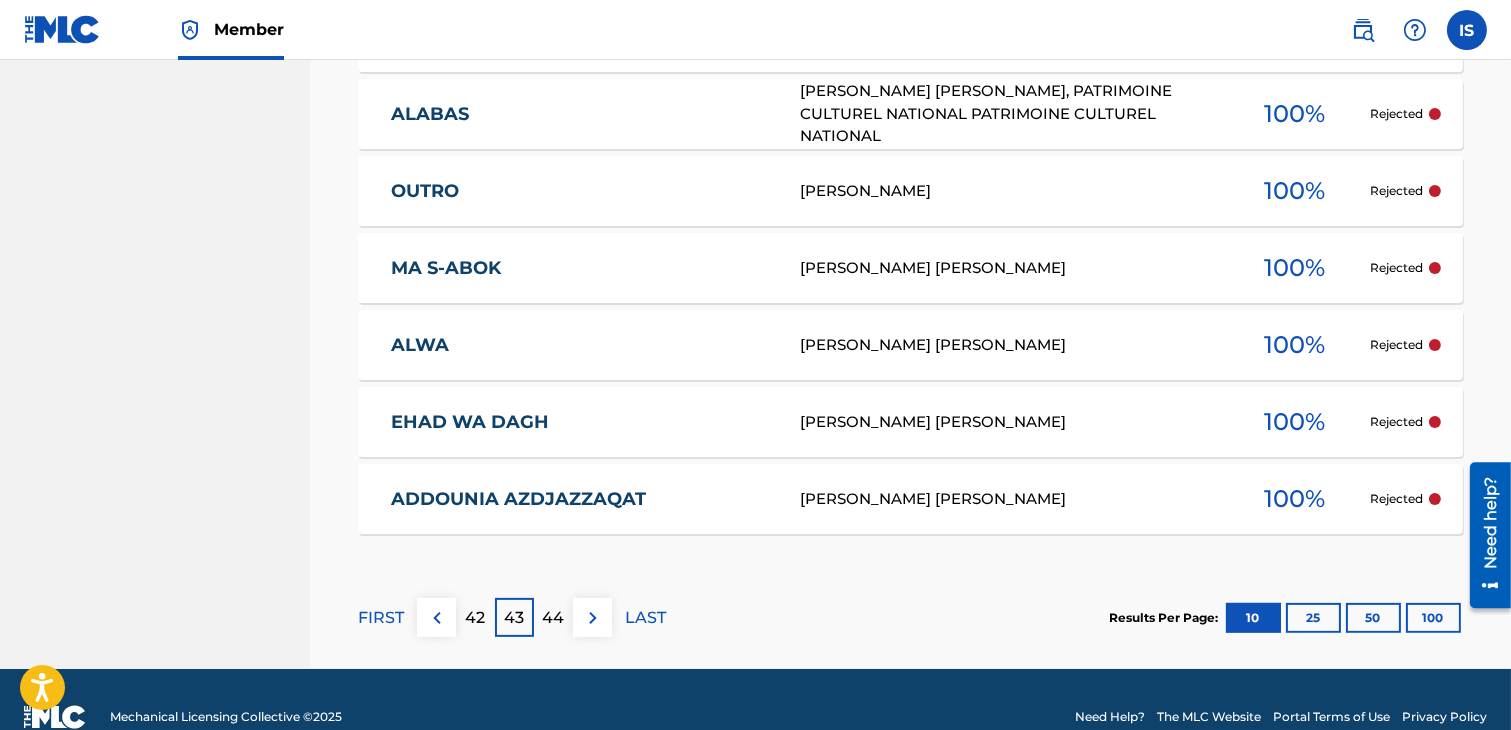 click on "ADDOUNIA AZDJAZZAQAT" at bounding box center (582, 499) 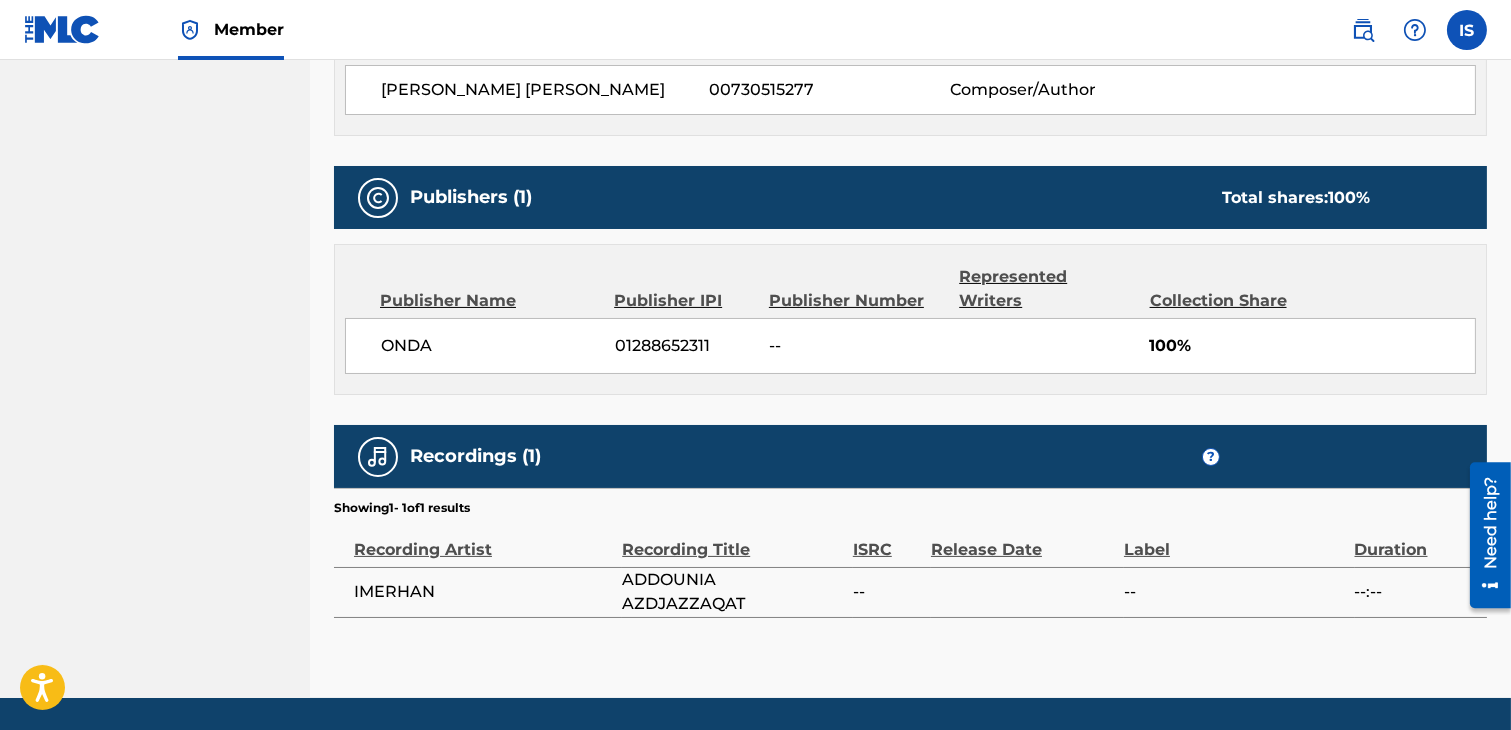 scroll, scrollTop: 807, scrollLeft: 0, axis: vertical 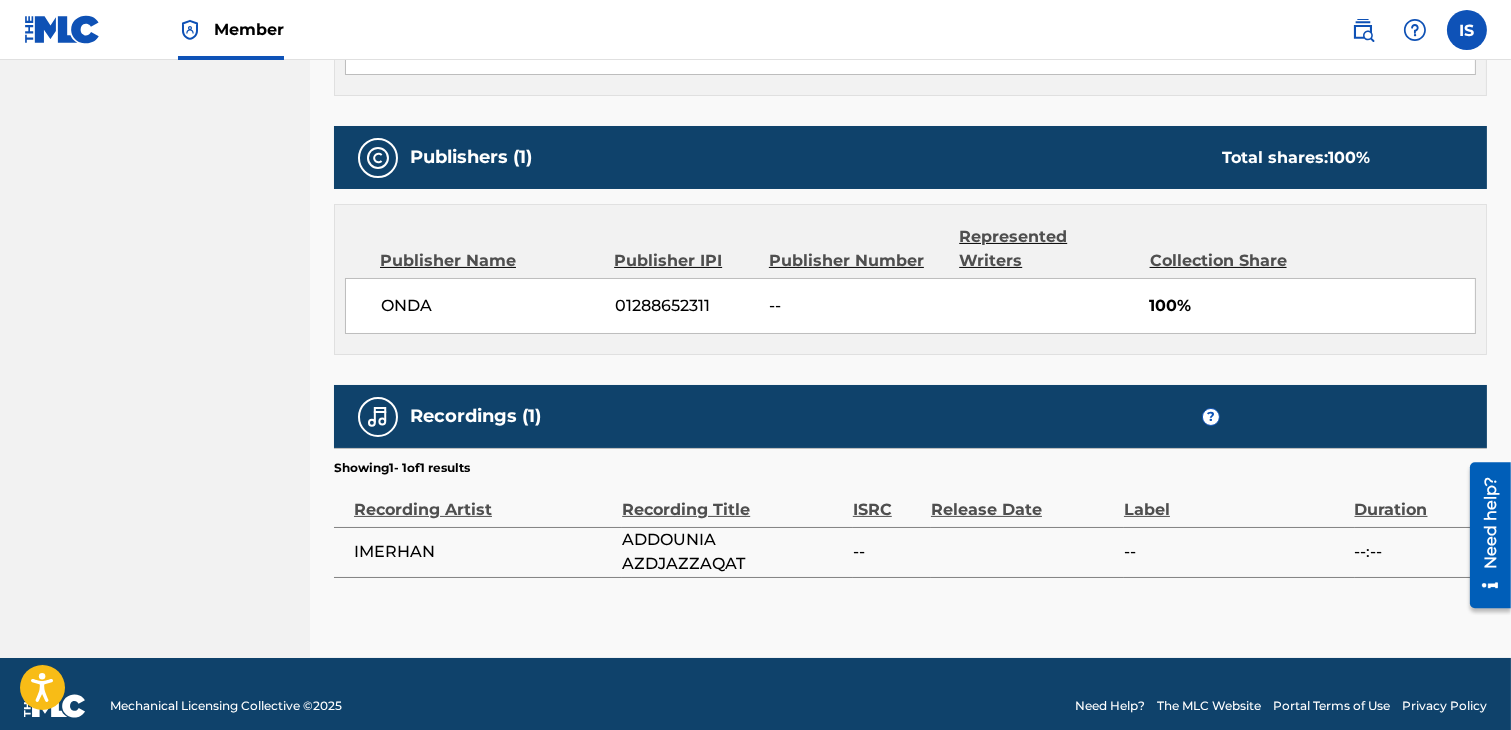 click on "Recording Artist" at bounding box center [483, 499] 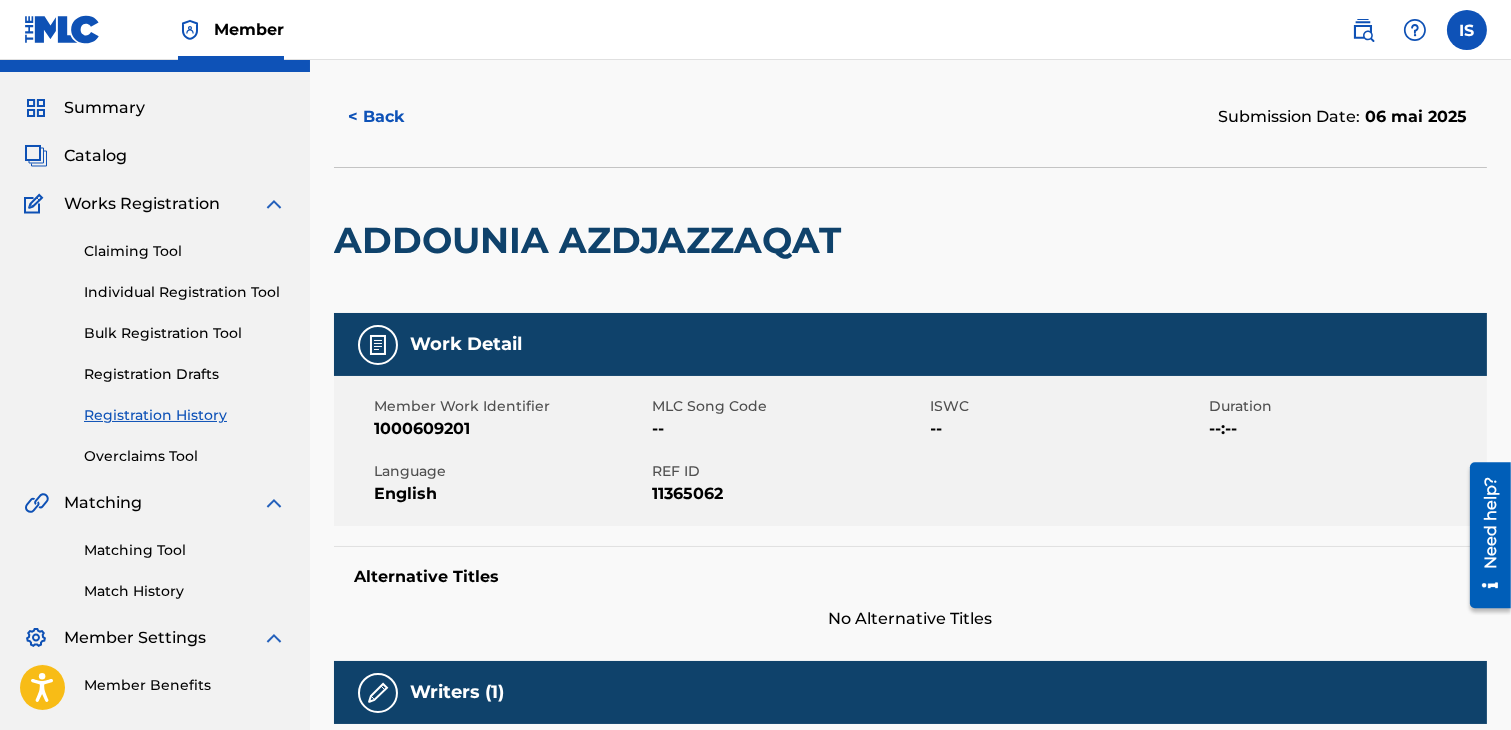 scroll, scrollTop: 0, scrollLeft: 0, axis: both 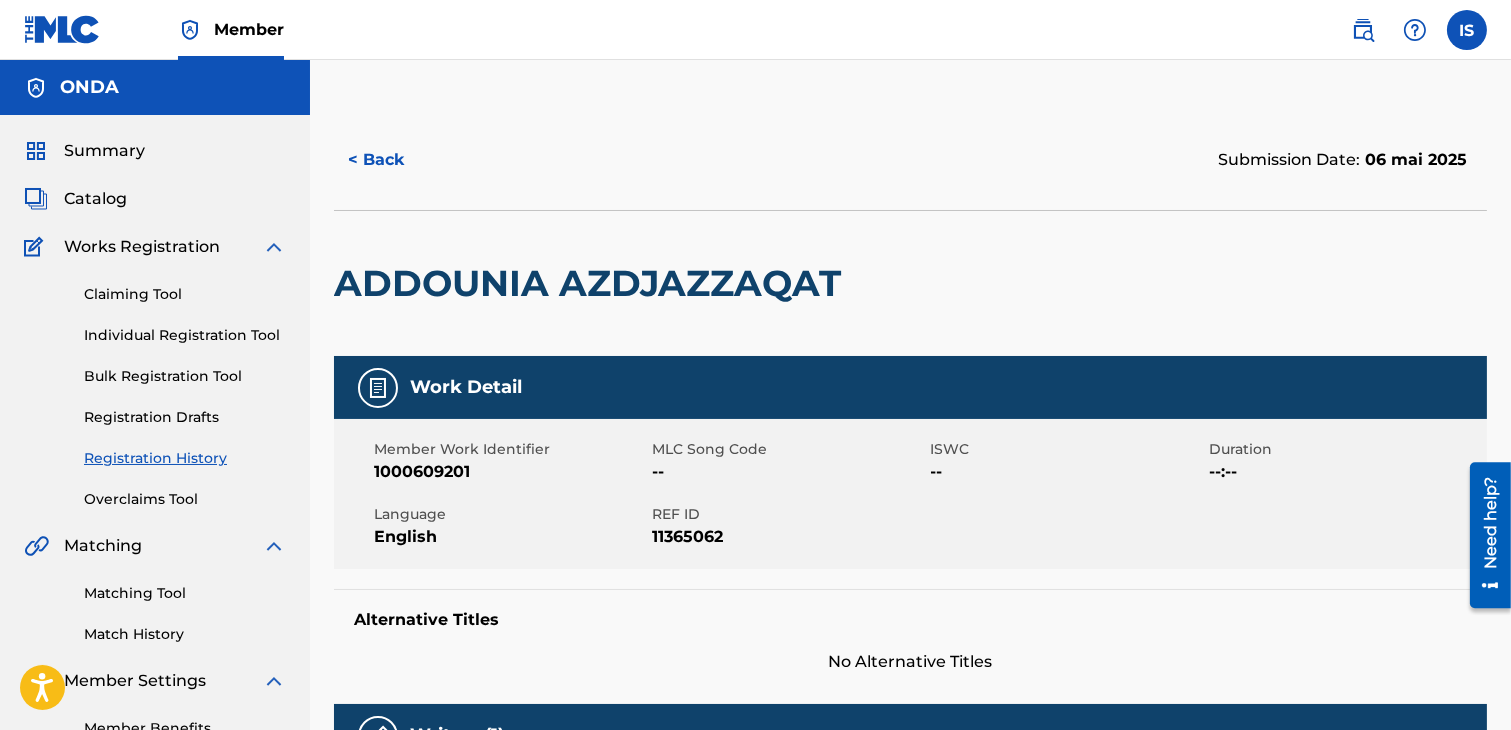 click on "Overclaims Tool" at bounding box center [185, 499] 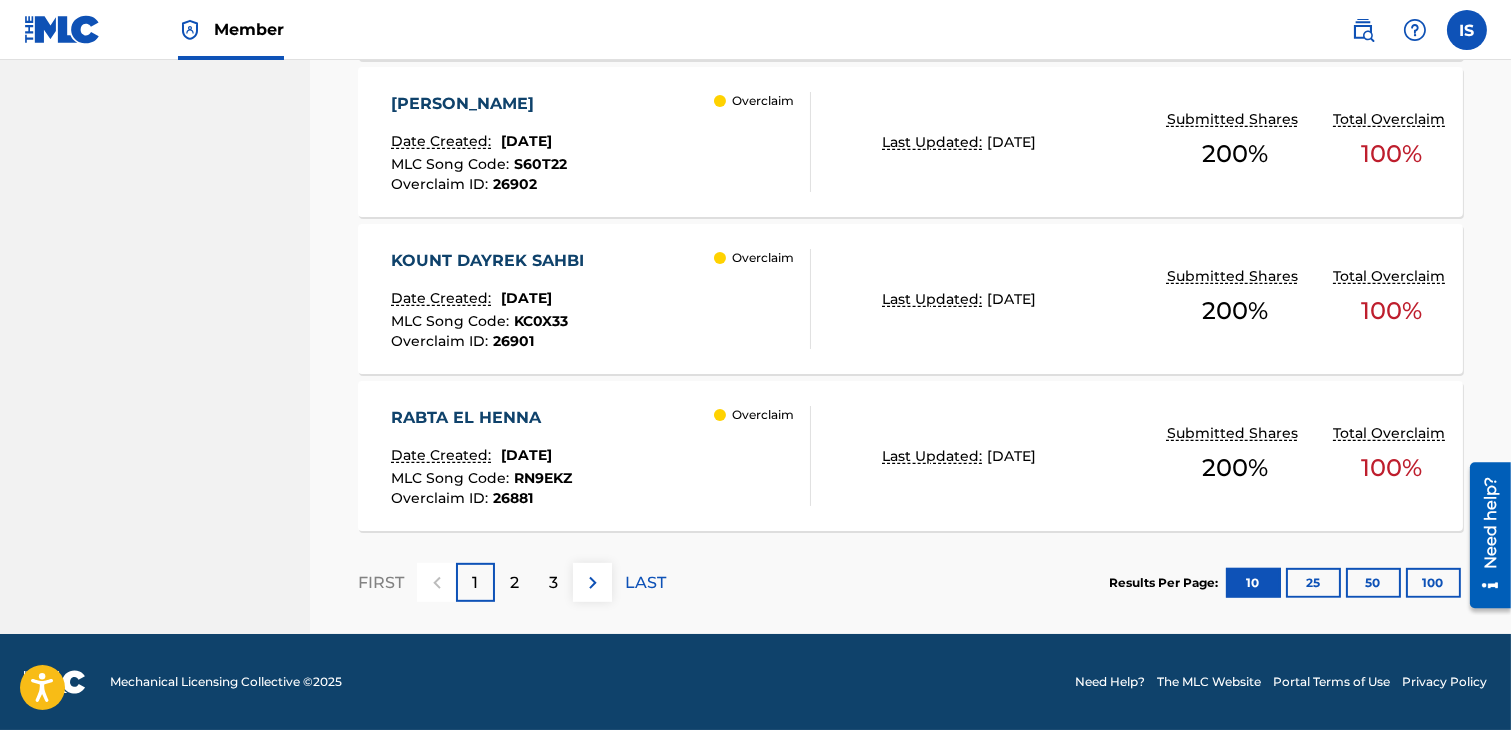 scroll, scrollTop: 0, scrollLeft: 0, axis: both 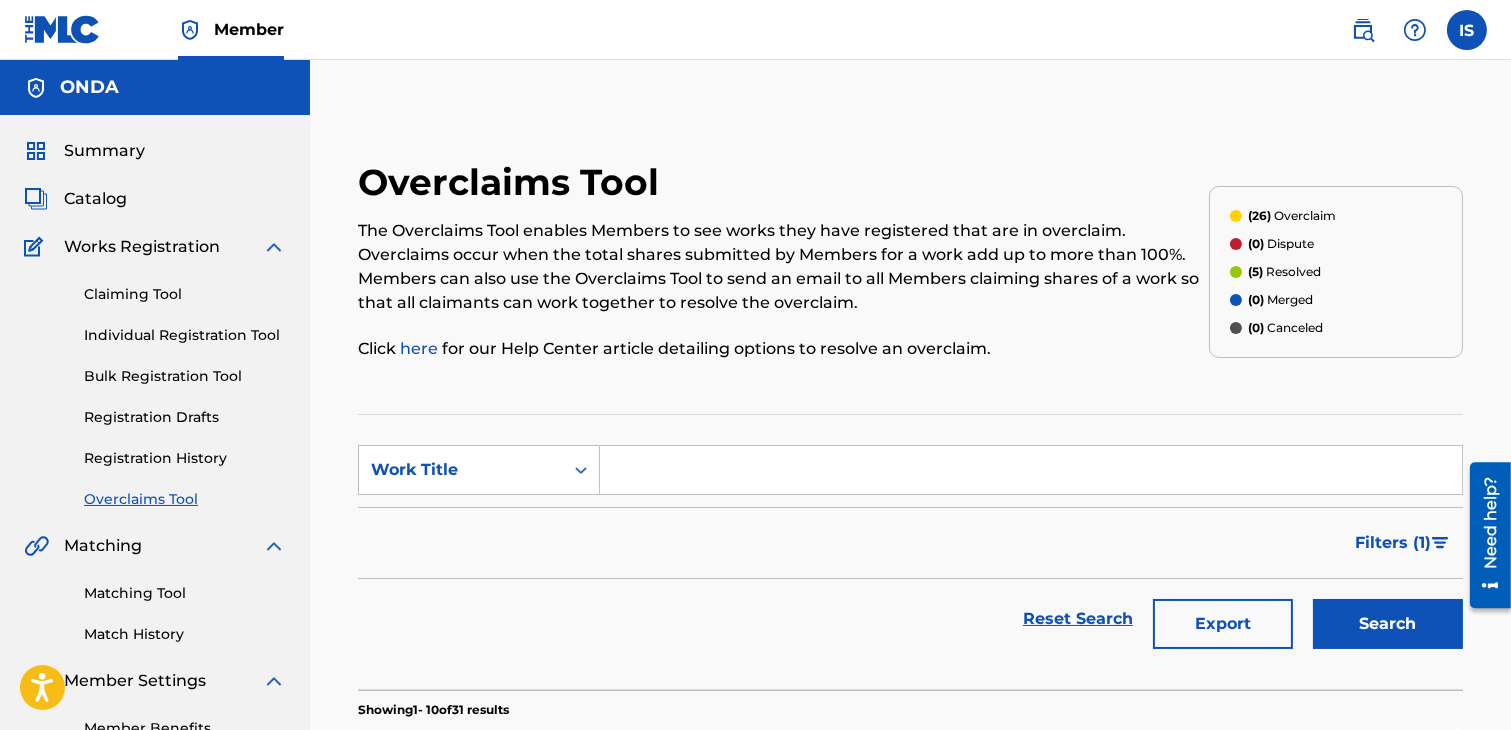 click on "Filters ( 1 )" at bounding box center [1393, 543] 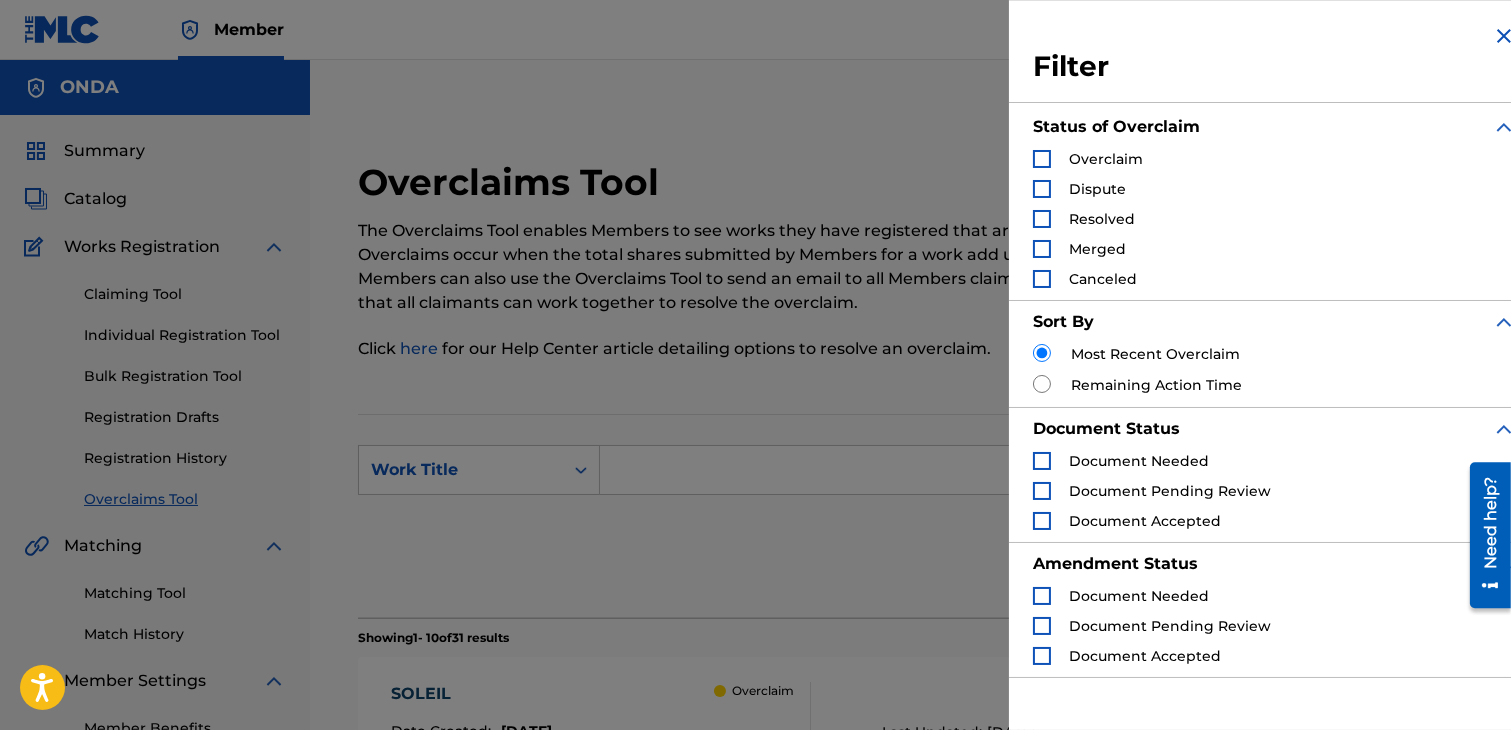 click on "Overclaims Tool The Overclaims Tool enables Members to see works they have registered that are in overclaim. Overclaims occur when the total shares submitted by Members for a work add up to more than 100%. Members can also use the Overclaims Tool to send an email to all Members claiming shares of a work so that all claimants can work together to resolve the overclaim. Click   here   for our Help Center article detailing options to resolve an overclaim. (26)   Overclaim (0)   Dispute (5)   Resolved (0)   Merged (0)   Canceled SearchWithCriteria5bd35c6a-60ec-42c9-8bb6-4c674eda4eae Work Title Filter Status of Overclaim Overclaim Dispute Resolved Merged Canceled Sort By Most Recent Overclaim Remaining Action Time Document Status Document Needed Document Pending Review Document Accepted Amendment Status Document Needed Document Pending Review Document Accepted Remove Filters Apply Filters Reset Search Export Search Showing  1  -   10  of  31   results   SOLEIL Date Created: [DATE] MLC Song Code : S71QVU :" at bounding box center (910, 1241) 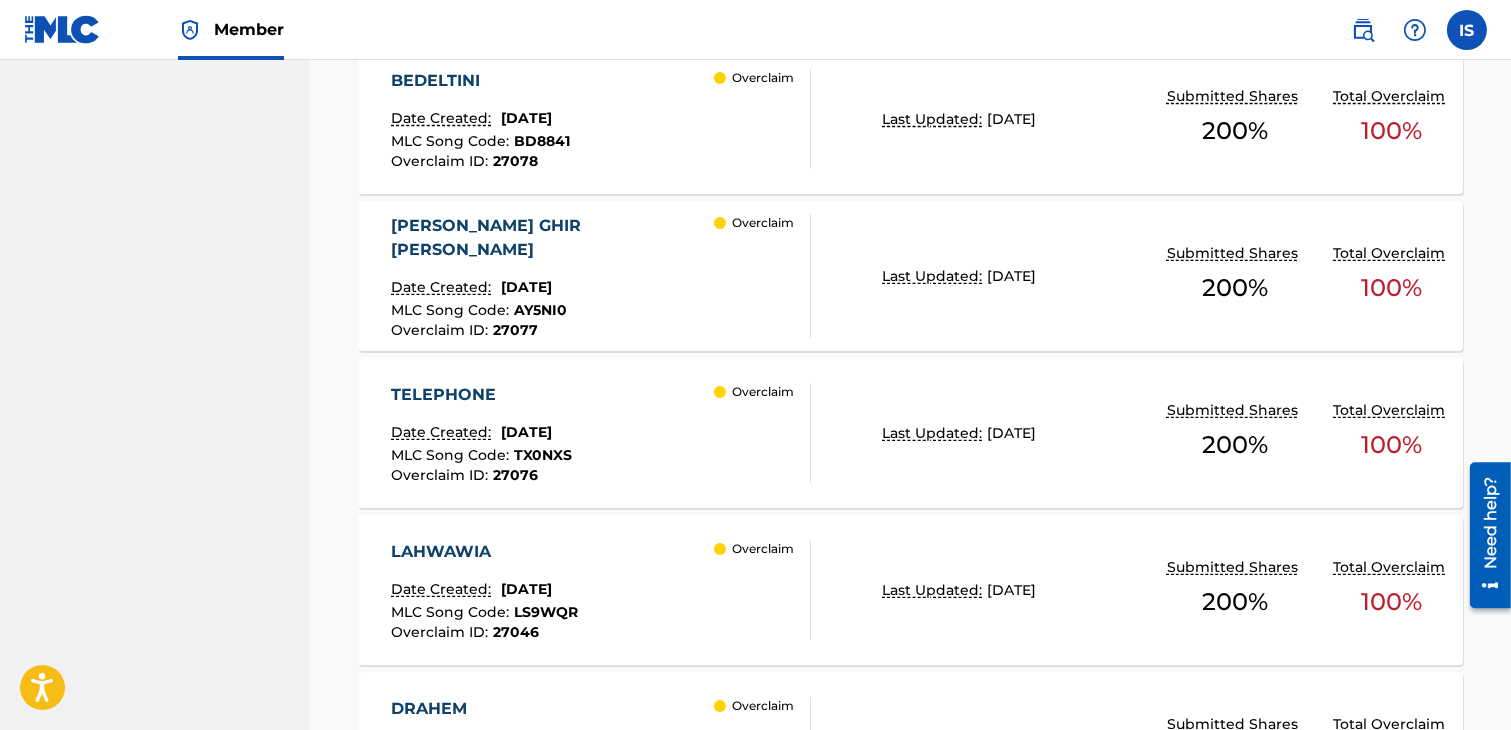 scroll, scrollTop: 0, scrollLeft: 0, axis: both 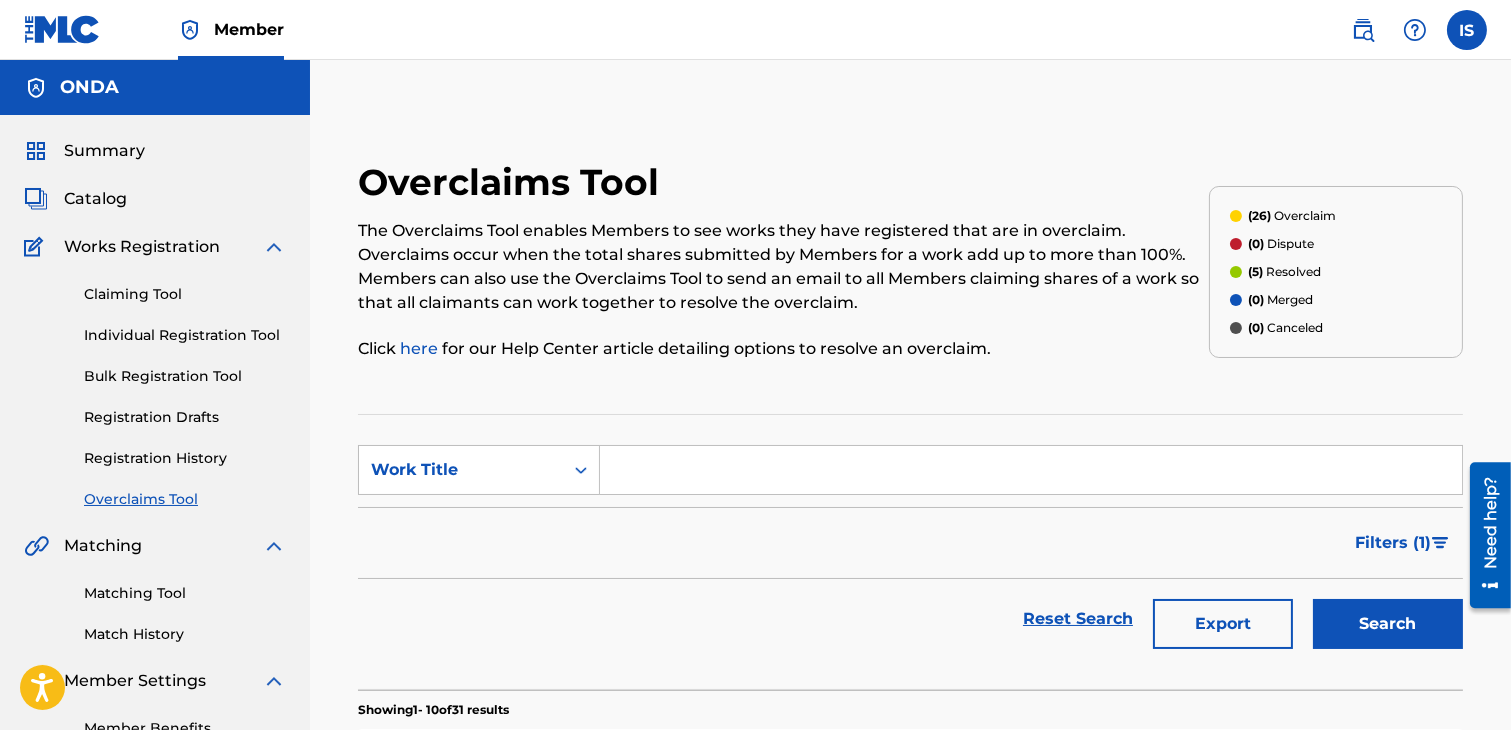 click on "Claiming Tool" at bounding box center (185, 294) 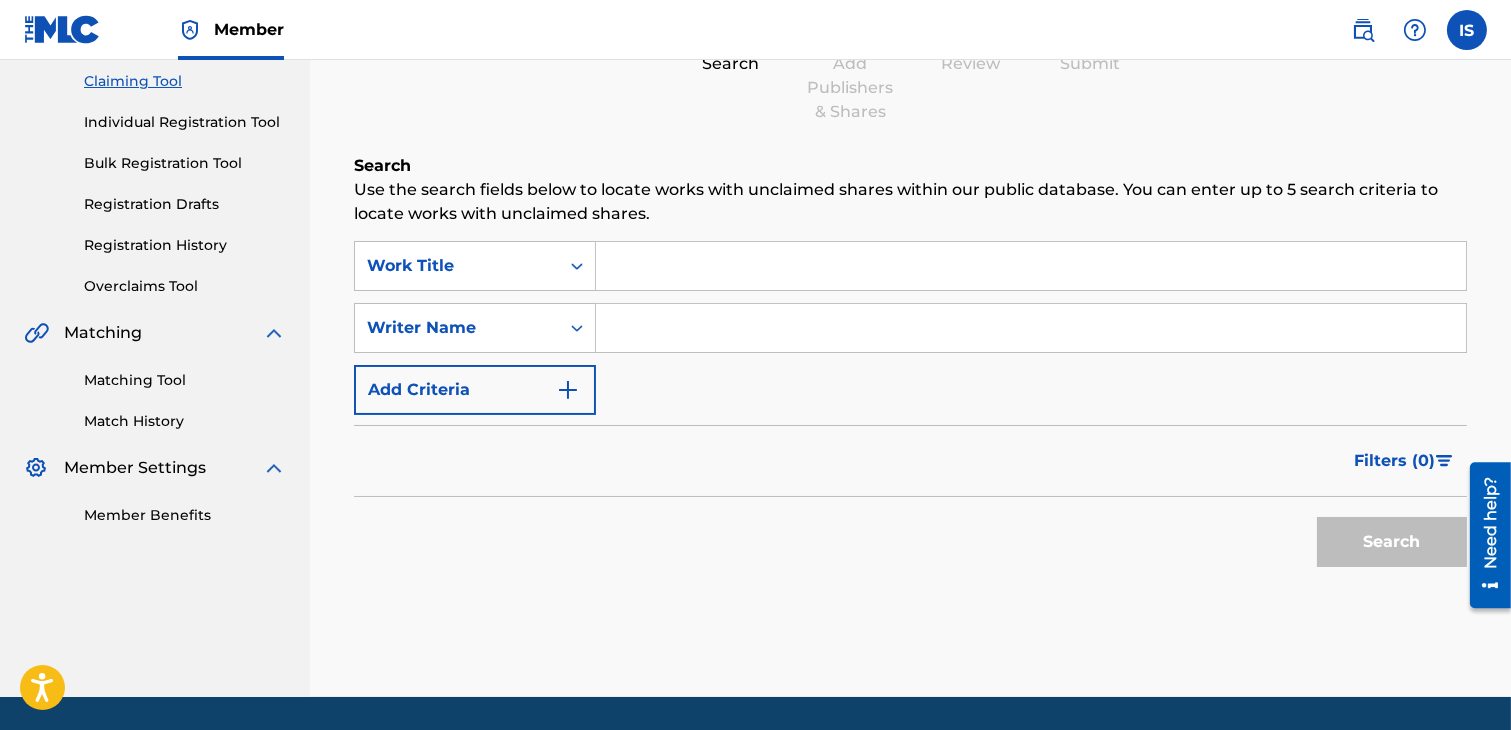 scroll, scrollTop: 203, scrollLeft: 0, axis: vertical 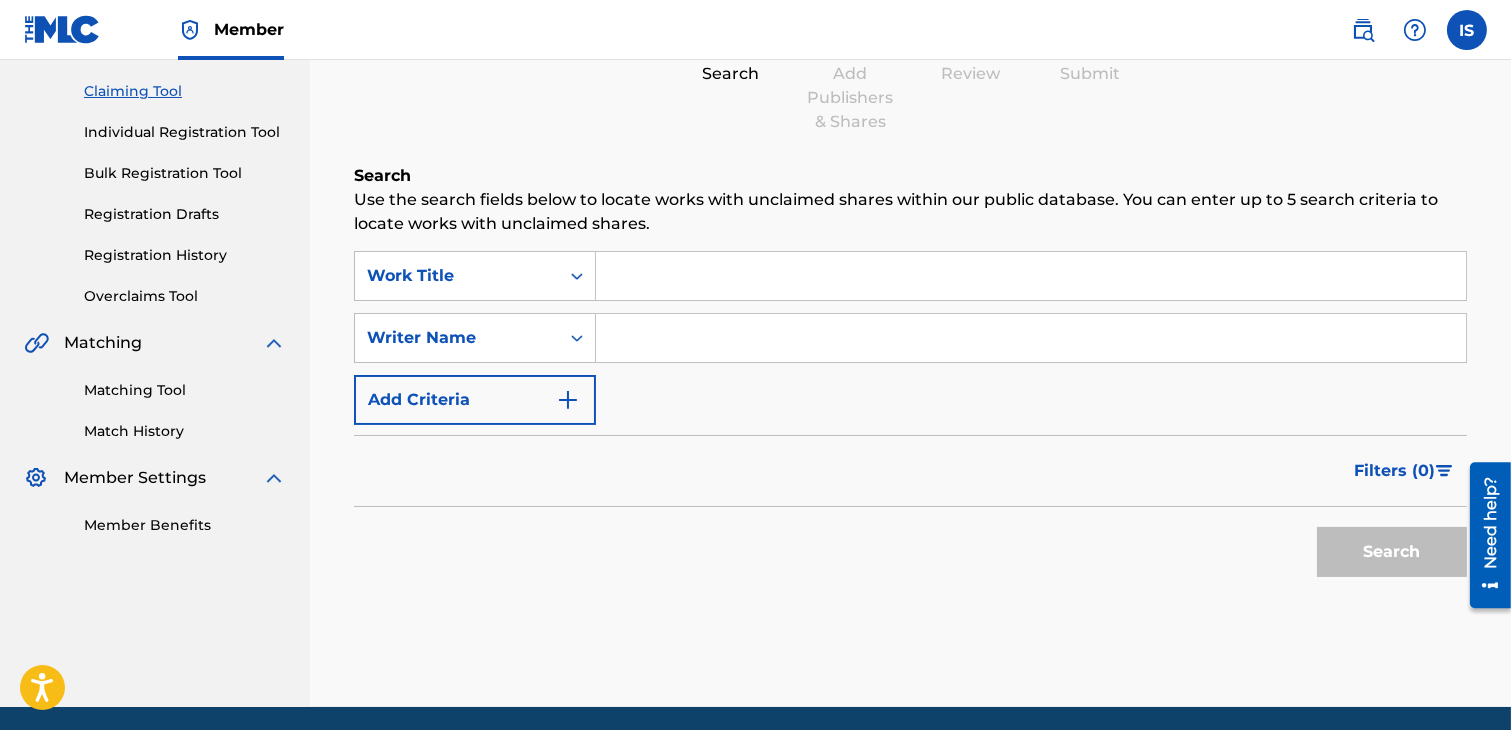 click on "Member Benefits" at bounding box center [185, 525] 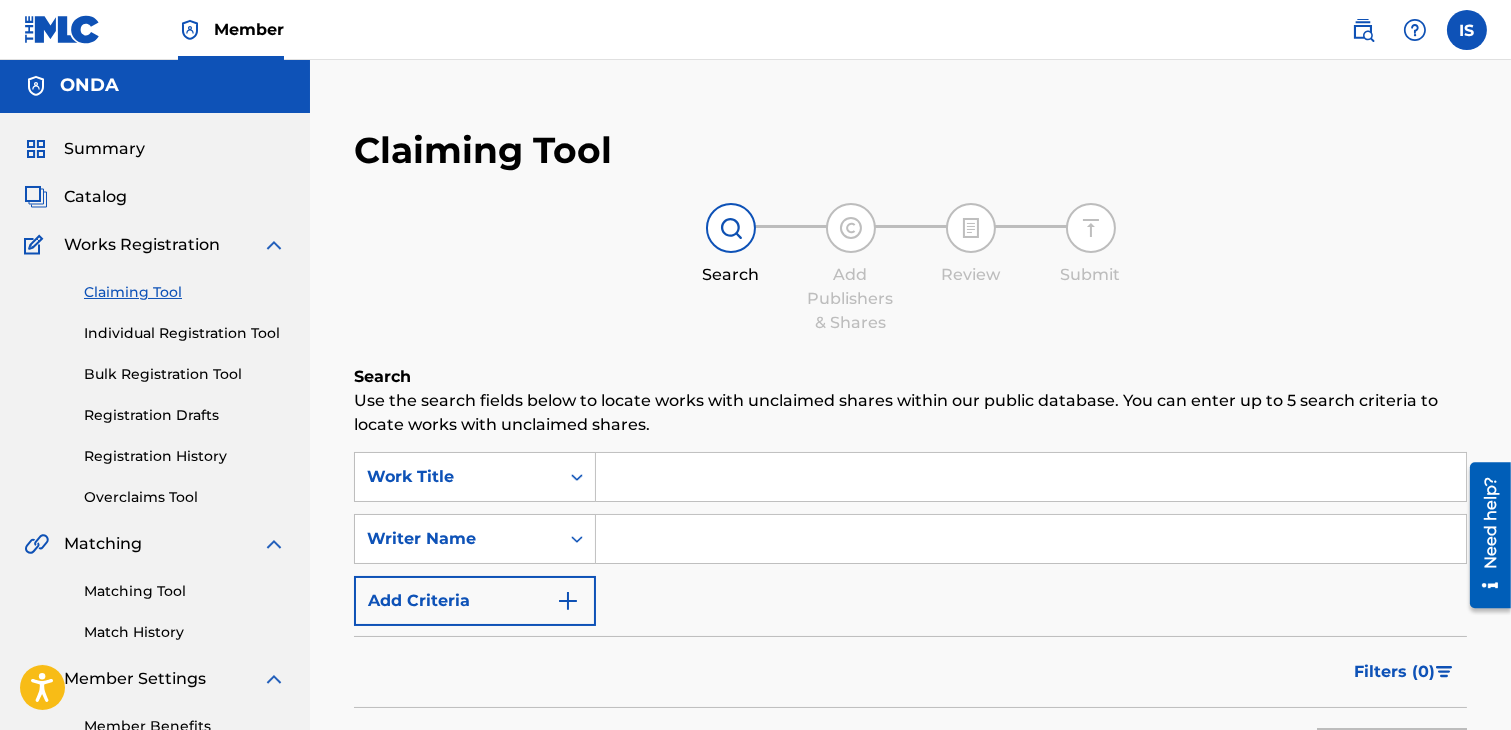 scroll, scrollTop: 0, scrollLeft: 0, axis: both 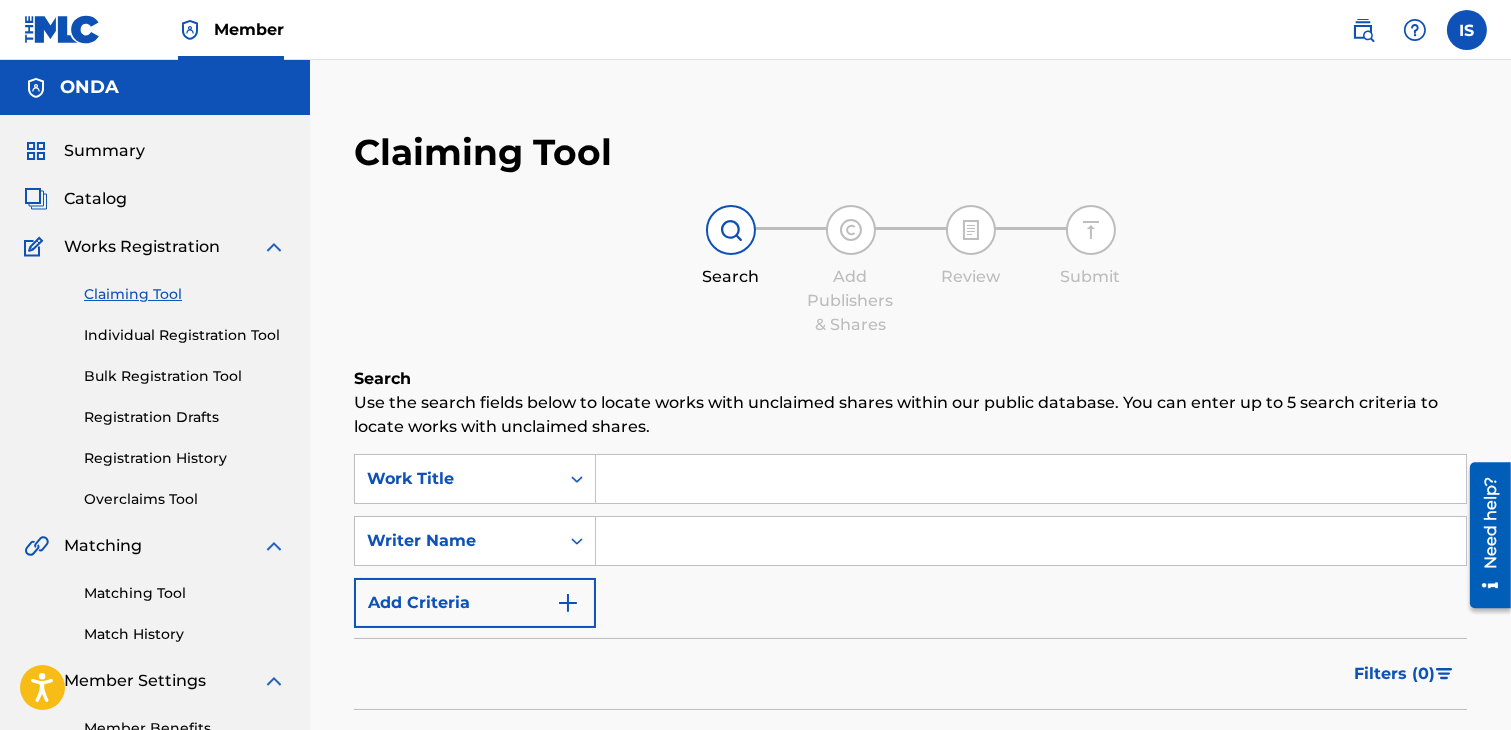 click on "Catalog" at bounding box center [95, 199] 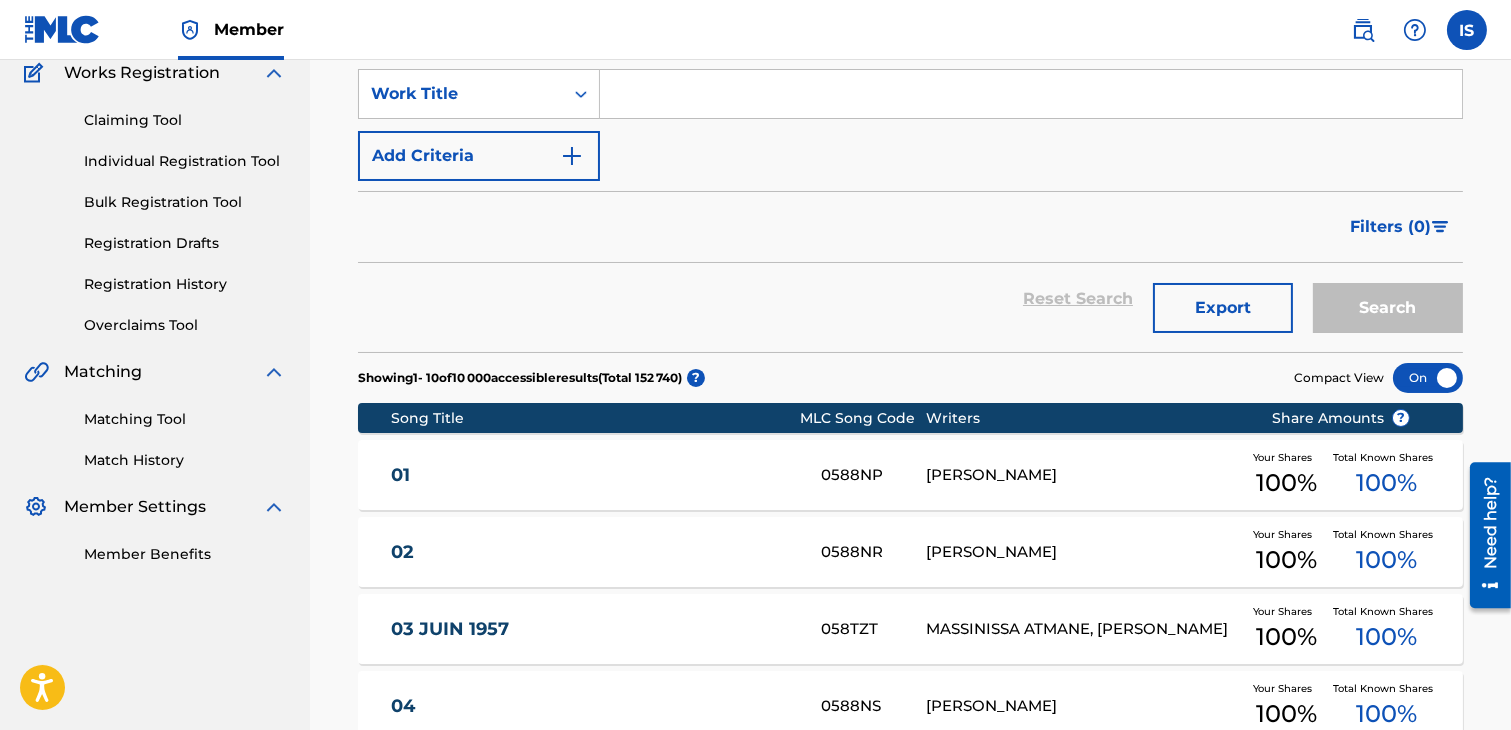 scroll, scrollTop: 178, scrollLeft: 0, axis: vertical 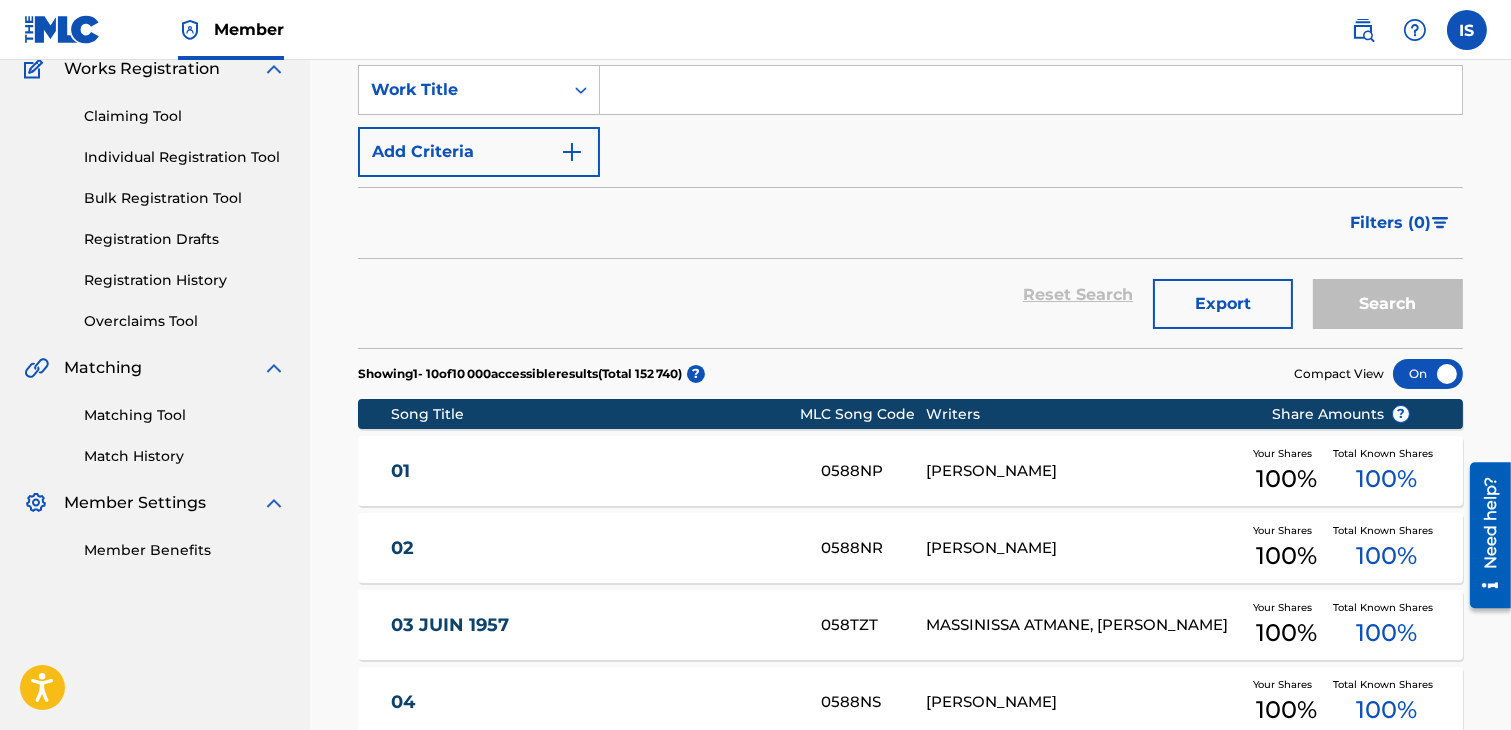 click on "Registration History" at bounding box center (185, 280) 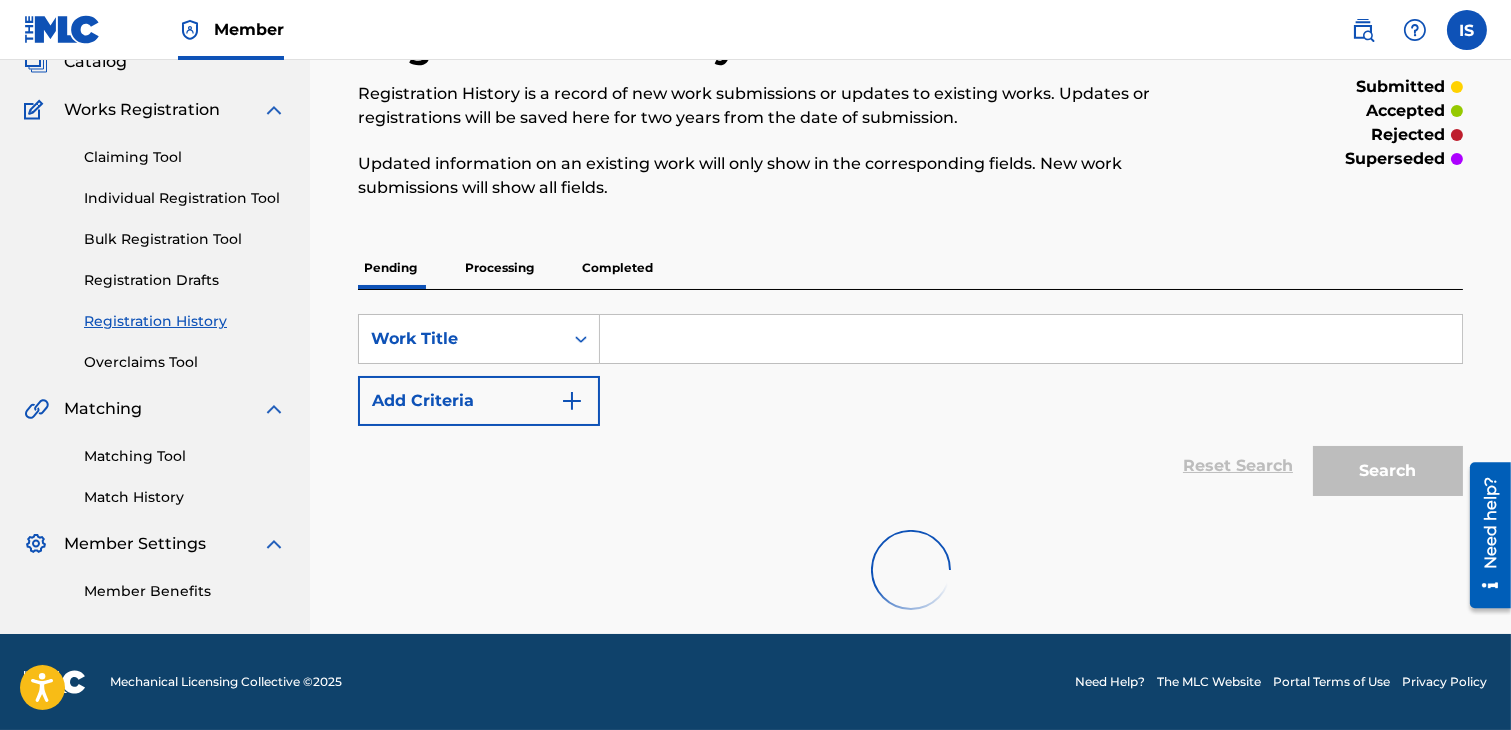 scroll, scrollTop: 0, scrollLeft: 0, axis: both 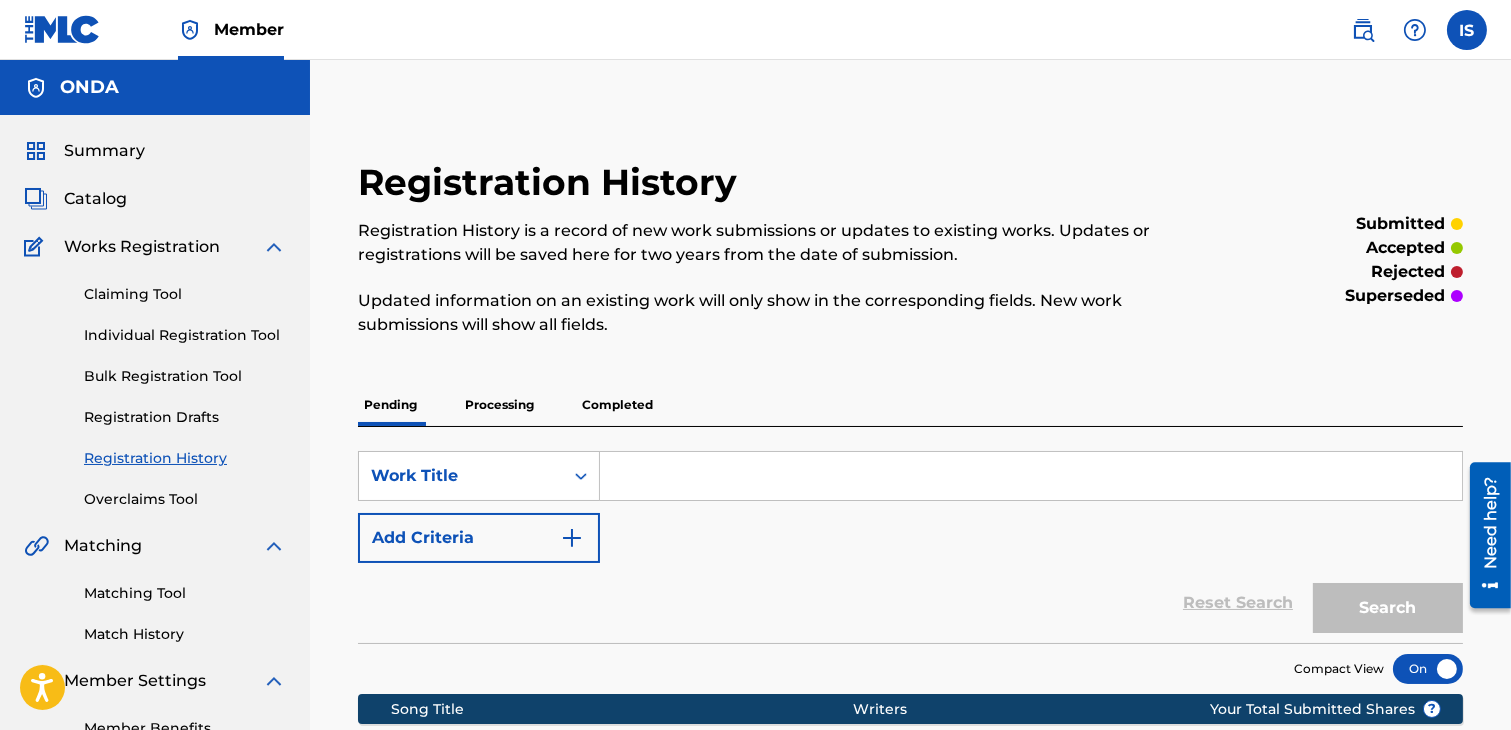 click on "Completed" at bounding box center (617, 405) 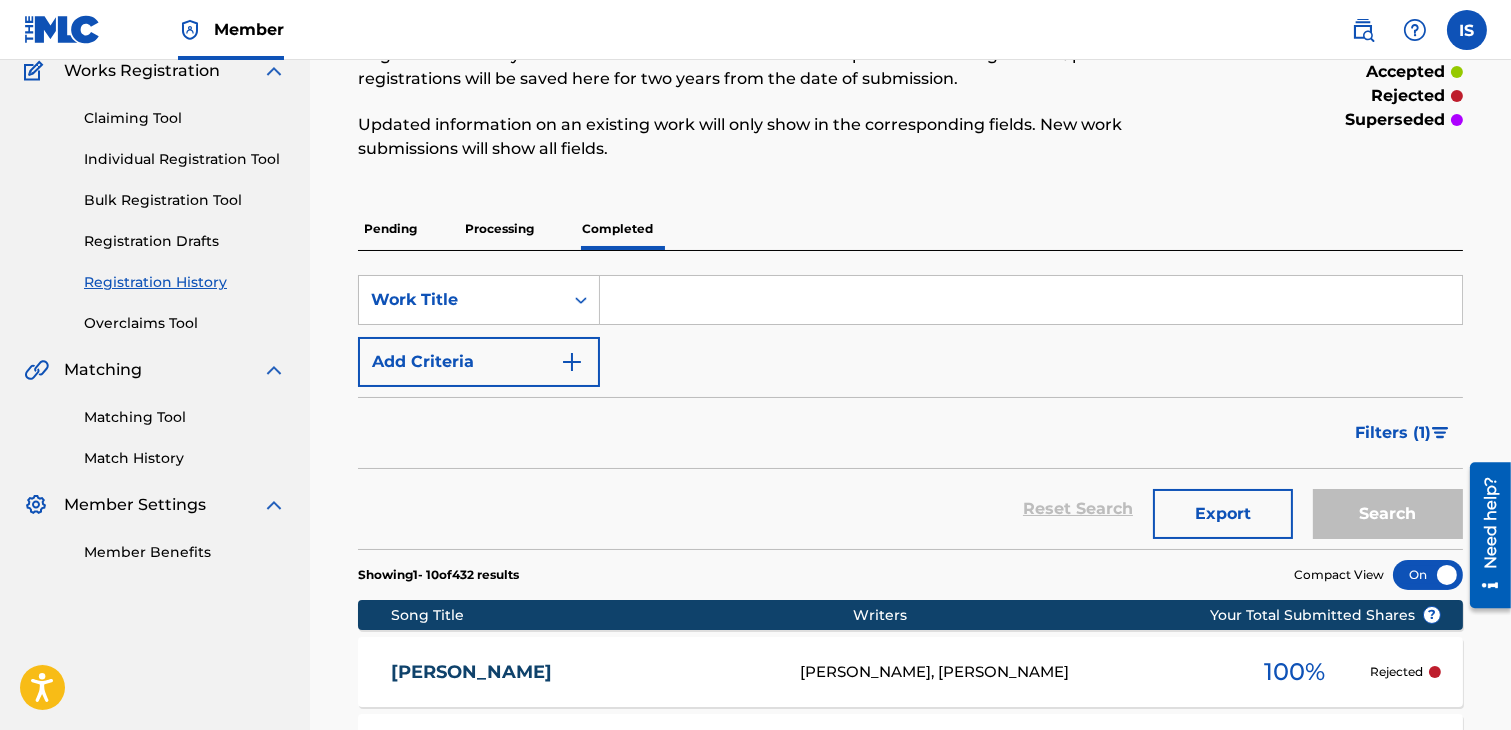 scroll, scrollTop: 208, scrollLeft: 0, axis: vertical 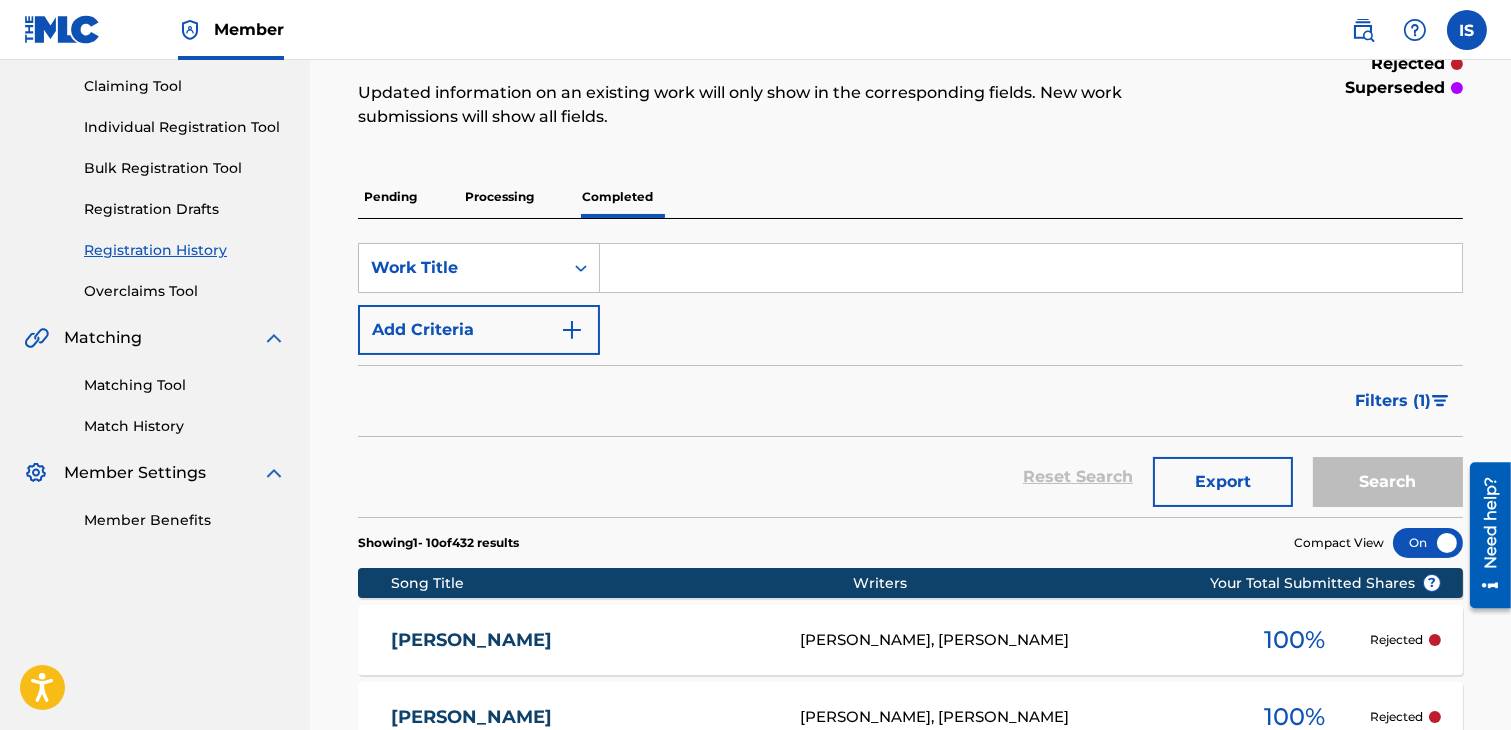 click on "Filters ( 1 )" at bounding box center (1393, 401) 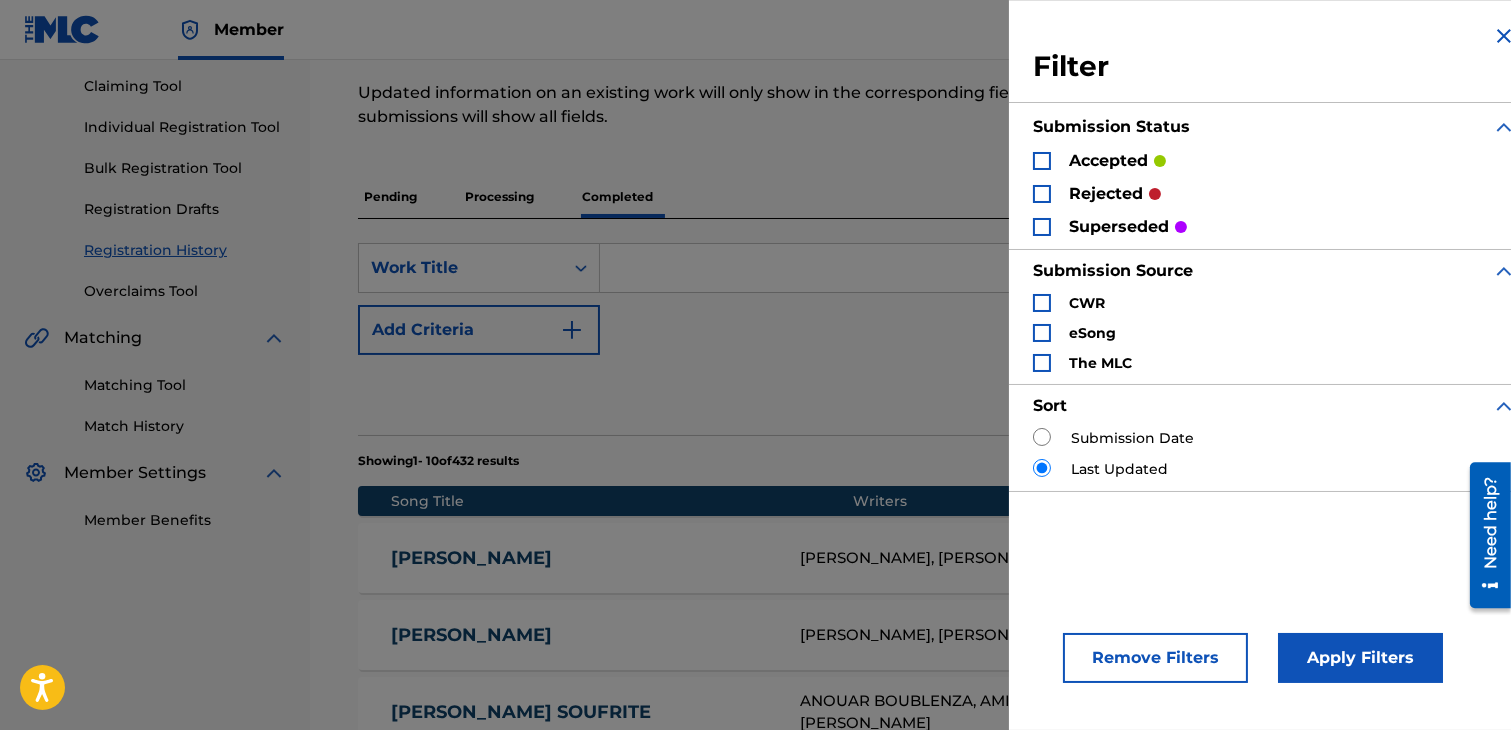 click on "superseded" at bounding box center [1119, 227] 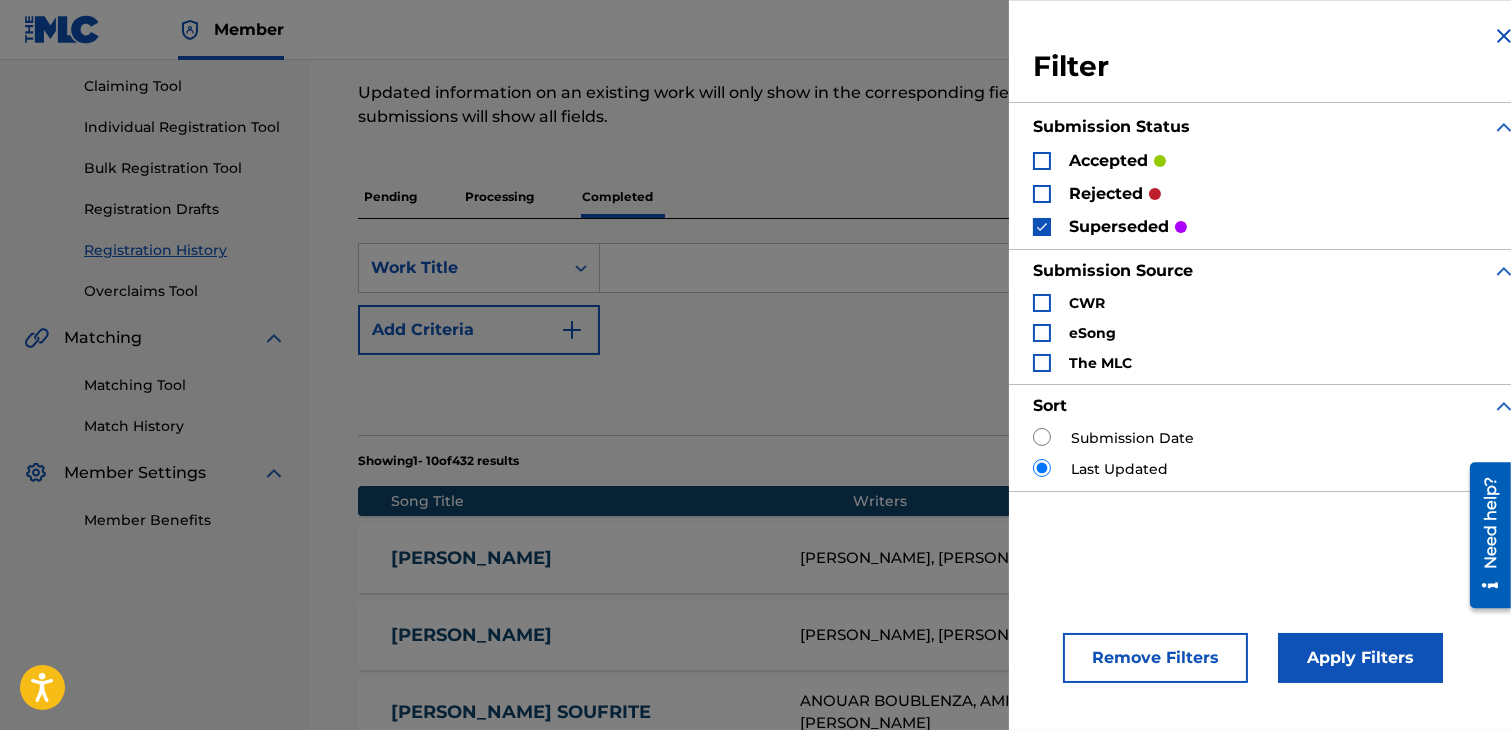 click on "Apply Filters" at bounding box center (1360, 658) 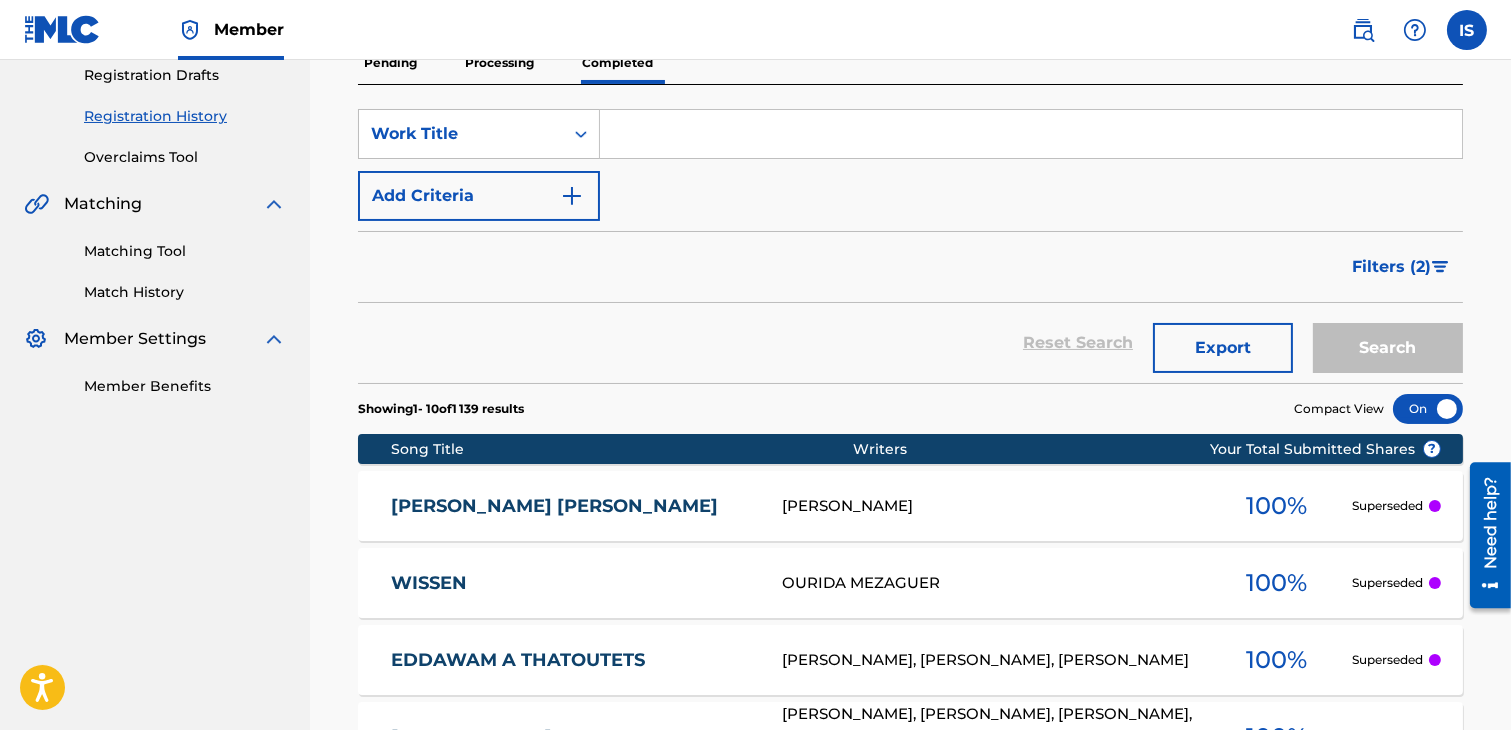 scroll, scrollTop: 346, scrollLeft: 0, axis: vertical 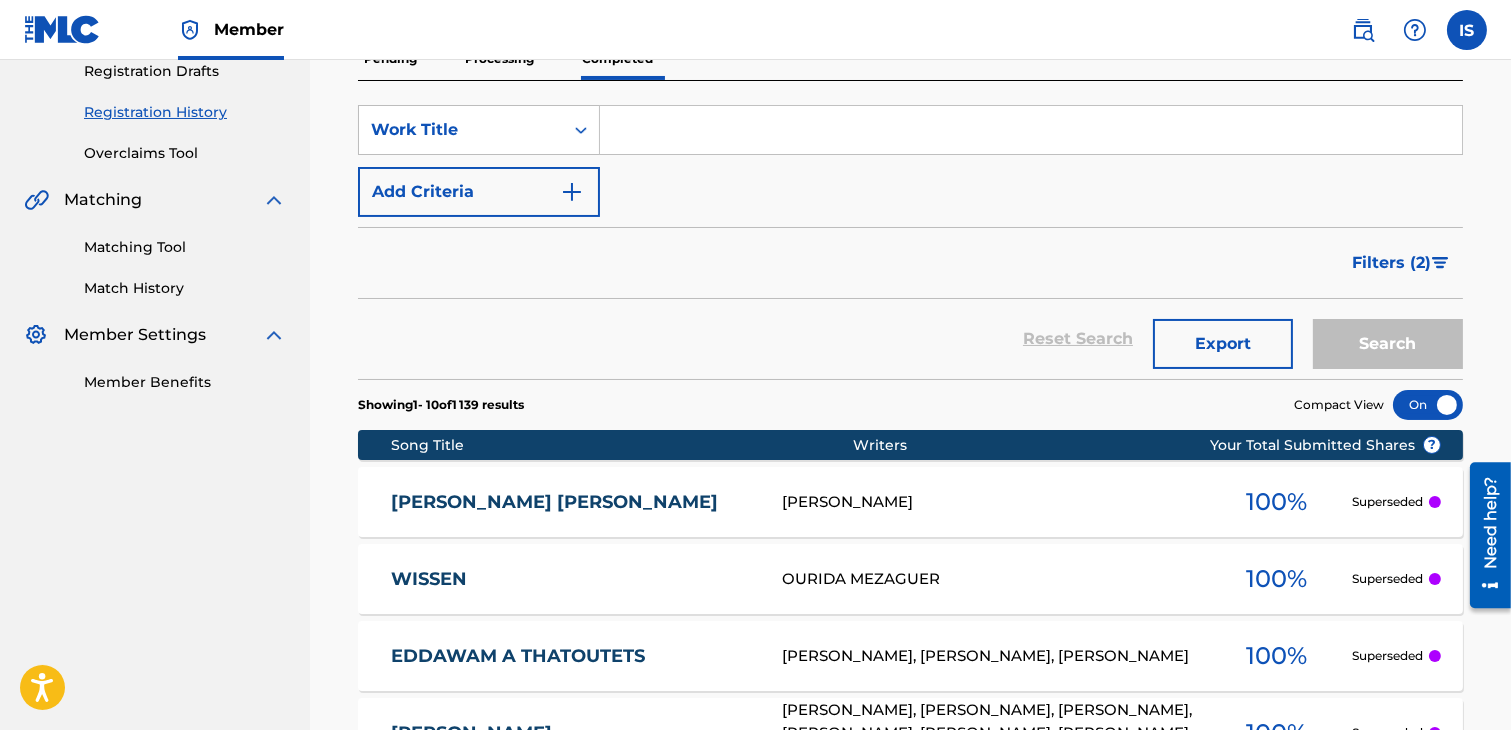 click on "Filters ( 2 )" at bounding box center [1391, 263] 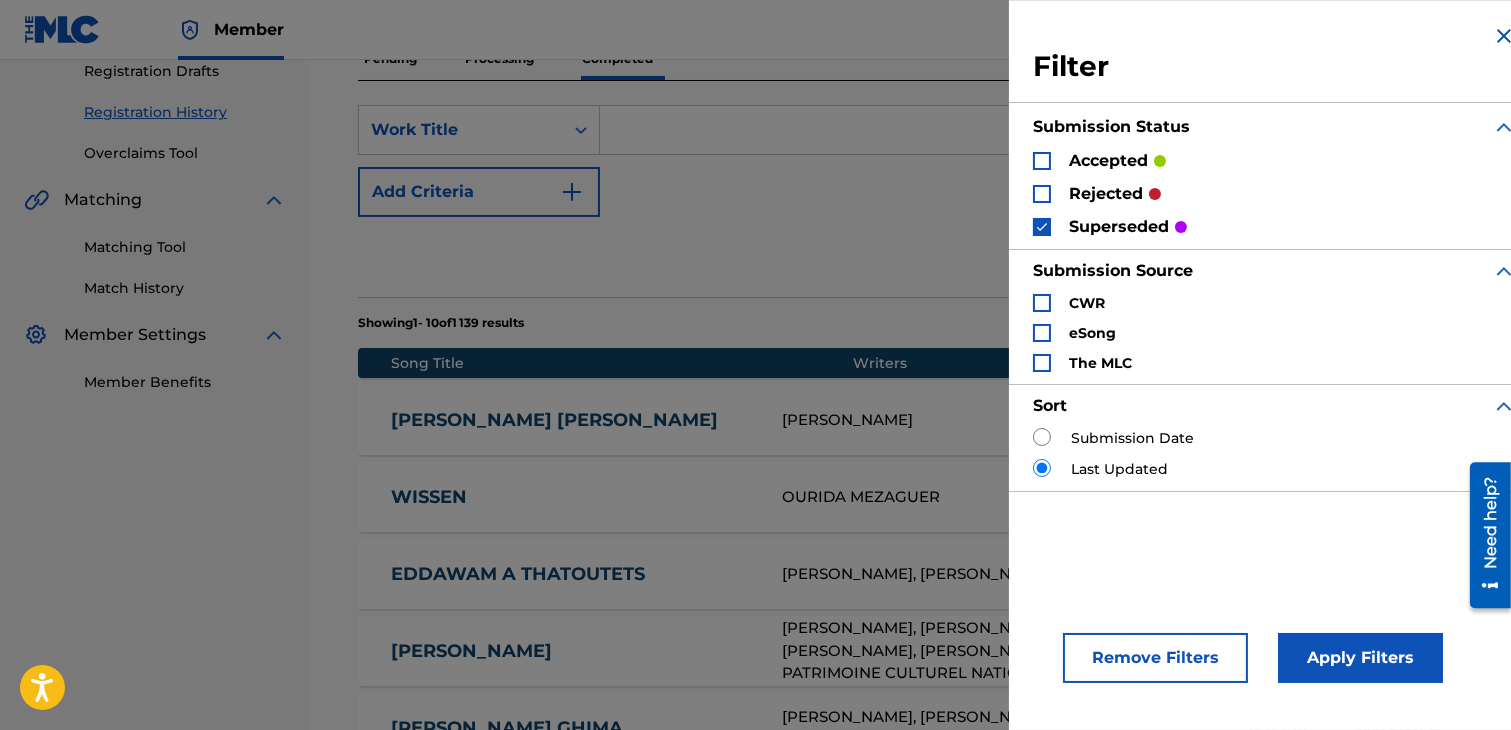 click on "superseded" at bounding box center [1110, 226] 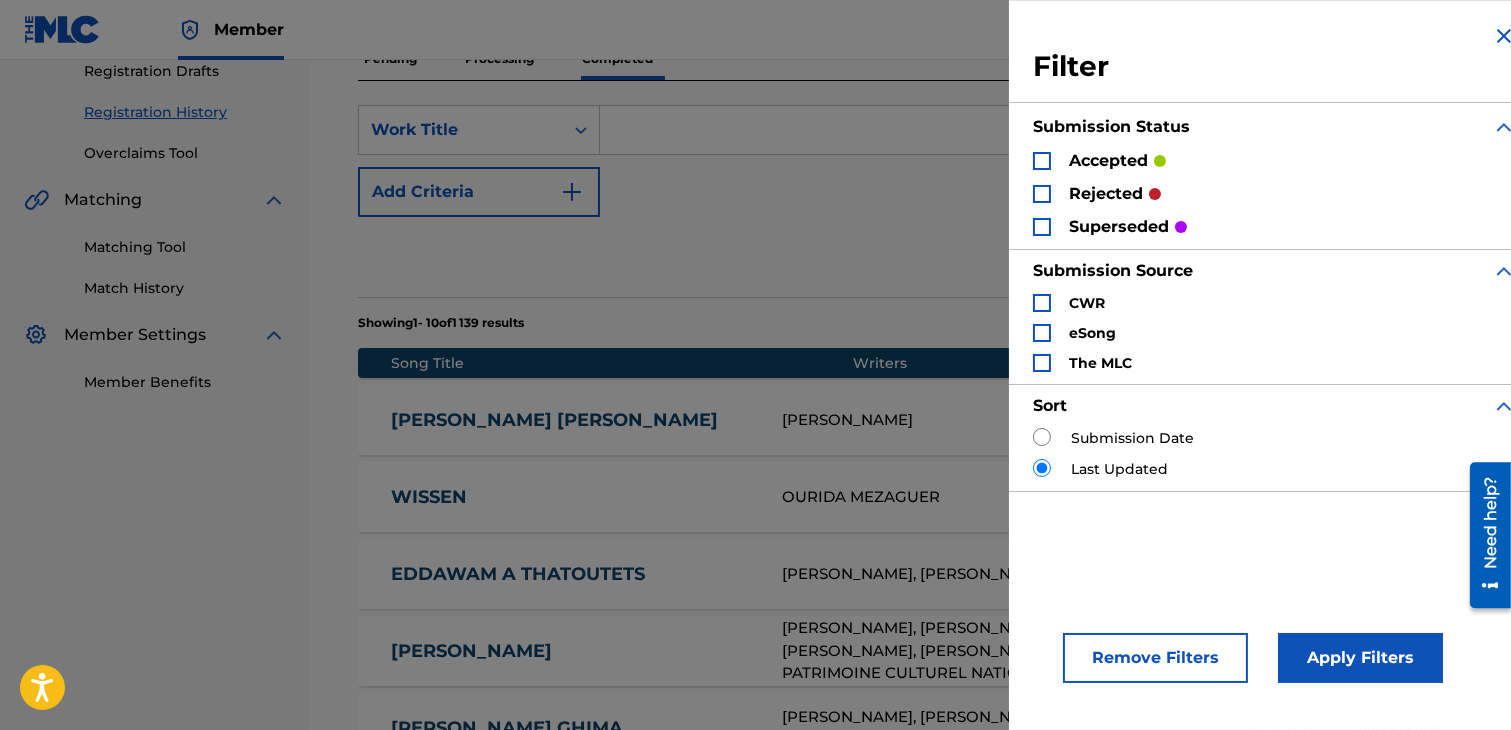 click at bounding box center (1042, 161) 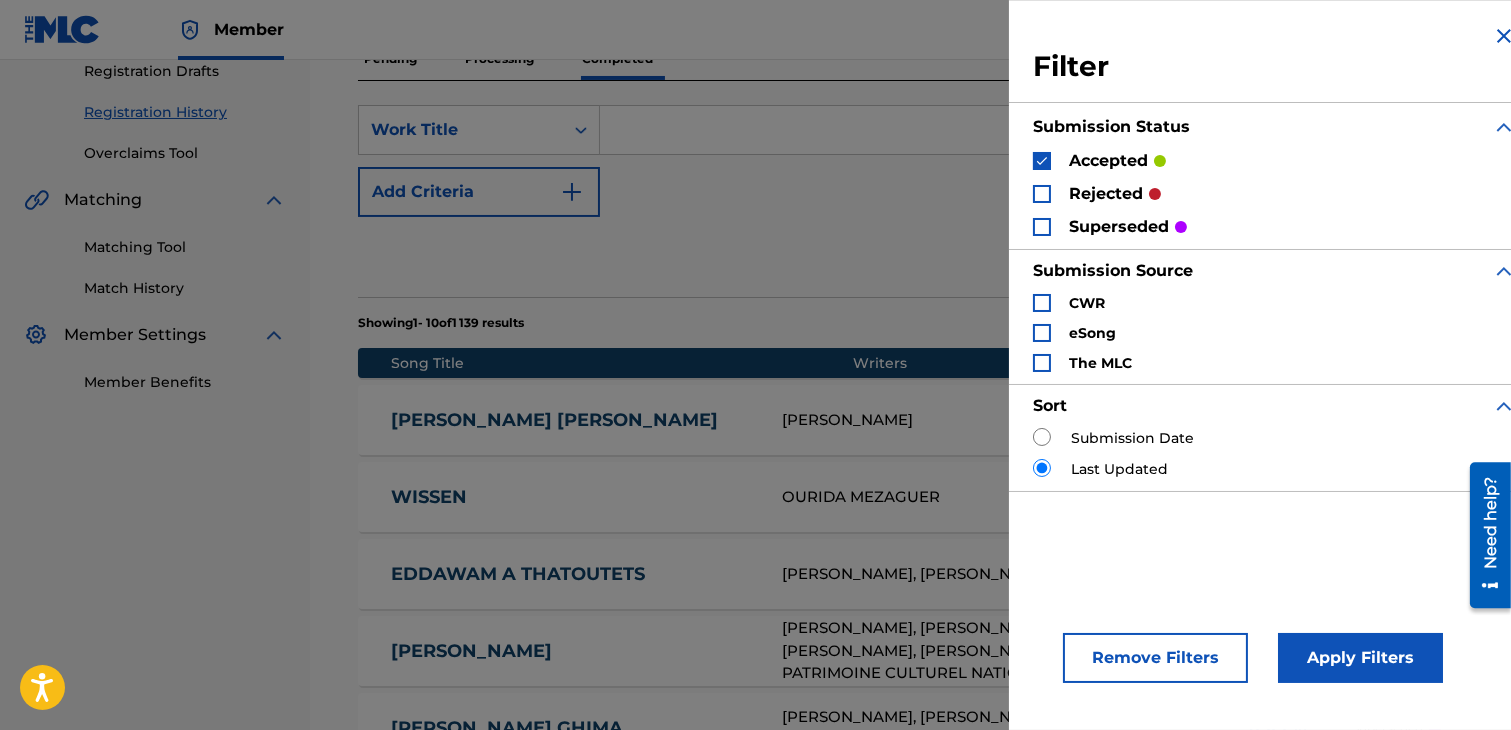 click on "Apply Filters" at bounding box center (1360, 658) 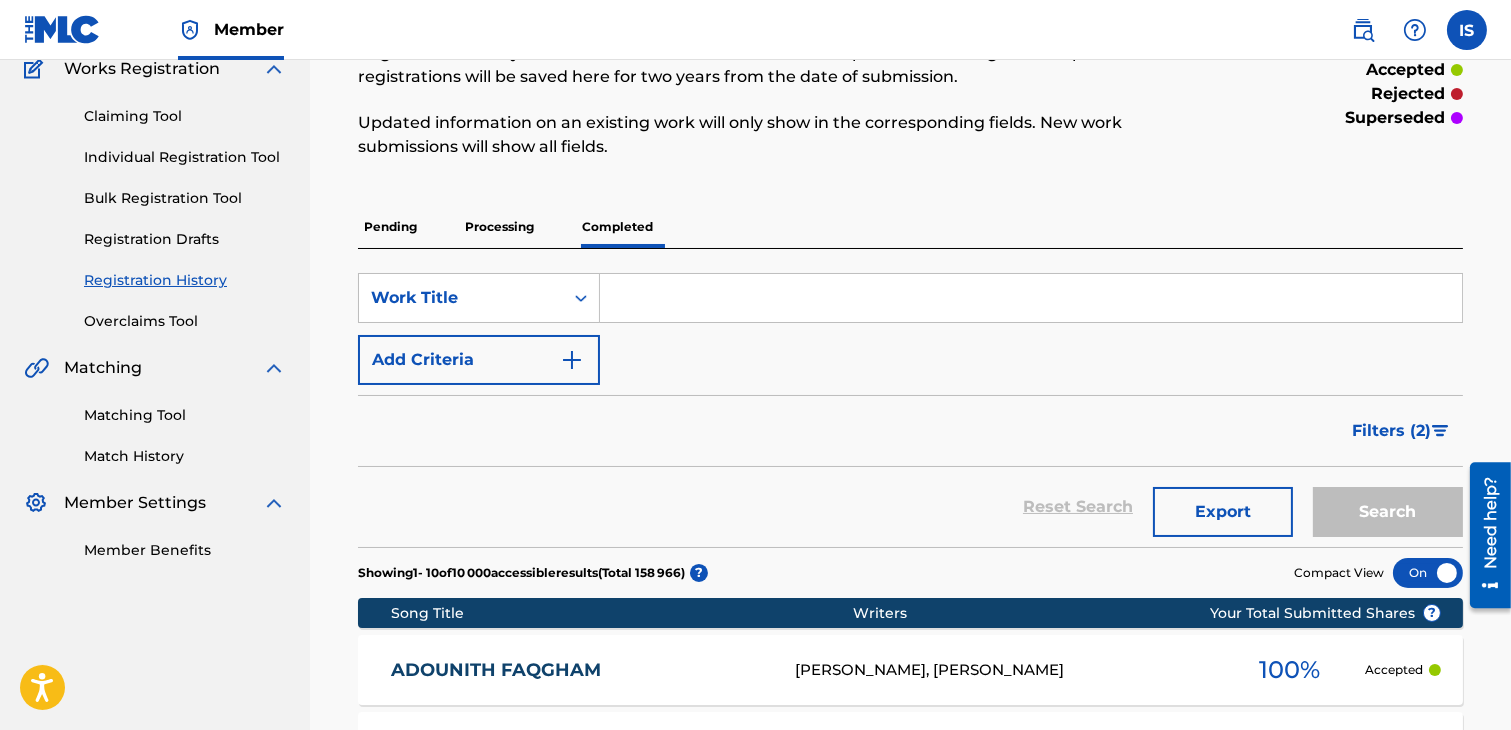 scroll, scrollTop: 177, scrollLeft: 0, axis: vertical 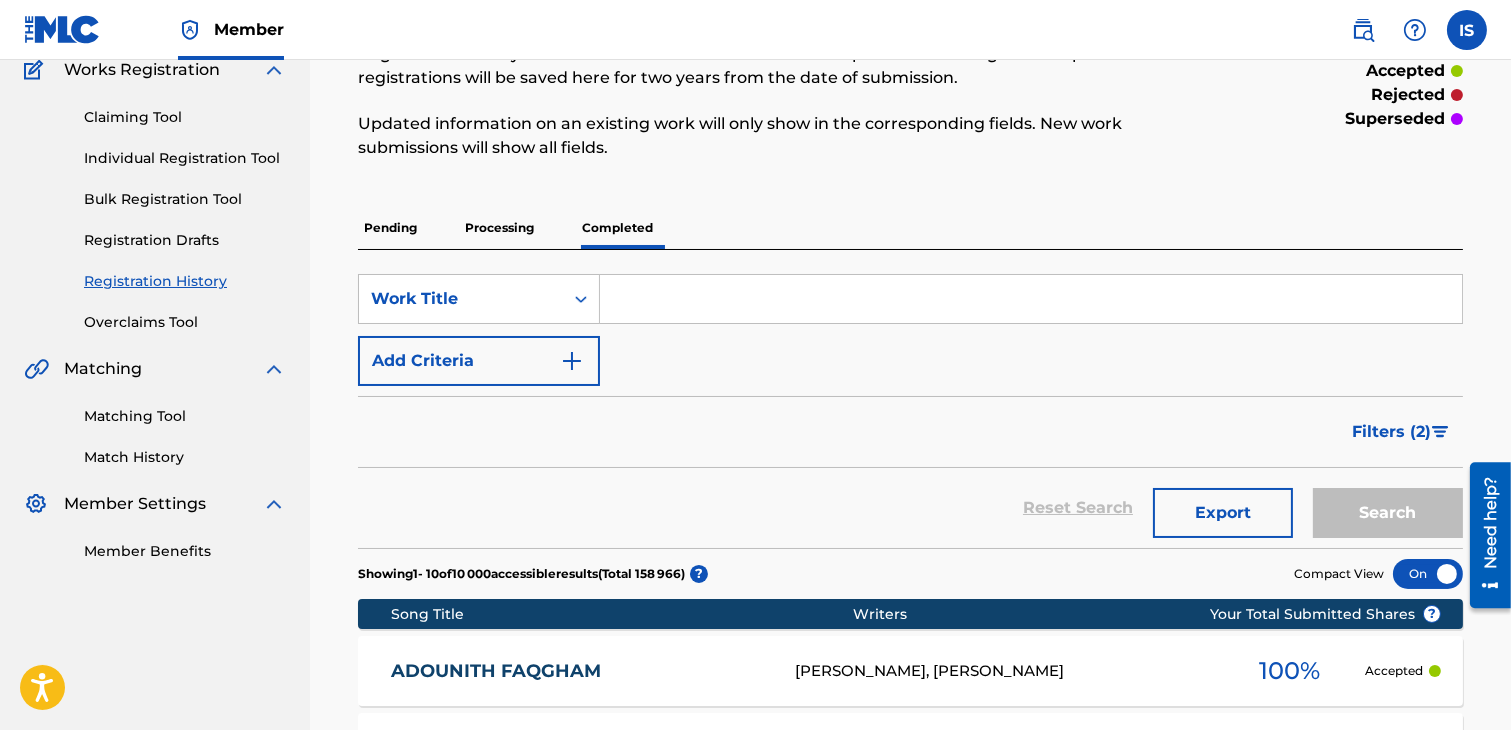 click on "Processing" at bounding box center [499, 228] 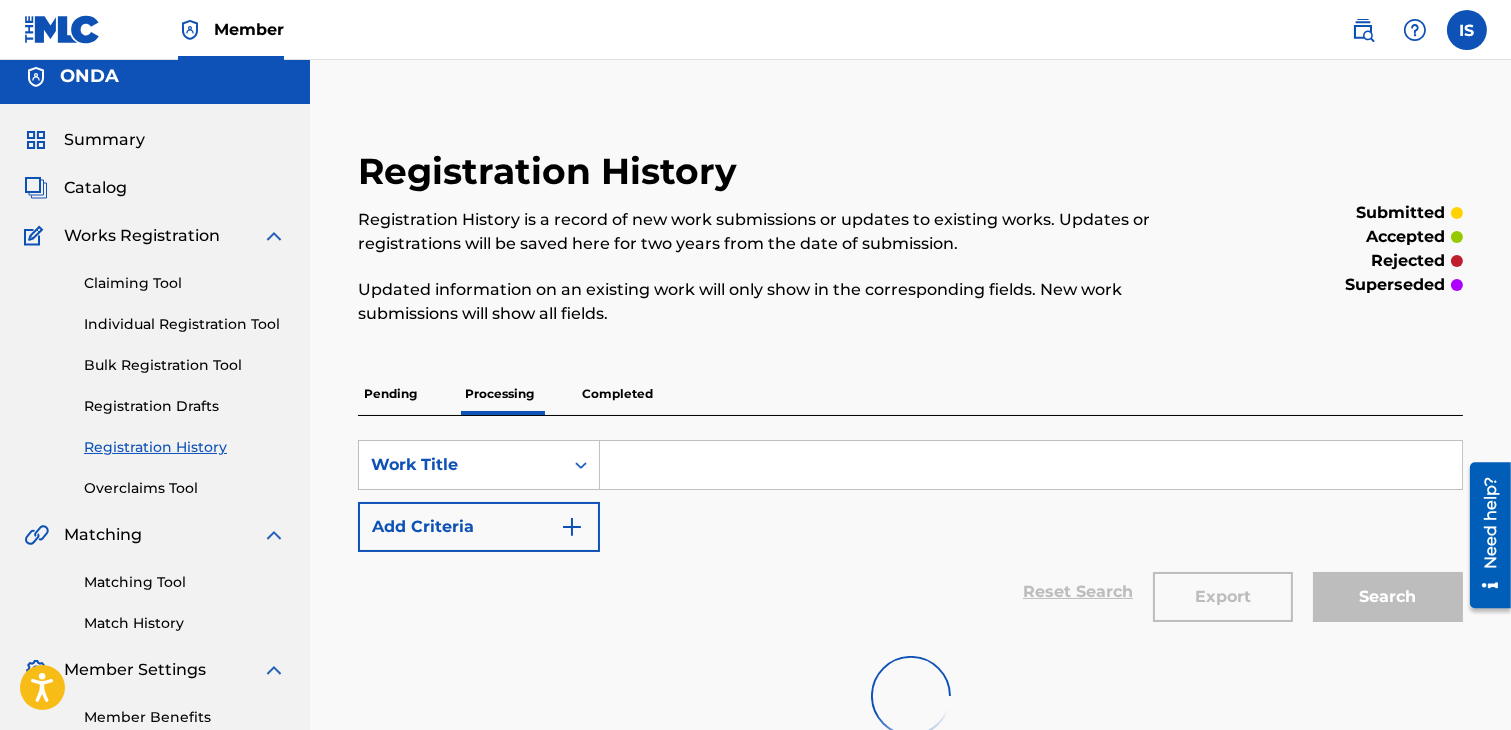 scroll, scrollTop: 150, scrollLeft: 0, axis: vertical 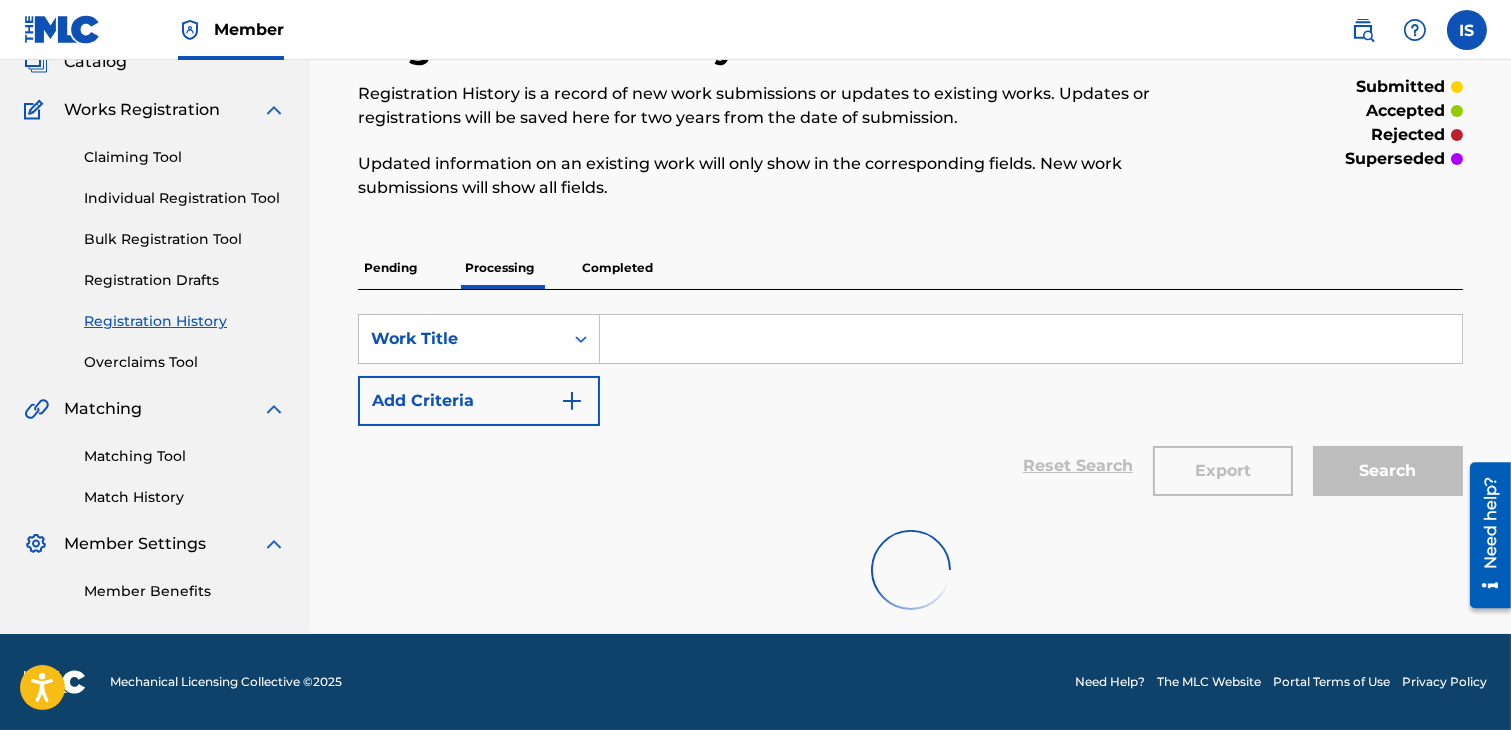 click on "Completed" at bounding box center (617, 268) 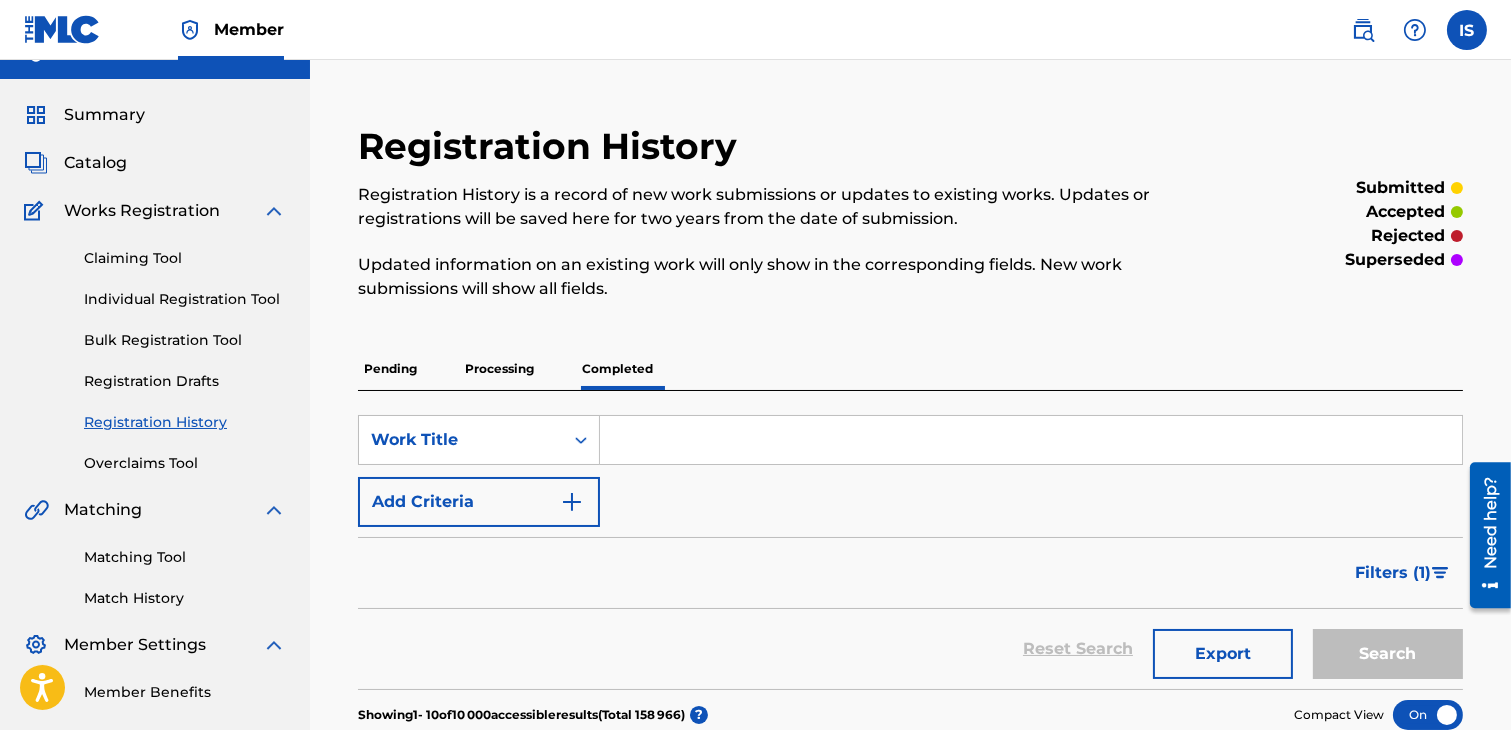 scroll, scrollTop: 152, scrollLeft: 0, axis: vertical 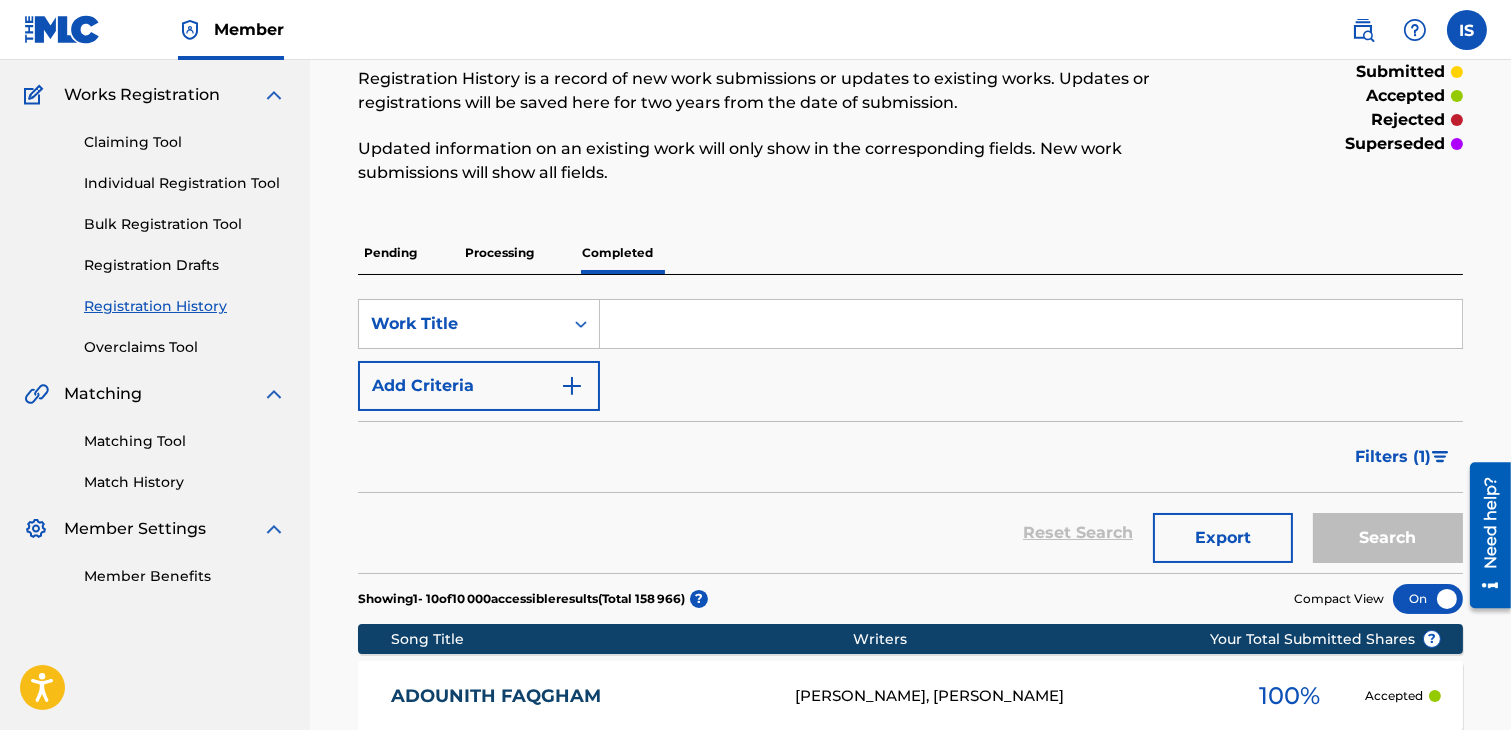 click on "Filters ( 1 )" at bounding box center [1393, 457] 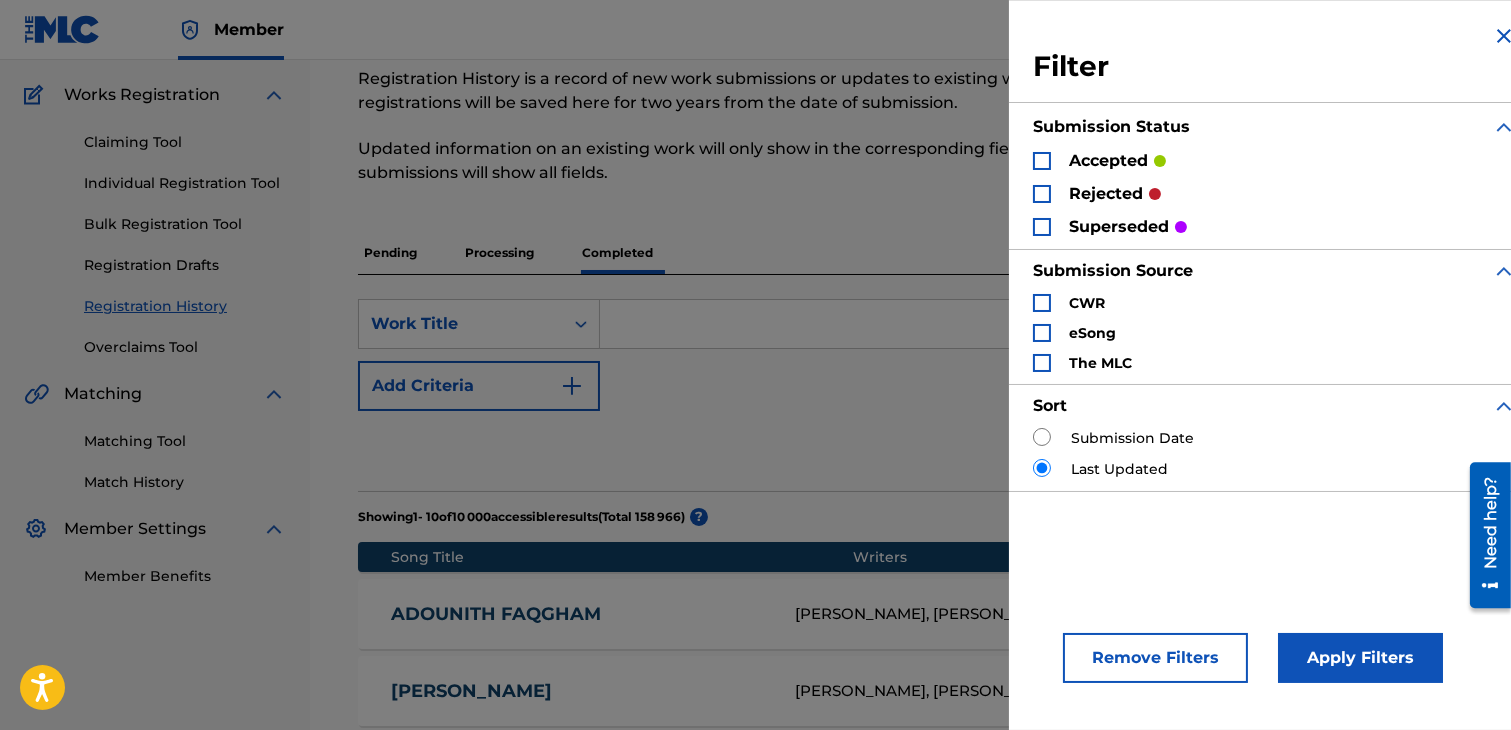 click on "rejected" at bounding box center (1097, 193) 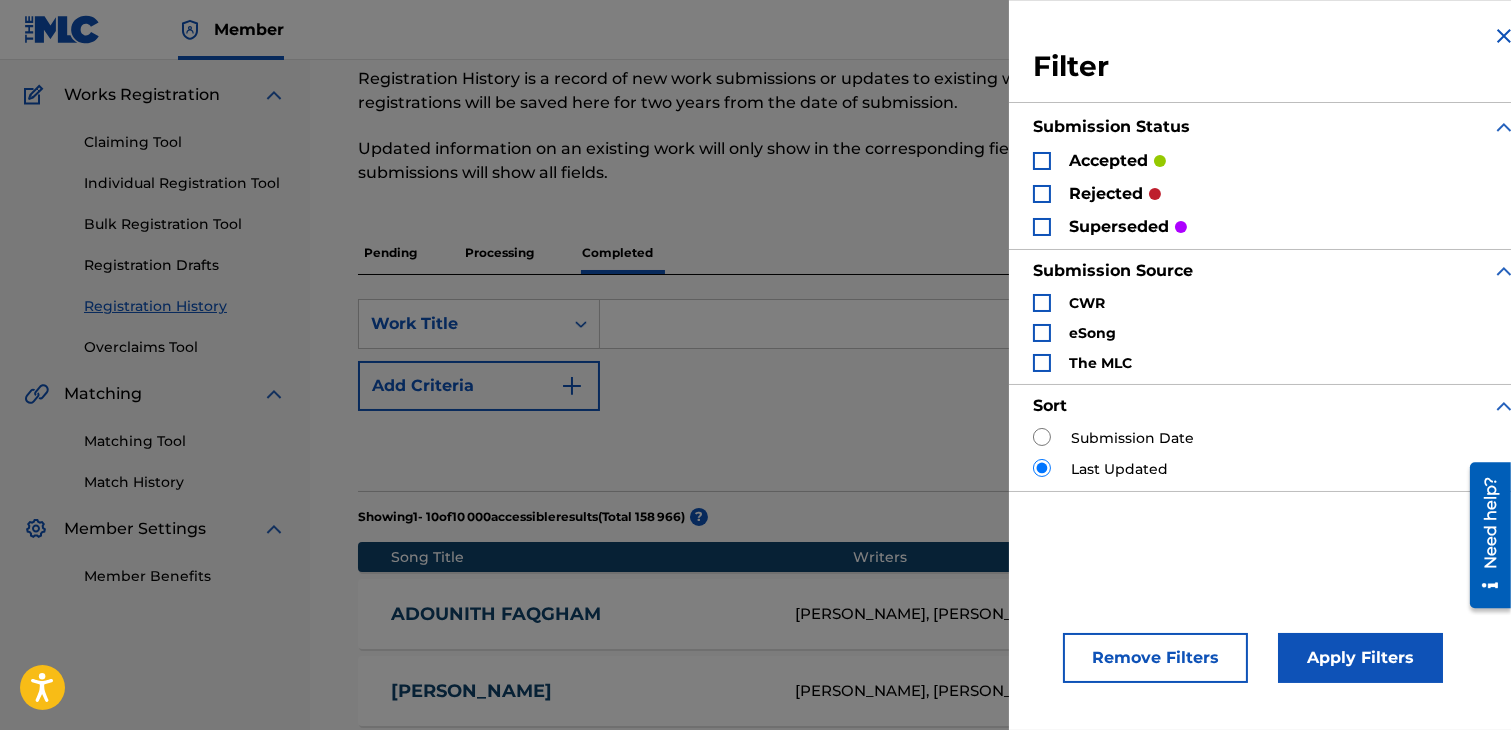 click at bounding box center [1042, 194] 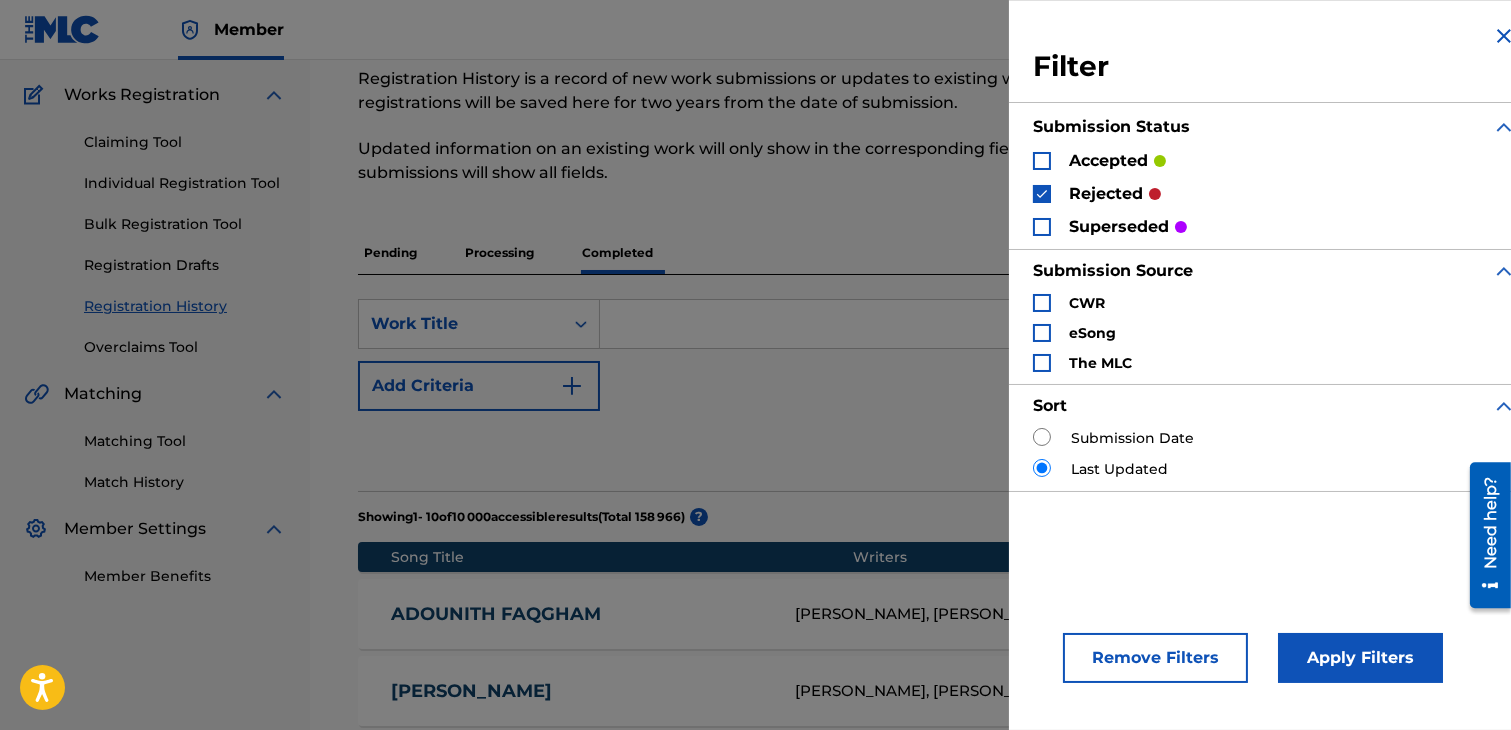 click on "Apply Filters" at bounding box center [1360, 658] 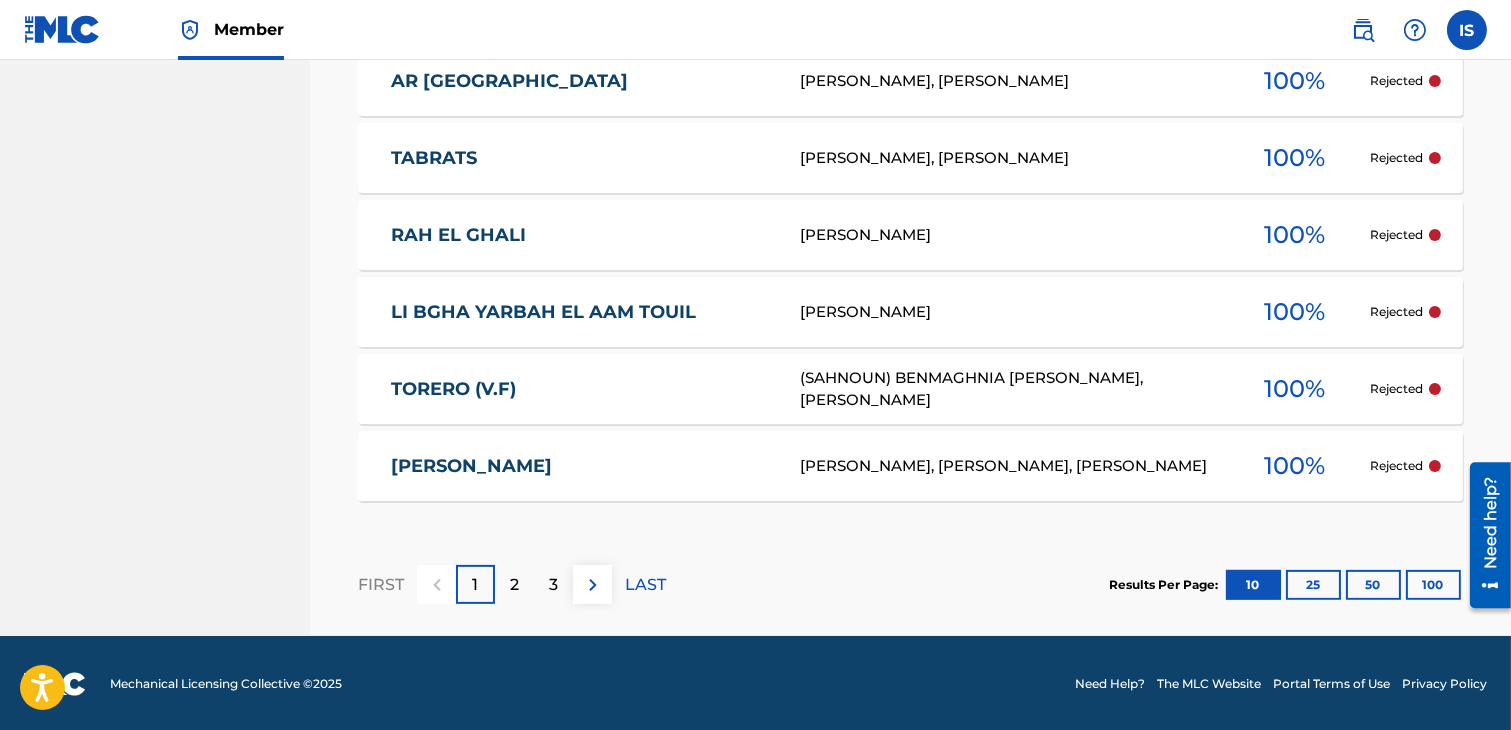 scroll, scrollTop: 1077, scrollLeft: 0, axis: vertical 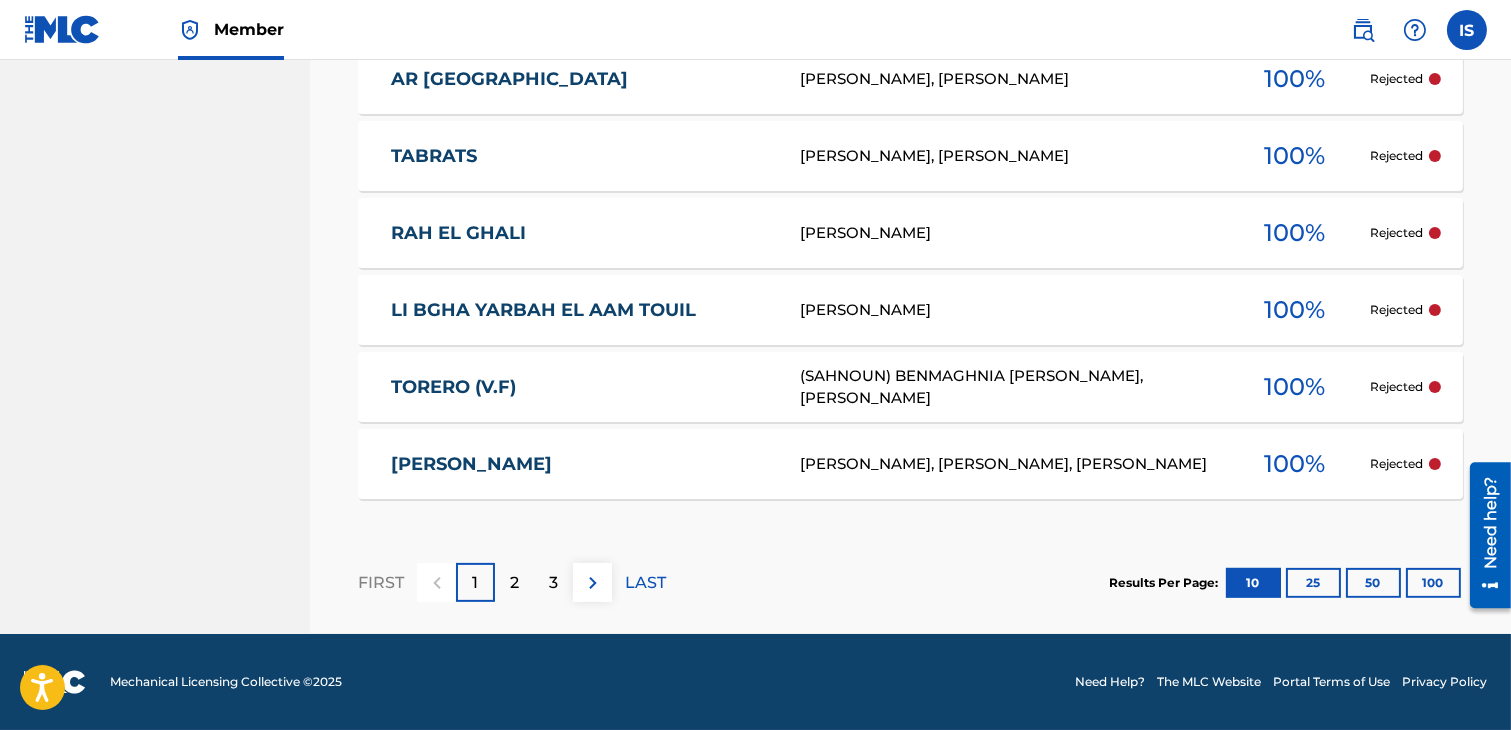 click on "2" at bounding box center [514, 582] 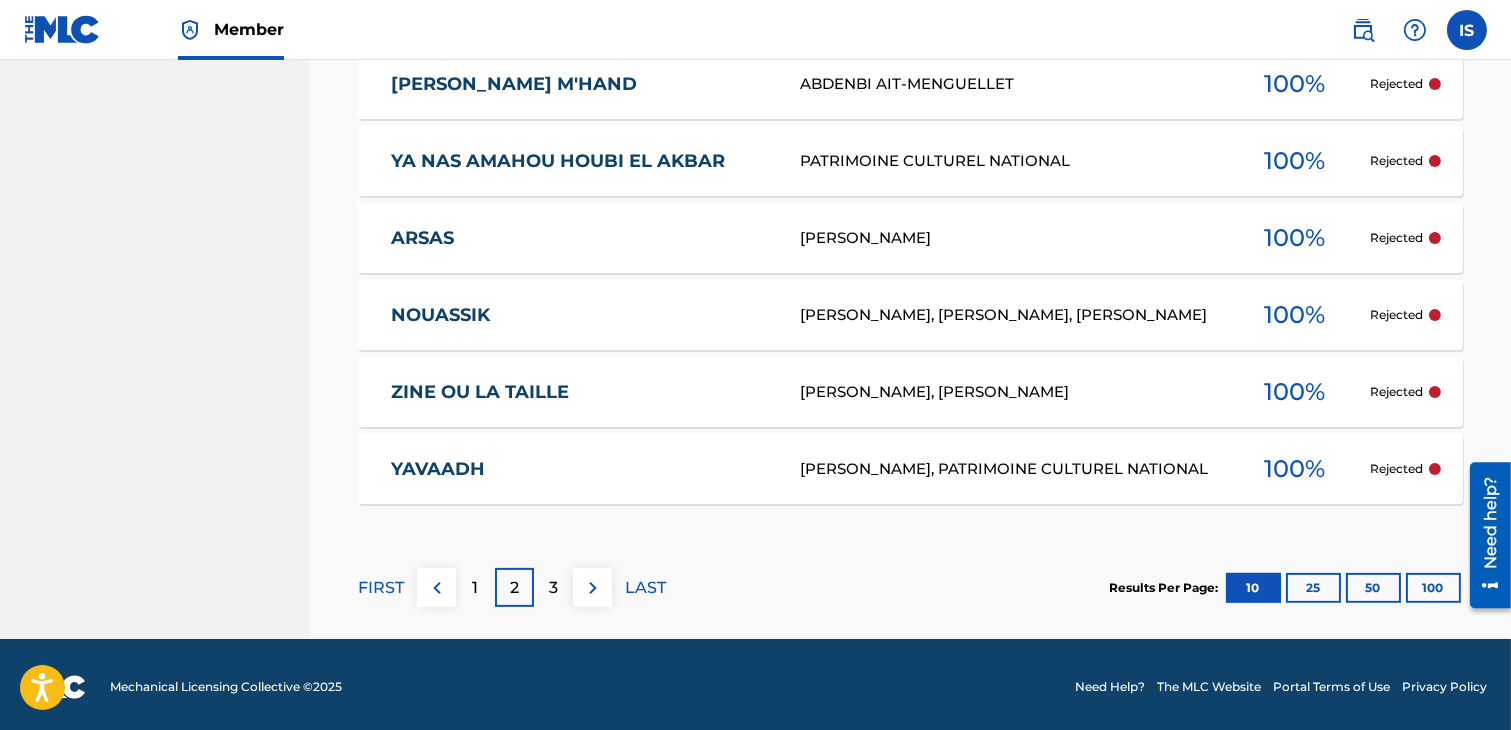 scroll, scrollTop: 1077, scrollLeft: 0, axis: vertical 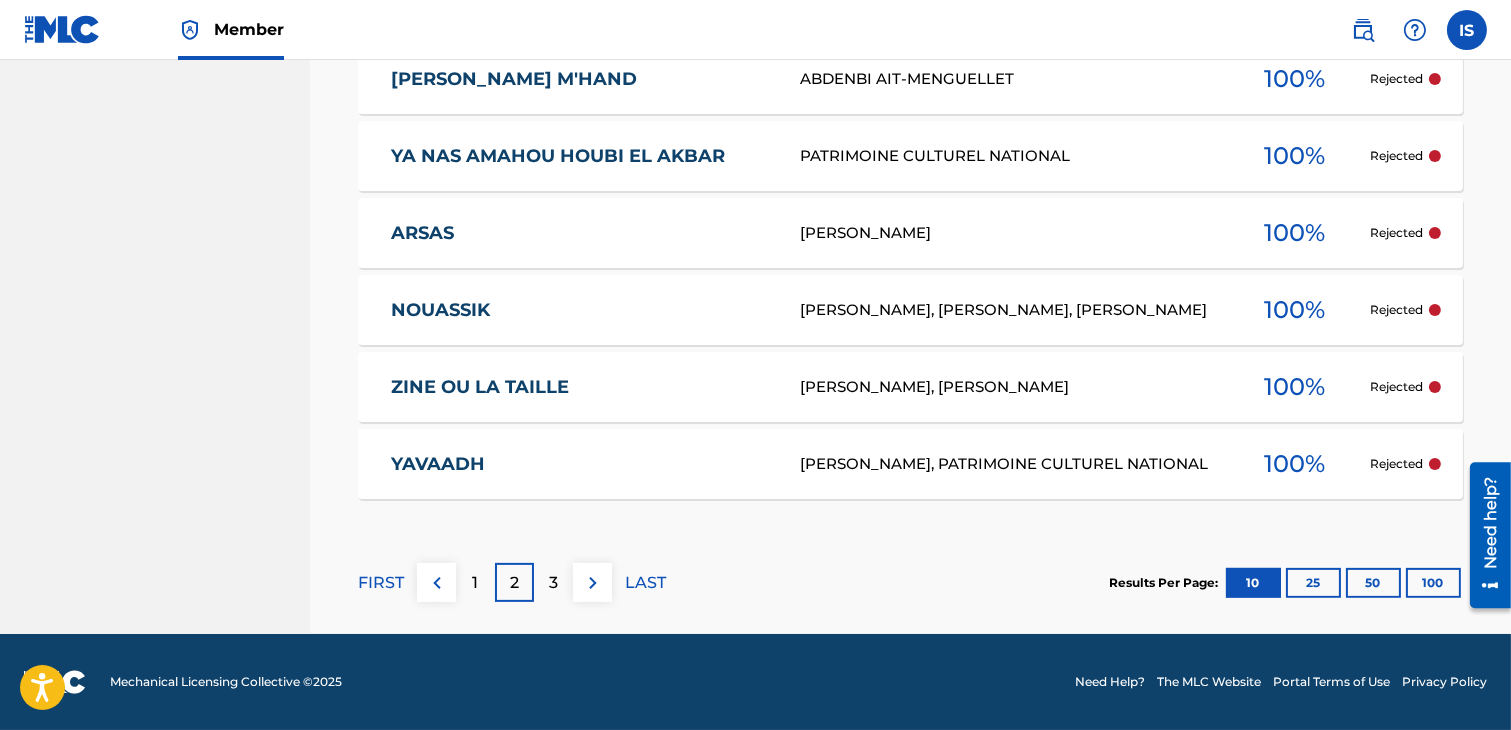 click on "3" at bounding box center [553, 583] 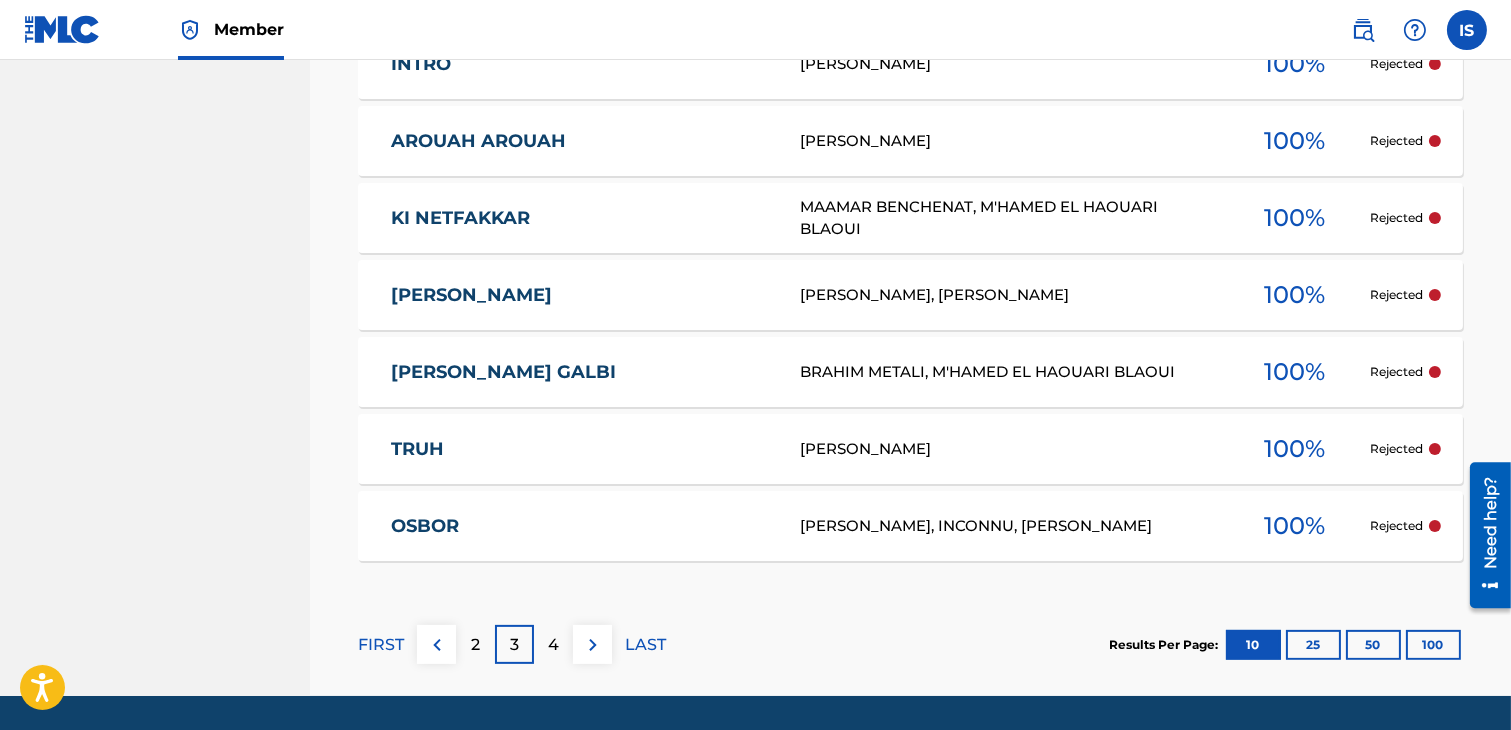 scroll, scrollTop: 1026, scrollLeft: 0, axis: vertical 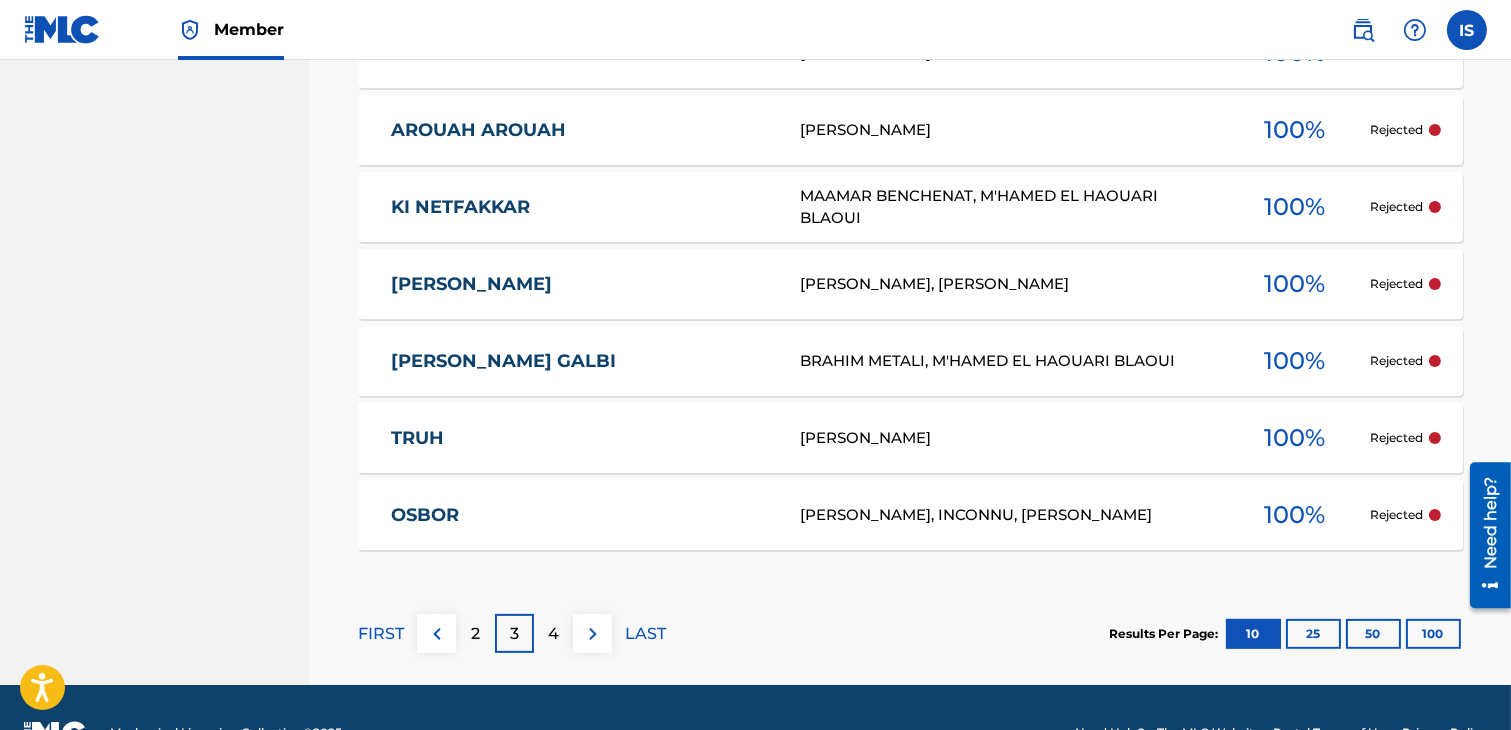click on "4" at bounding box center (553, 634) 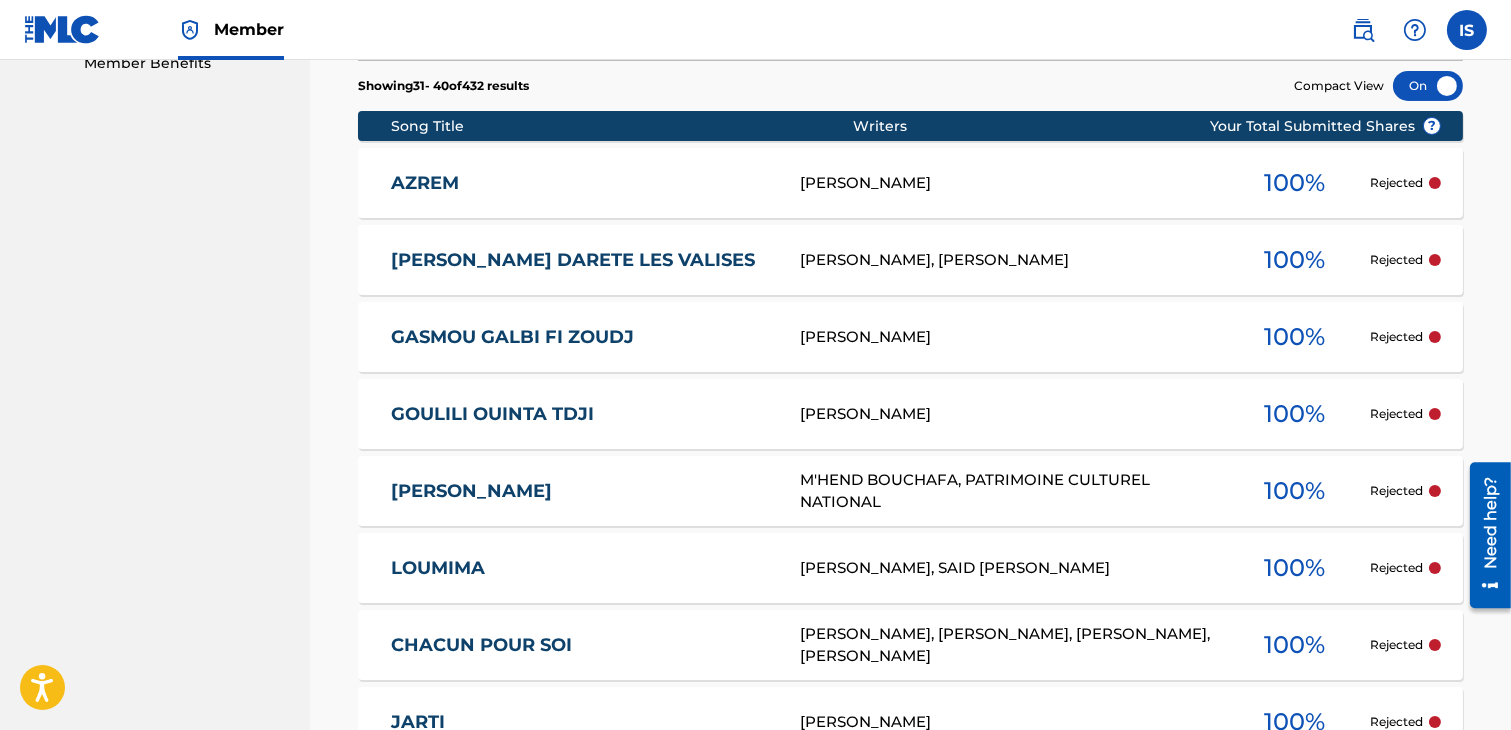scroll, scrollTop: 657, scrollLeft: 0, axis: vertical 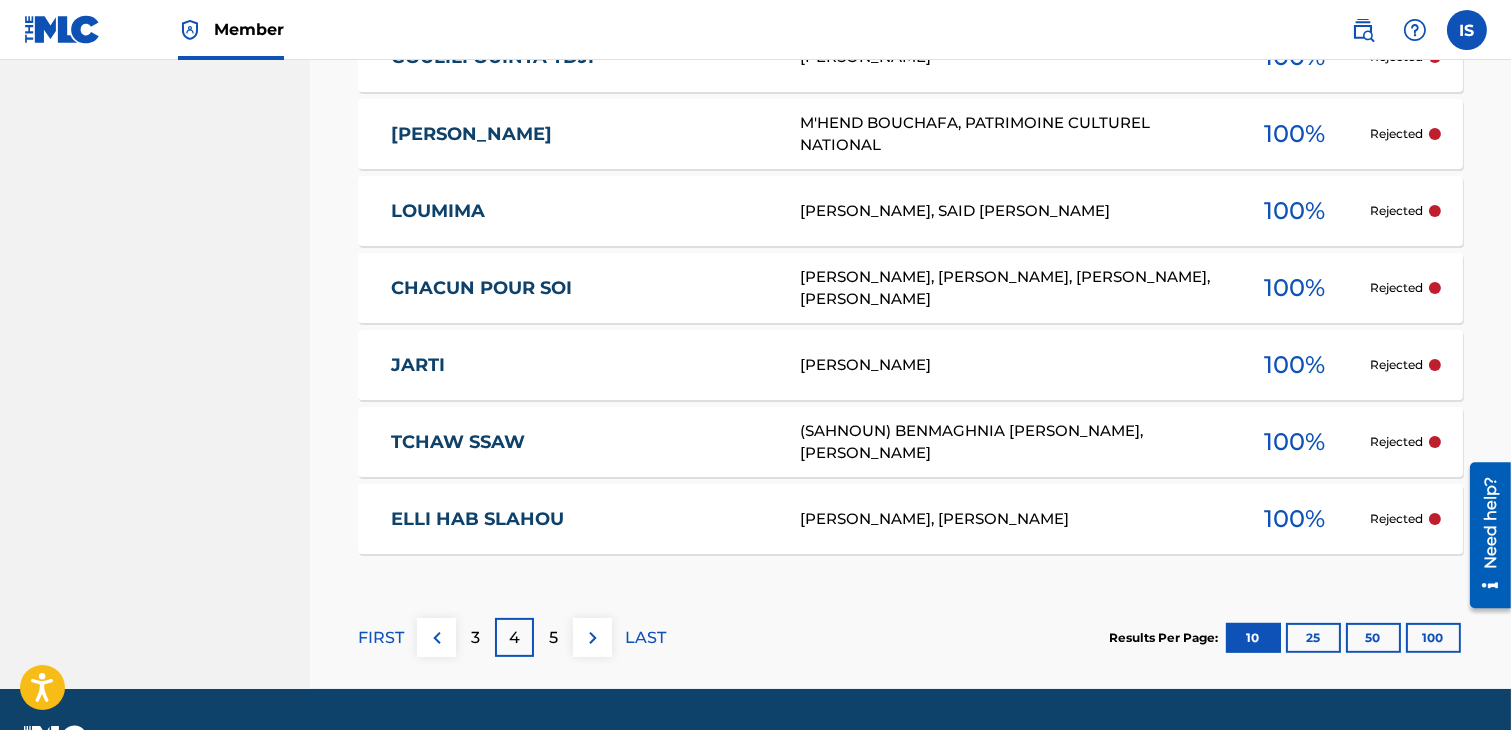 click on "5" at bounding box center [553, 637] 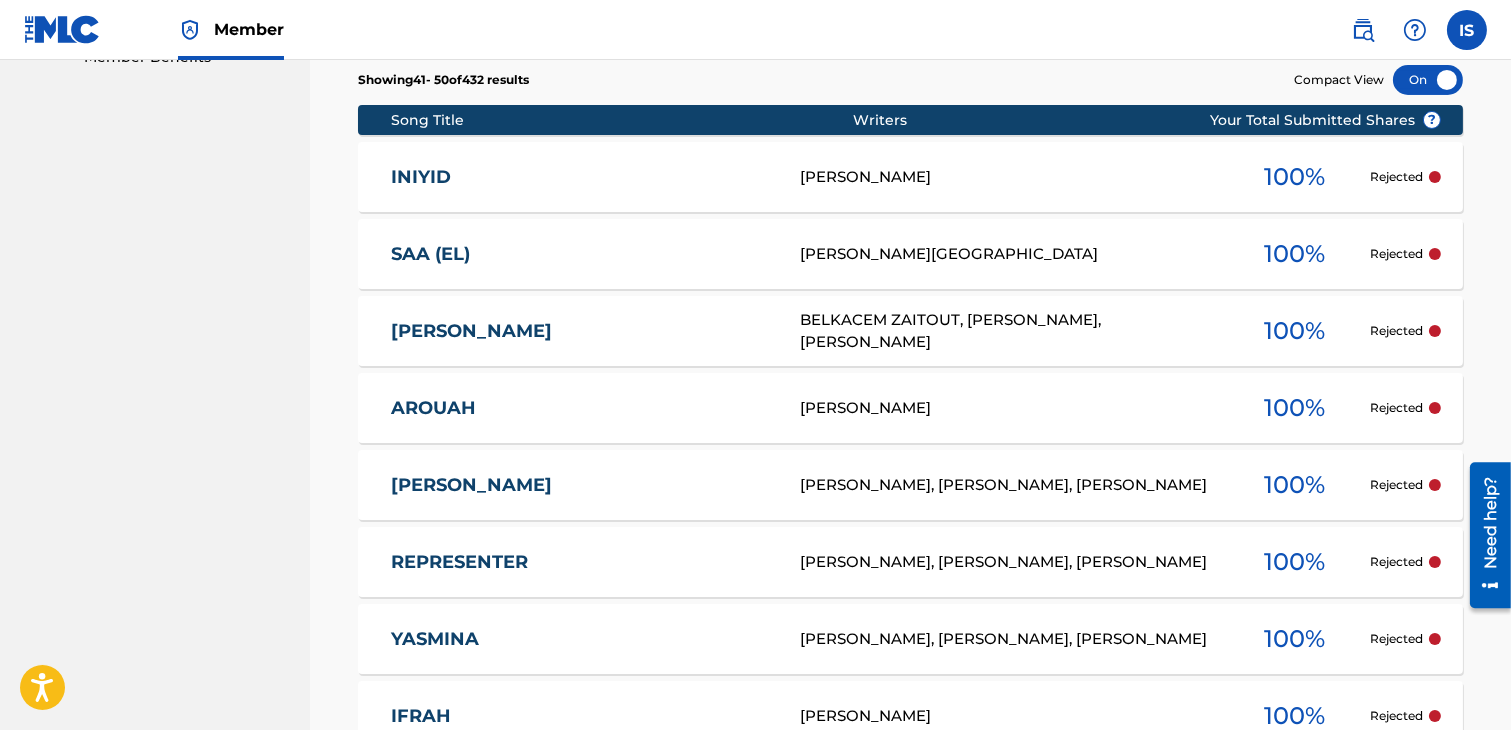 scroll, scrollTop: 1077, scrollLeft: 0, axis: vertical 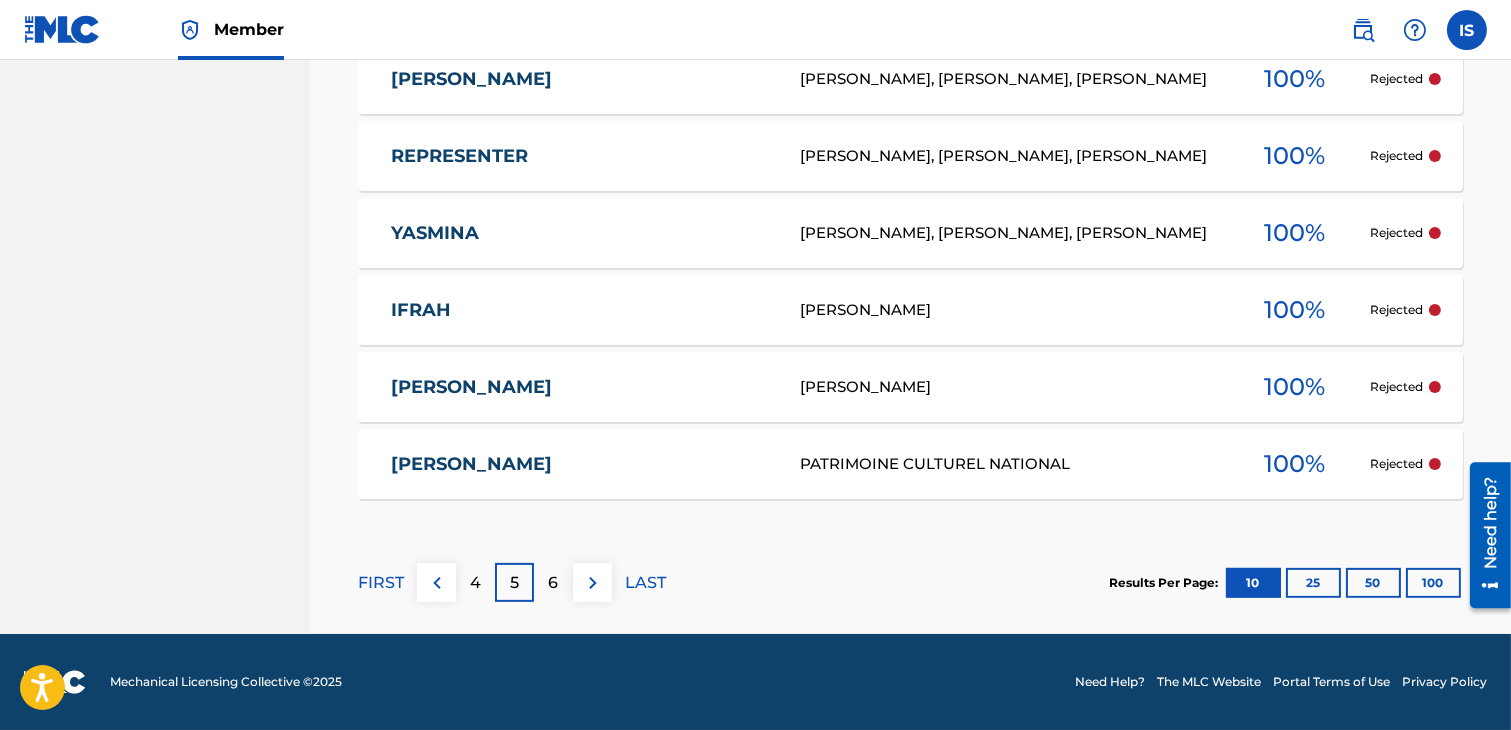 click on "FIRST 4 5 6 LAST" at bounding box center (512, 582) 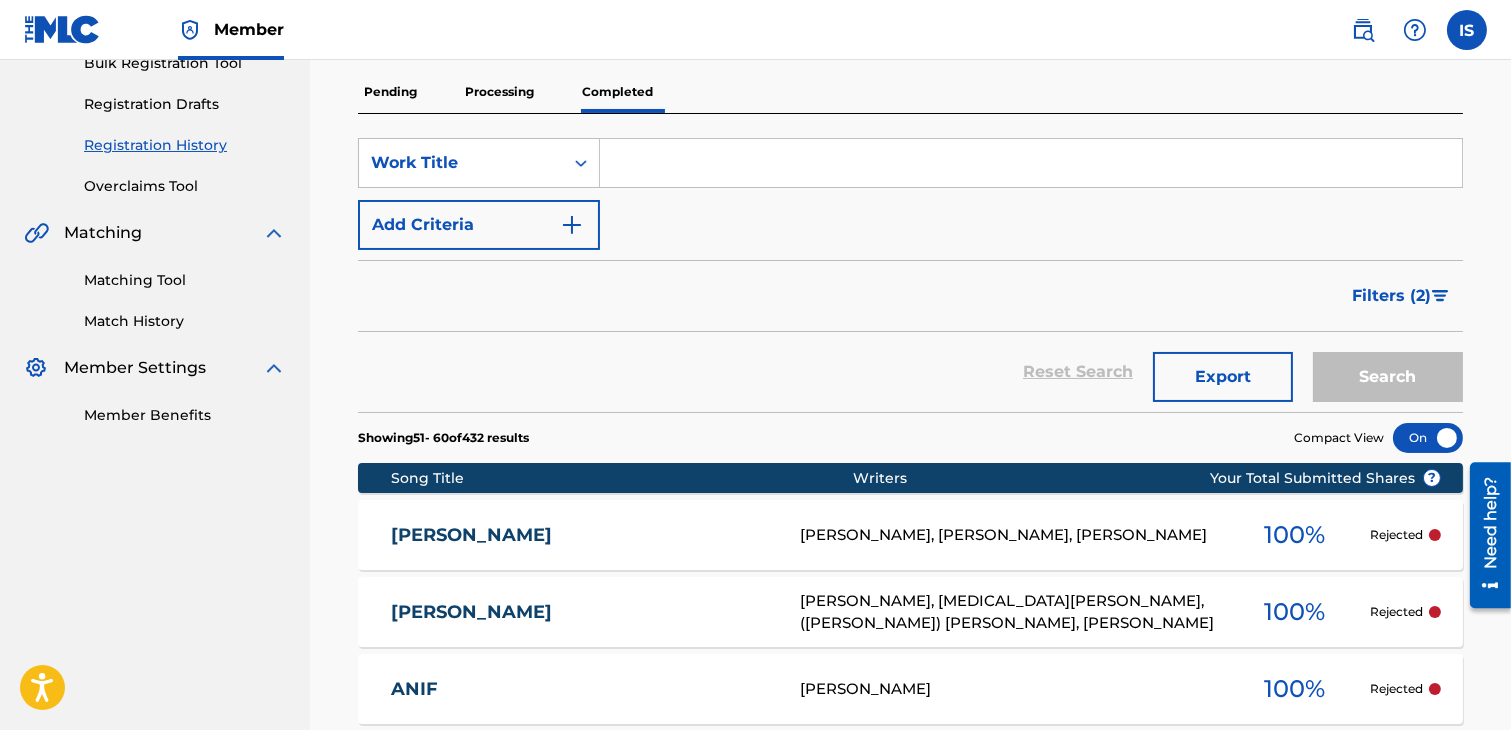 scroll, scrollTop: 297, scrollLeft: 0, axis: vertical 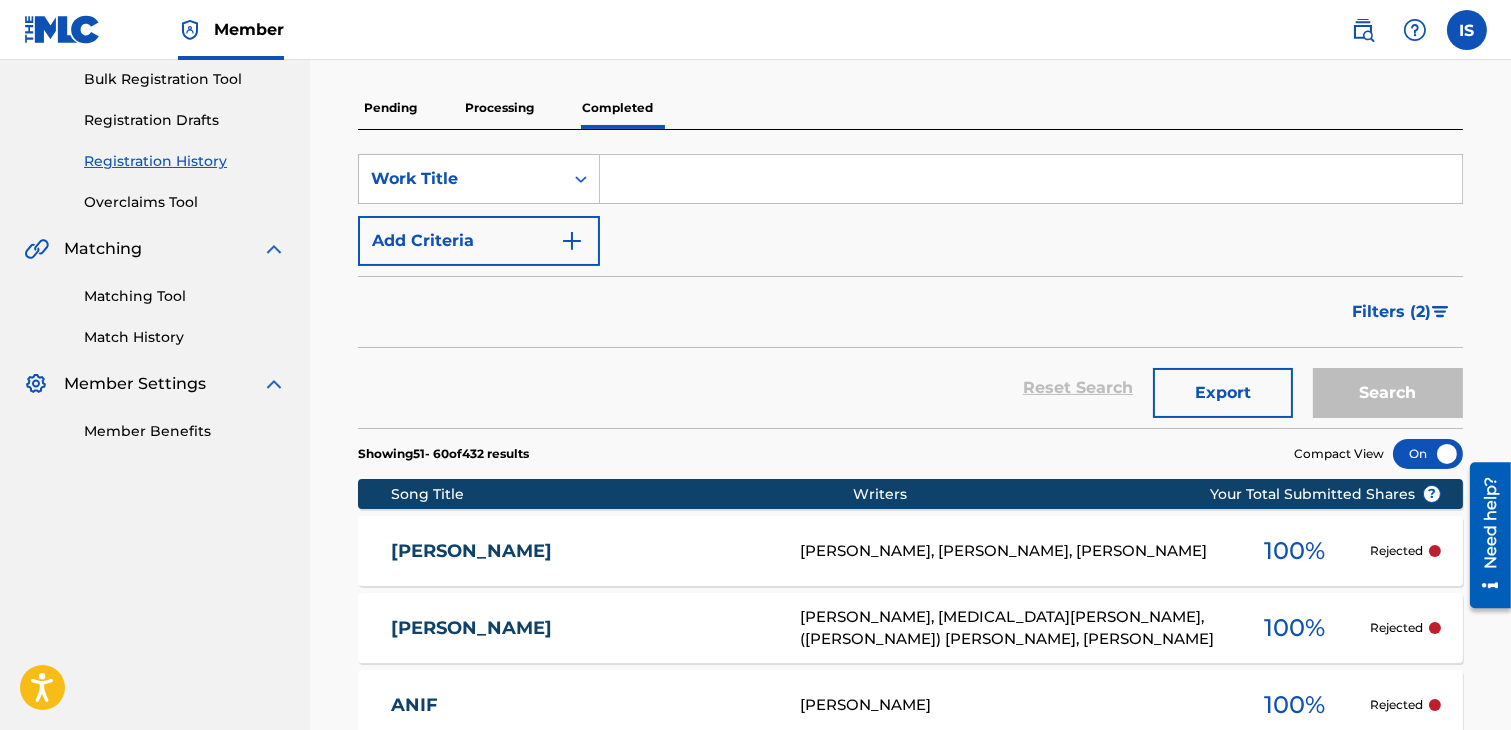 click on "Export" at bounding box center [1223, 393] 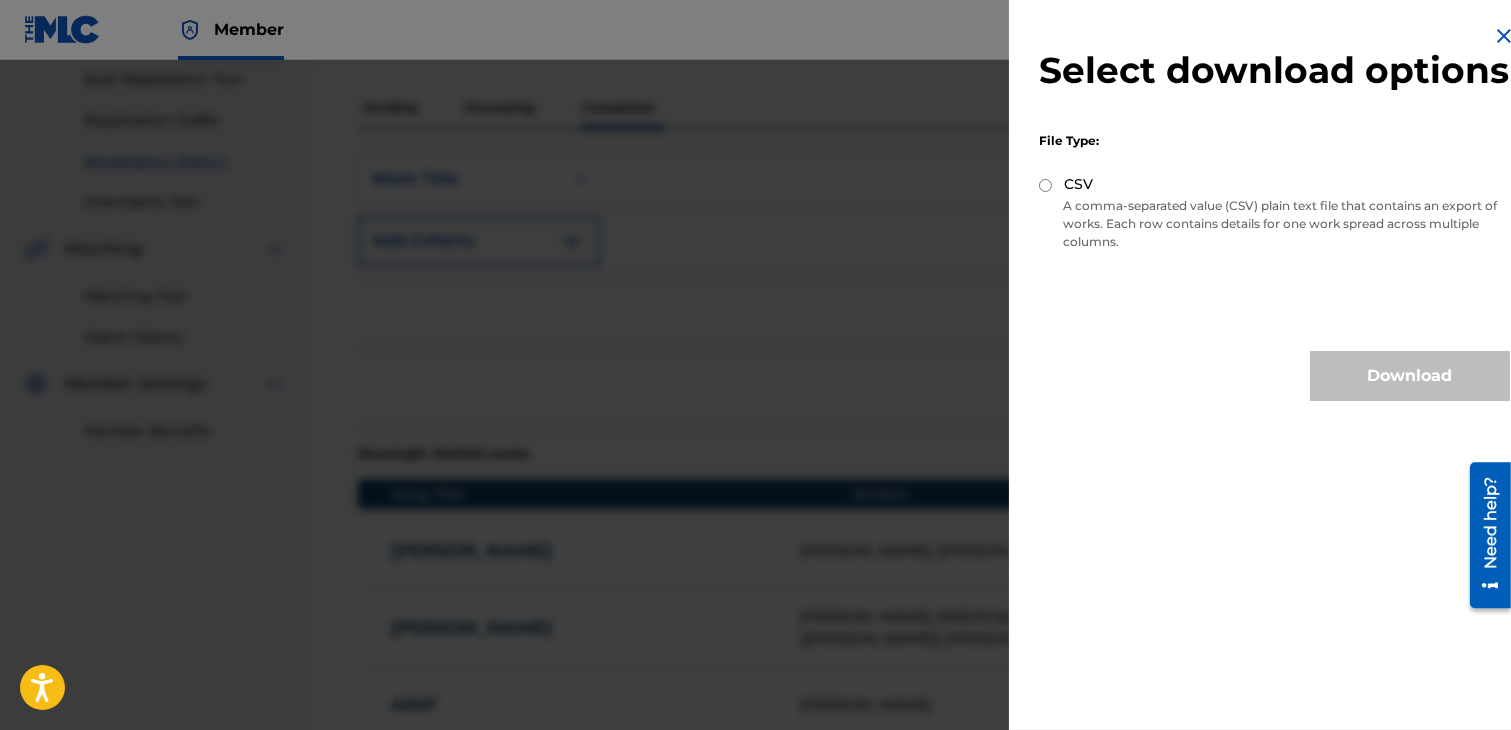 click on "CSV" at bounding box center [1045, 185] 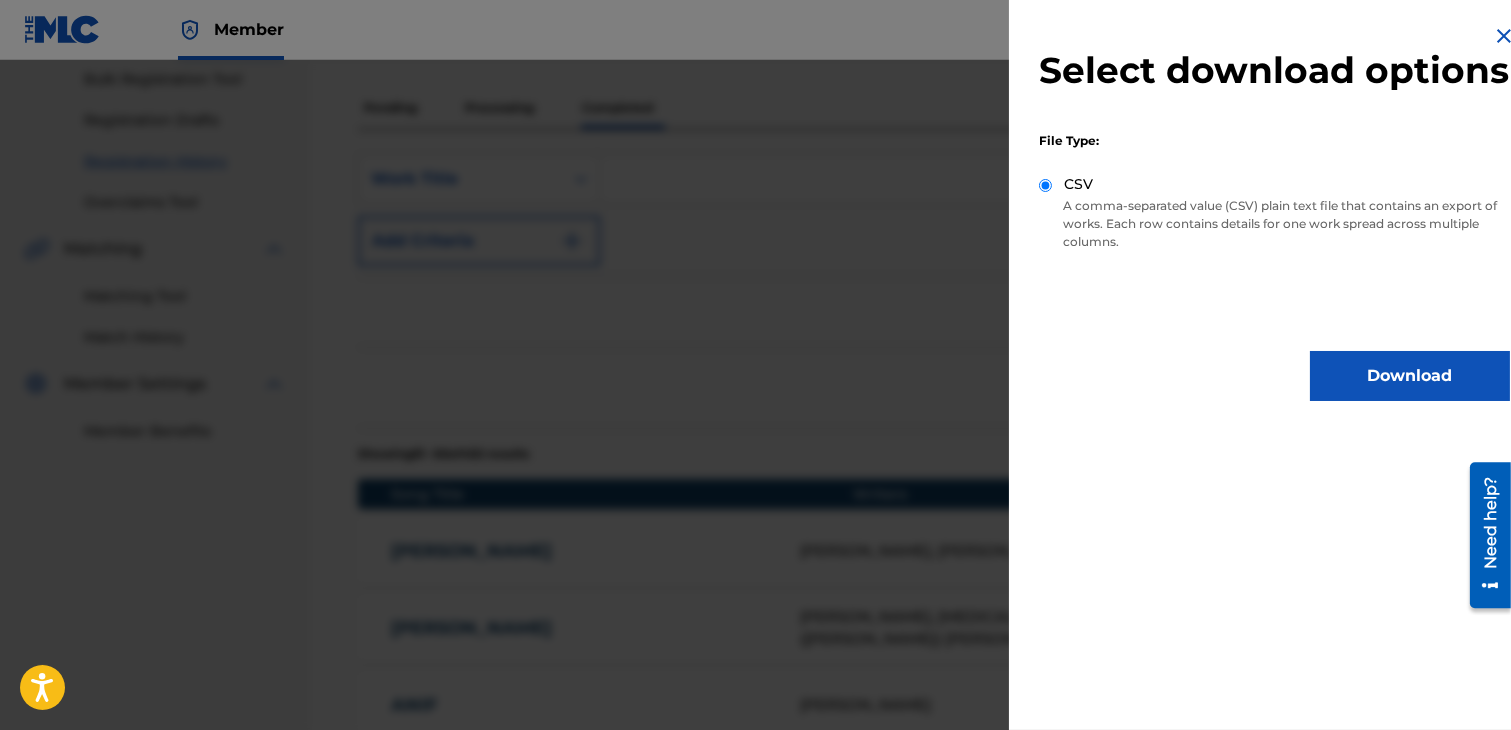 click on "Download" at bounding box center (1410, 376) 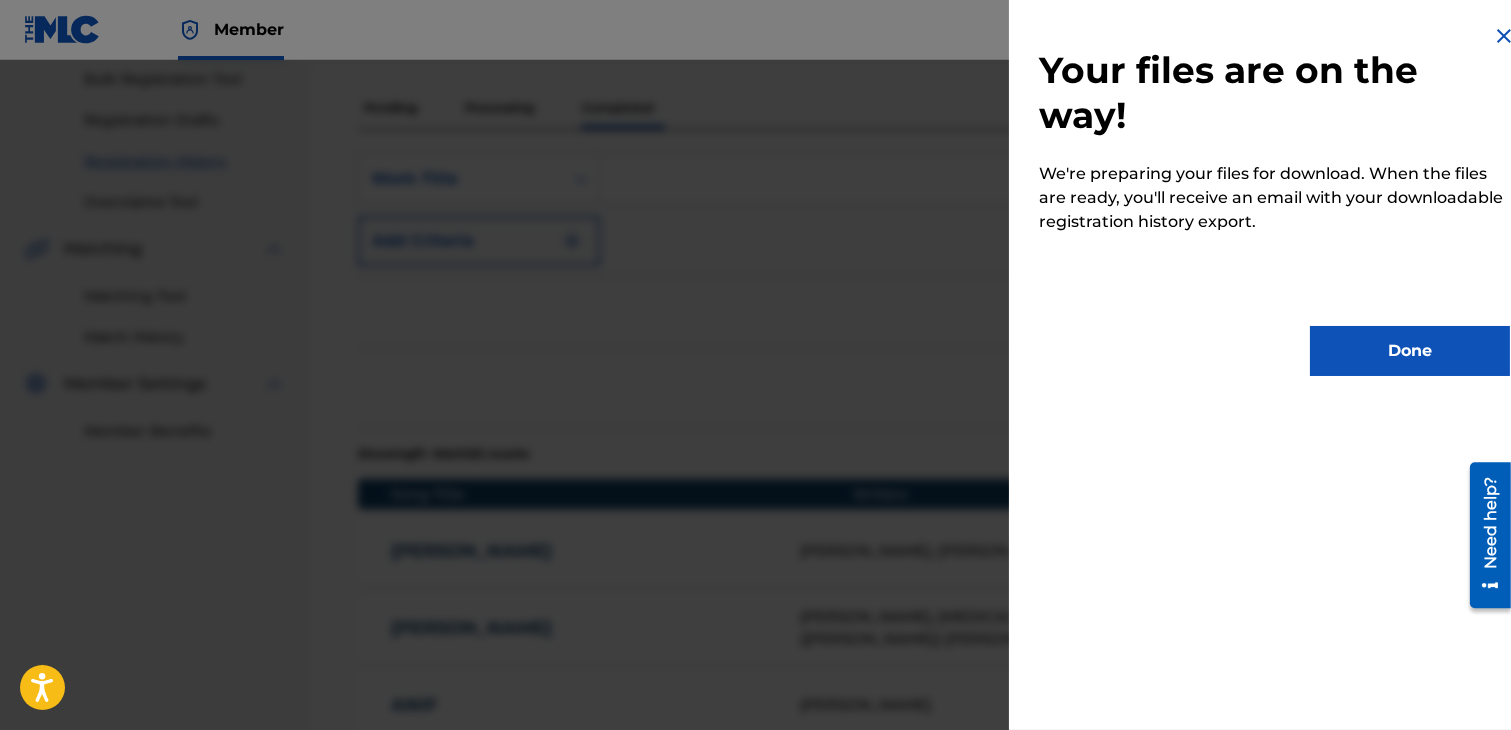 click on "Done" at bounding box center [1410, 351] 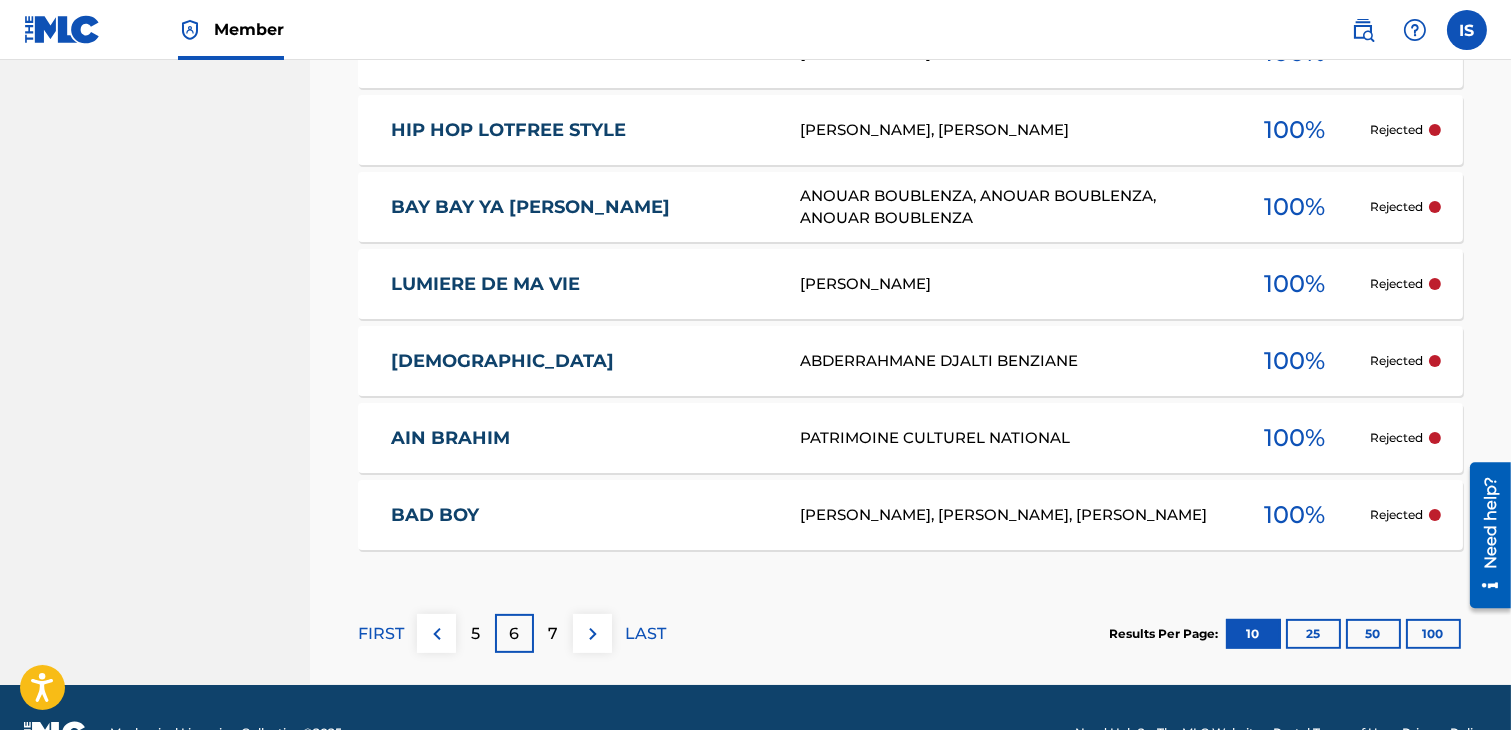 scroll, scrollTop: 1077, scrollLeft: 0, axis: vertical 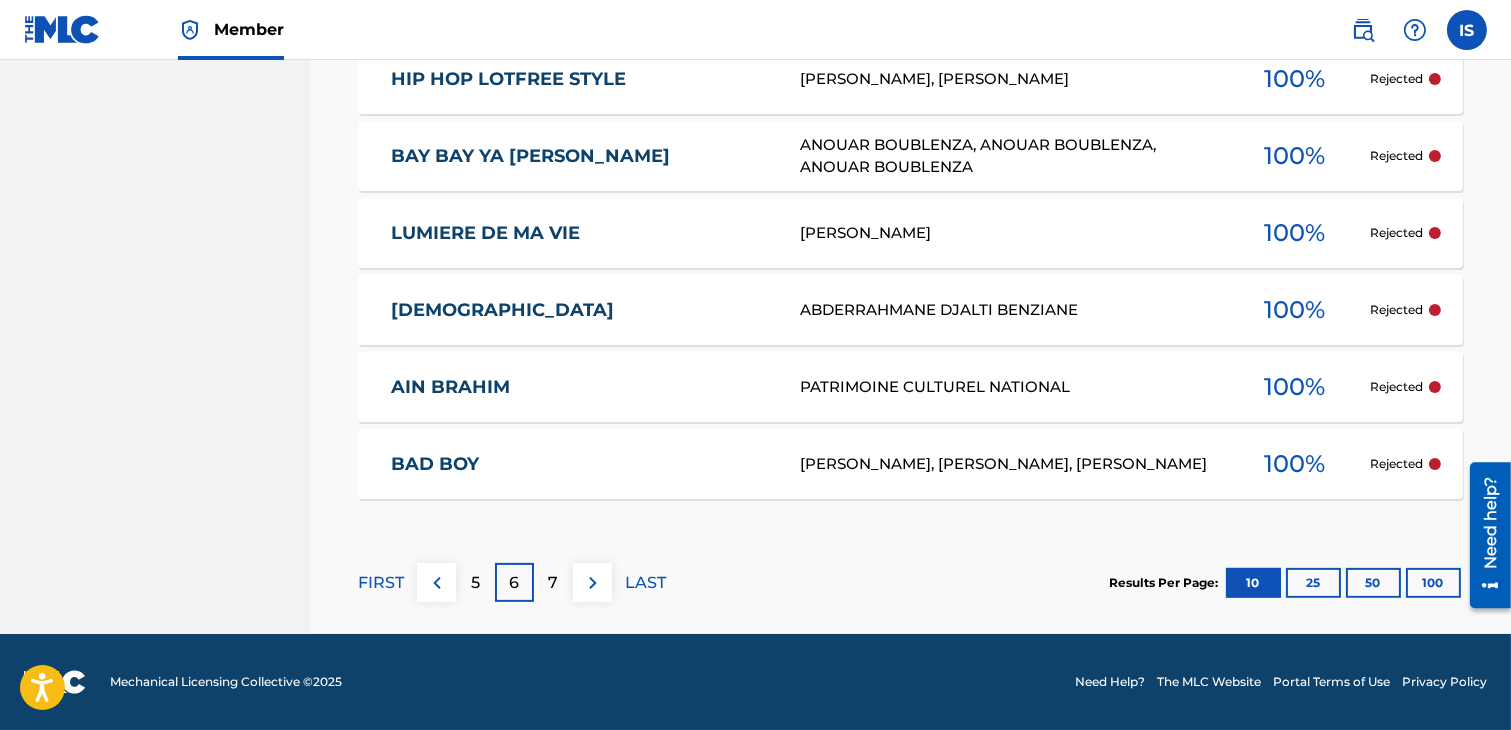 click on "100" at bounding box center (1433, 583) 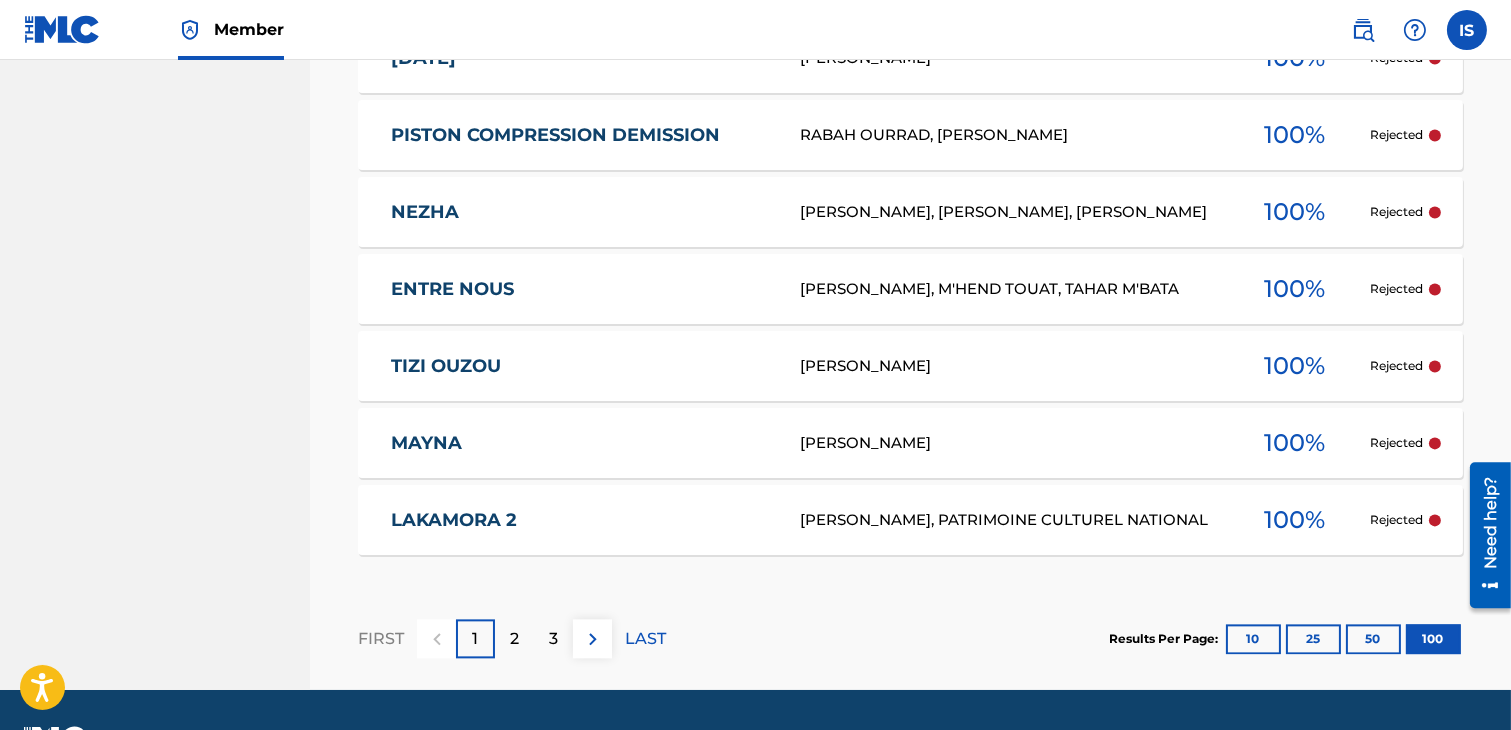 scroll, scrollTop: 8006, scrollLeft: 0, axis: vertical 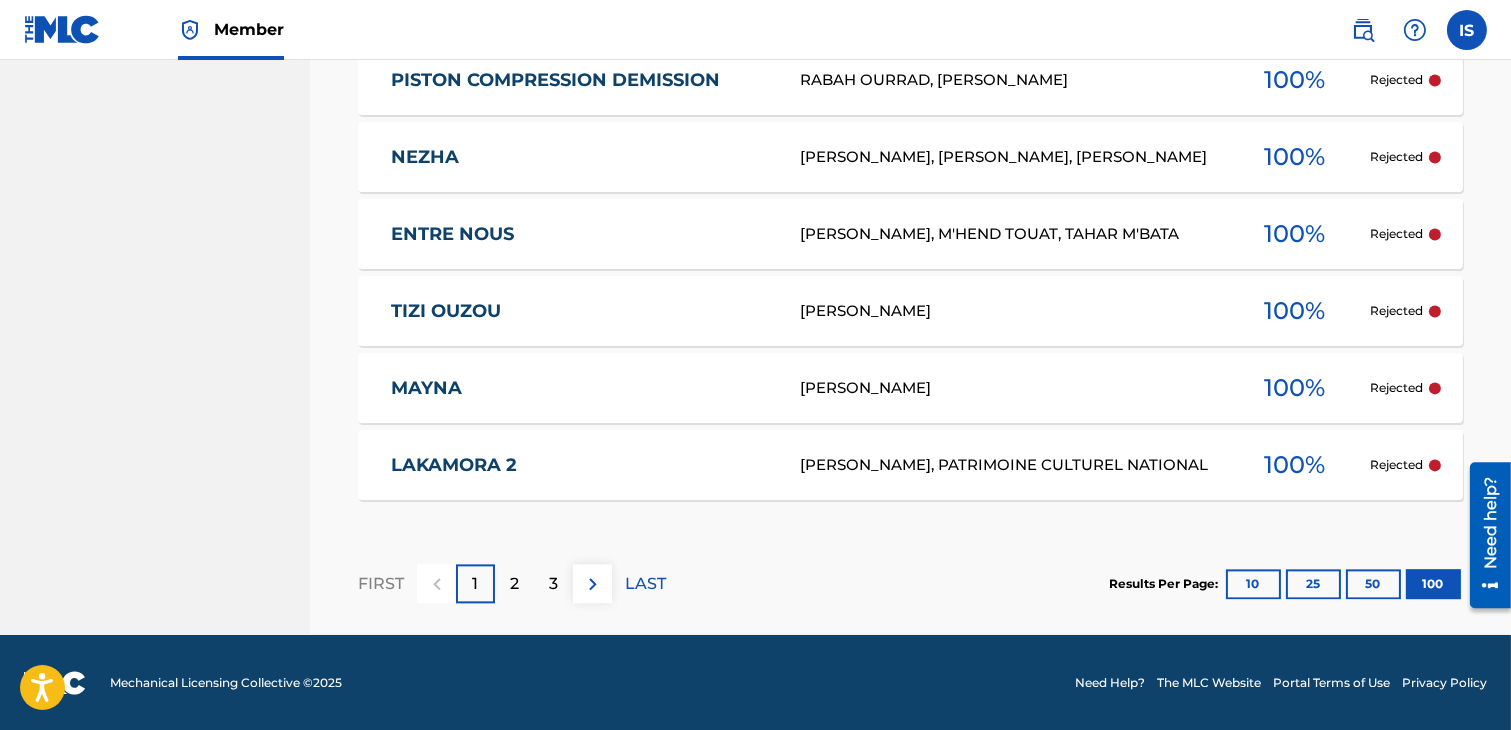 click on "2" at bounding box center (514, 583) 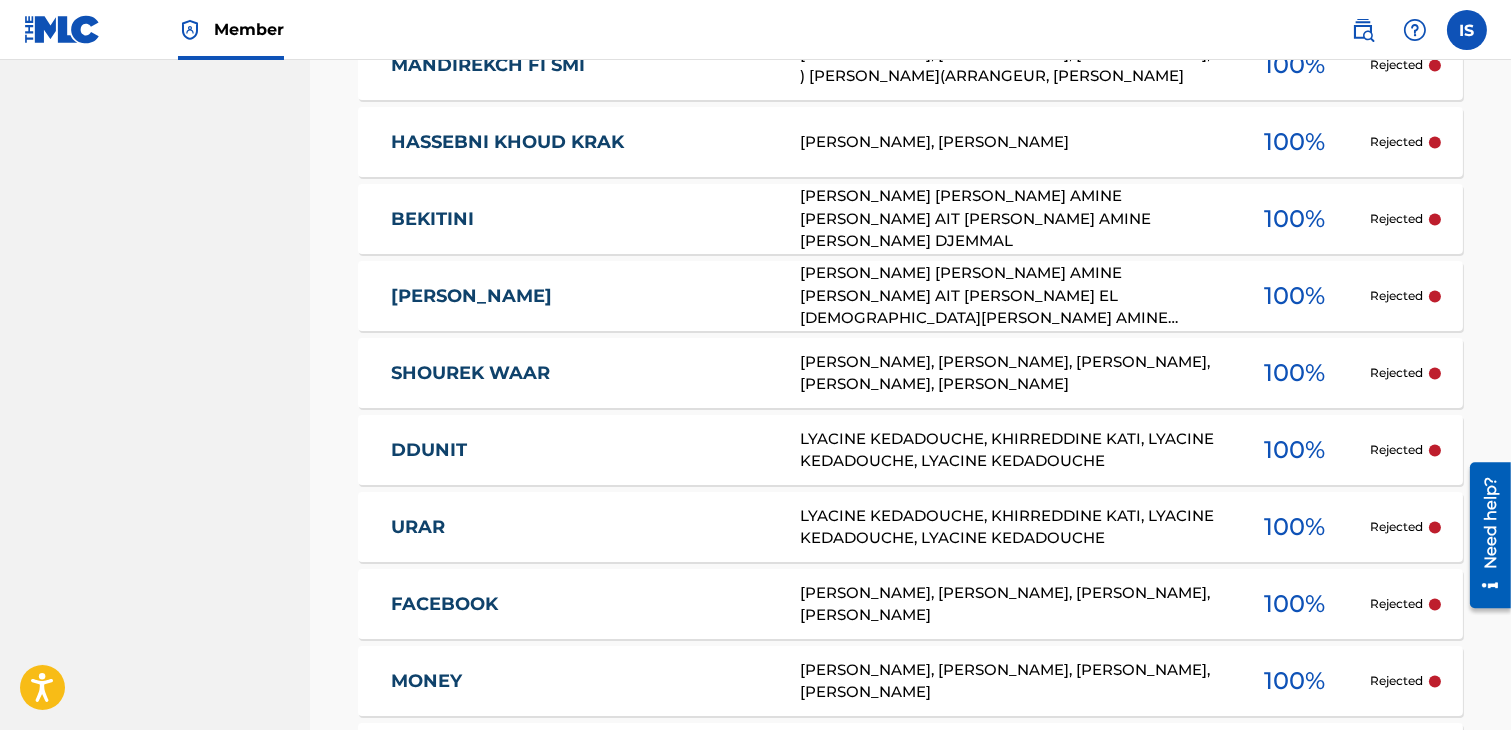scroll, scrollTop: 8006, scrollLeft: 0, axis: vertical 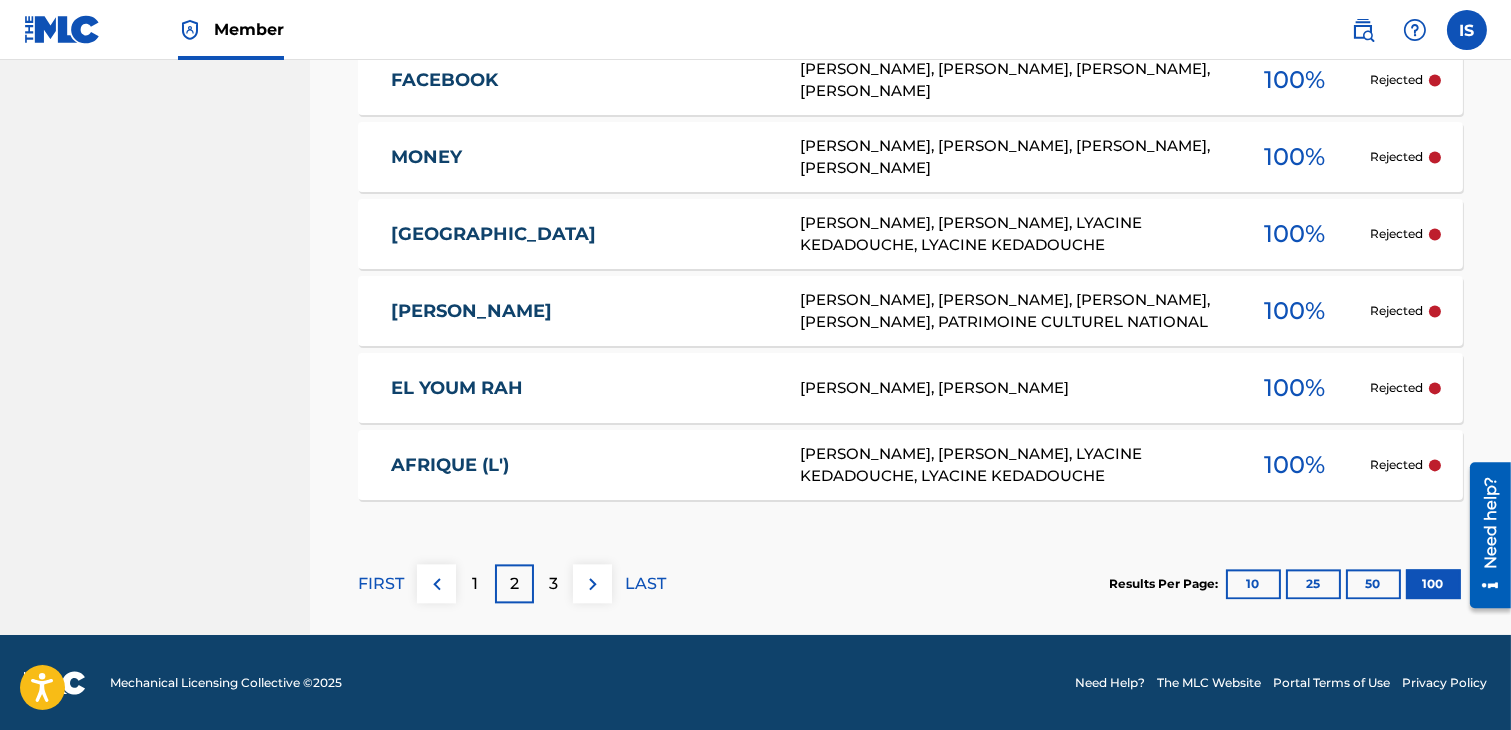 click on "3" at bounding box center [553, 583] 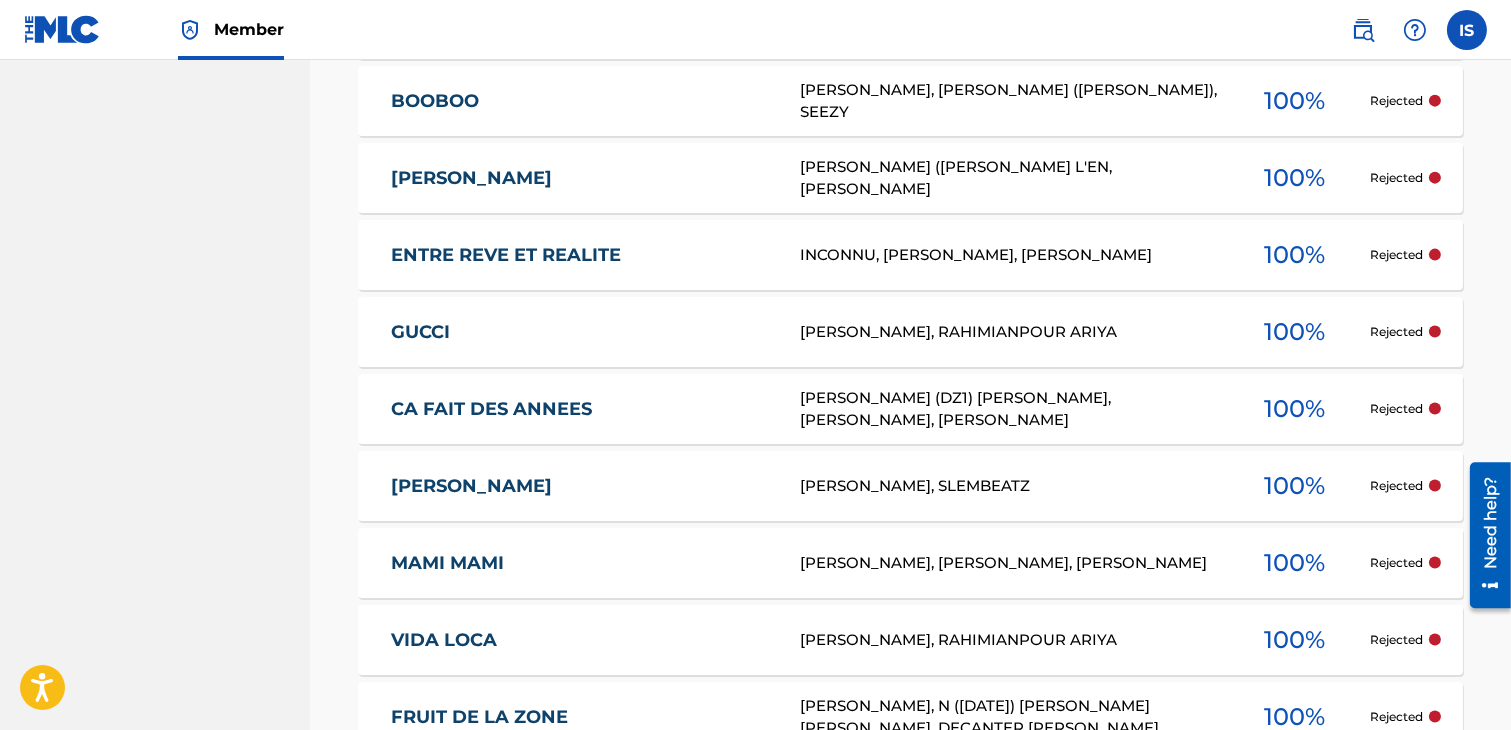 scroll, scrollTop: 4904, scrollLeft: 0, axis: vertical 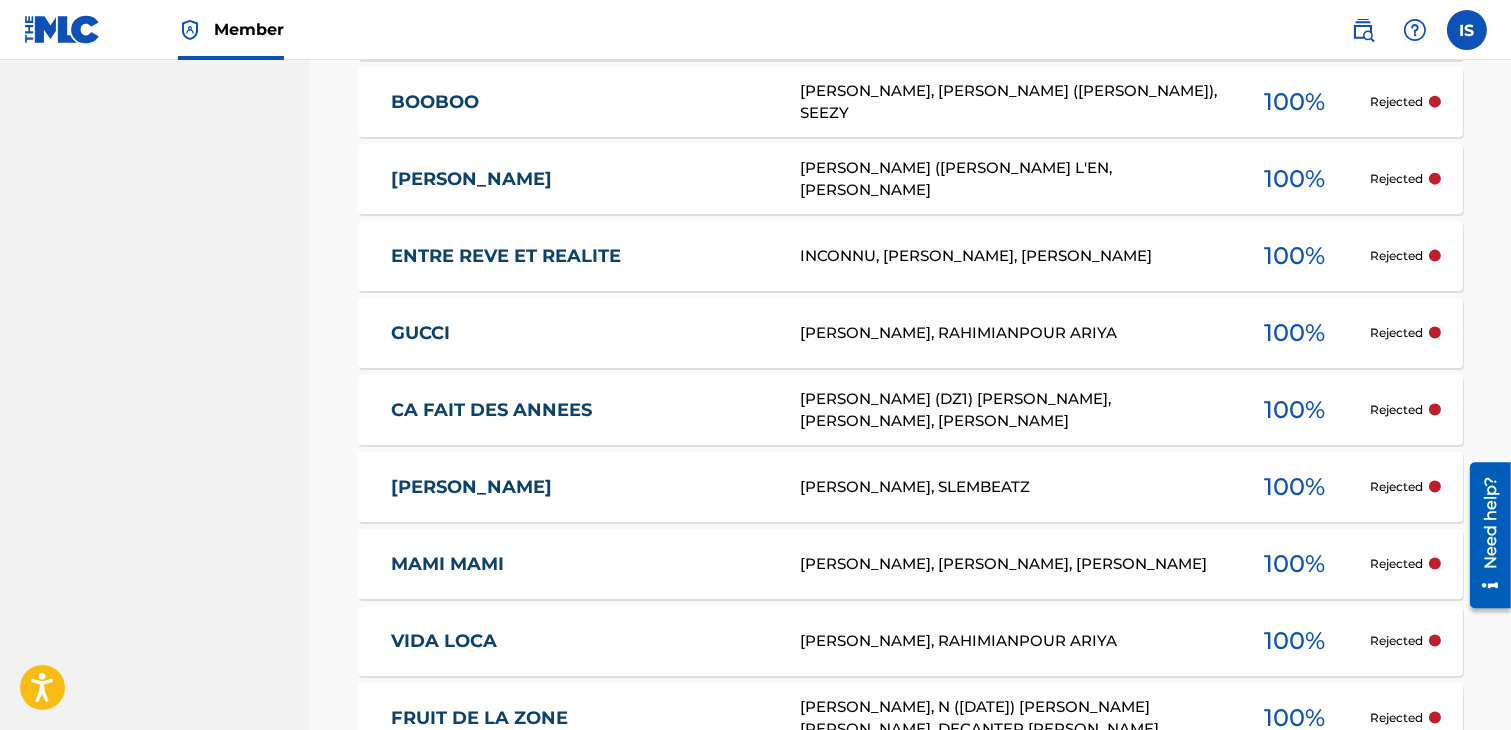 click on "MAMI MAMI" at bounding box center [582, 564] 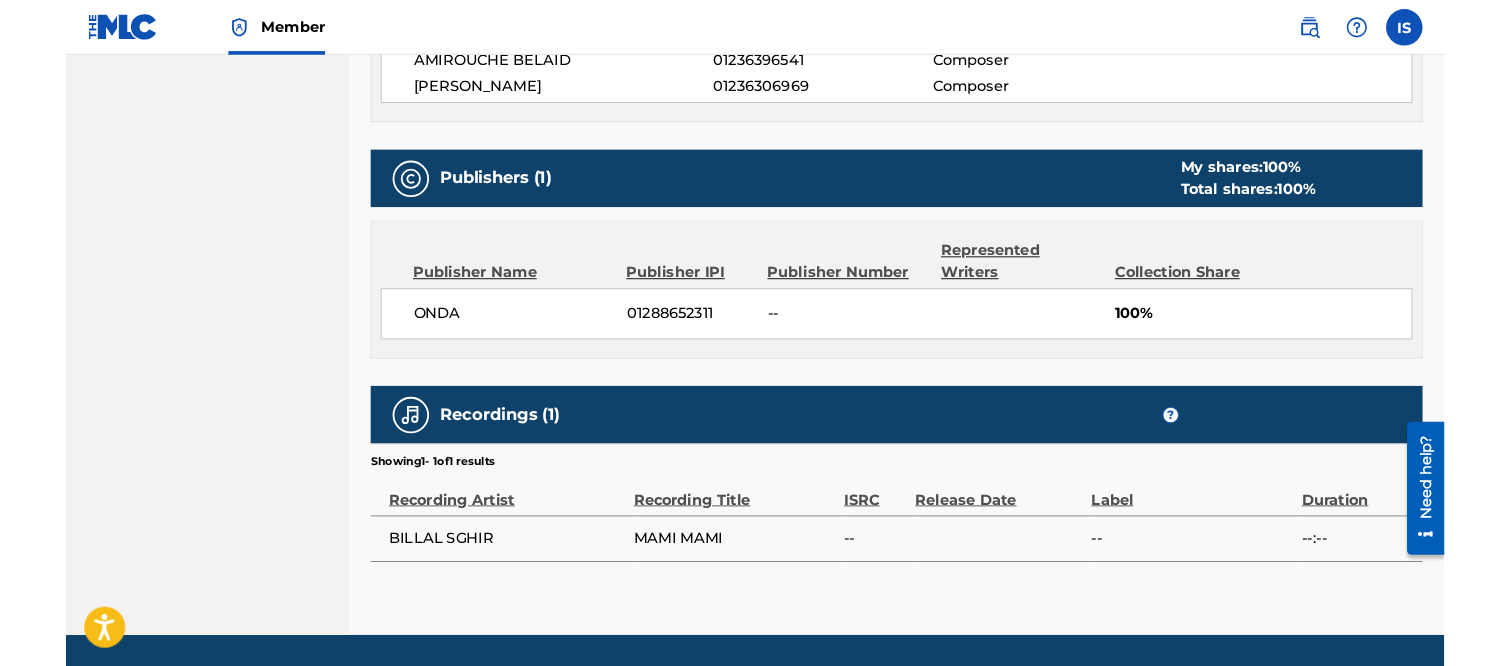 scroll, scrollTop: 938, scrollLeft: 0, axis: vertical 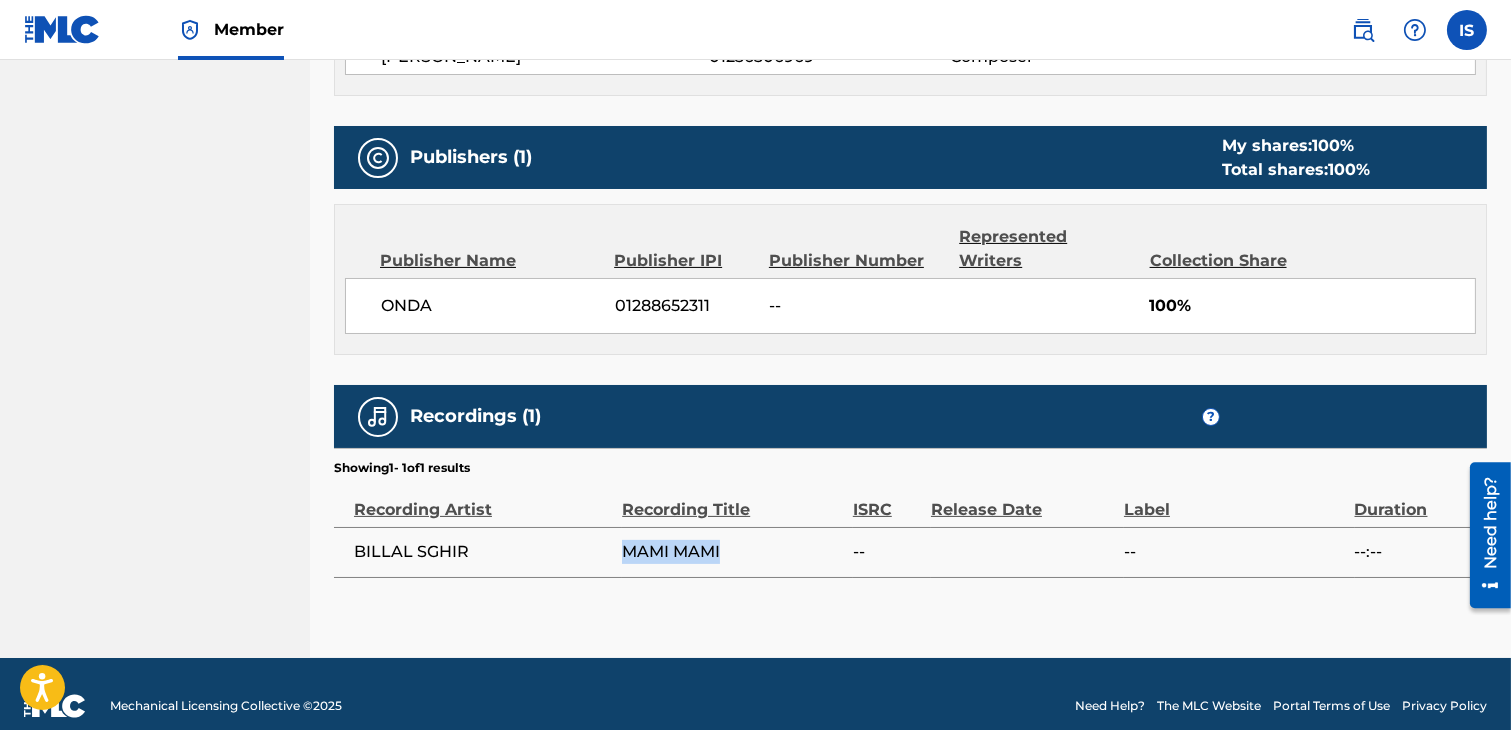drag, startPoint x: 727, startPoint y: 535, endPoint x: 613, endPoint y: 532, distance: 114.03947 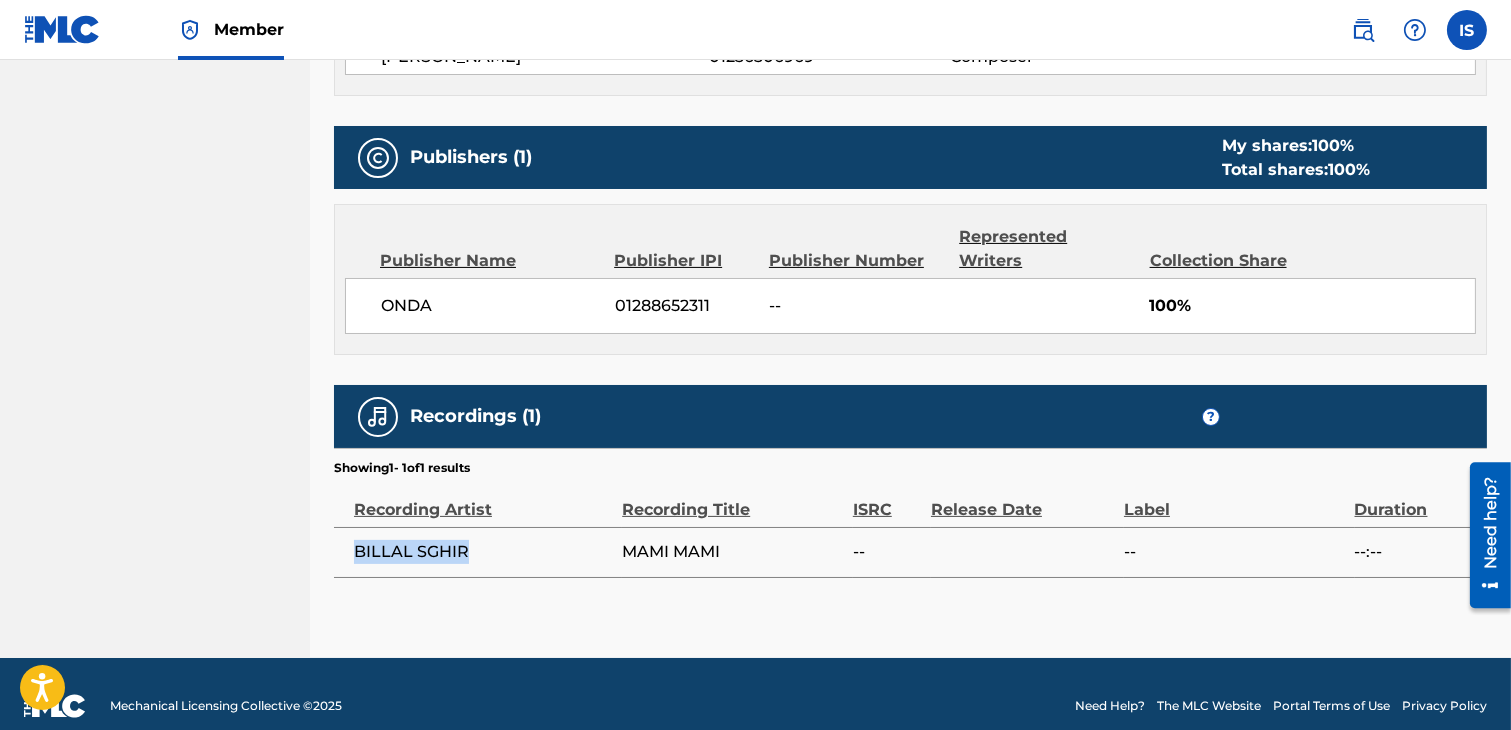 drag, startPoint x: 354, startPoint y: 525, endPoint x: 482, endPoint y: 531, distance: 128.14055 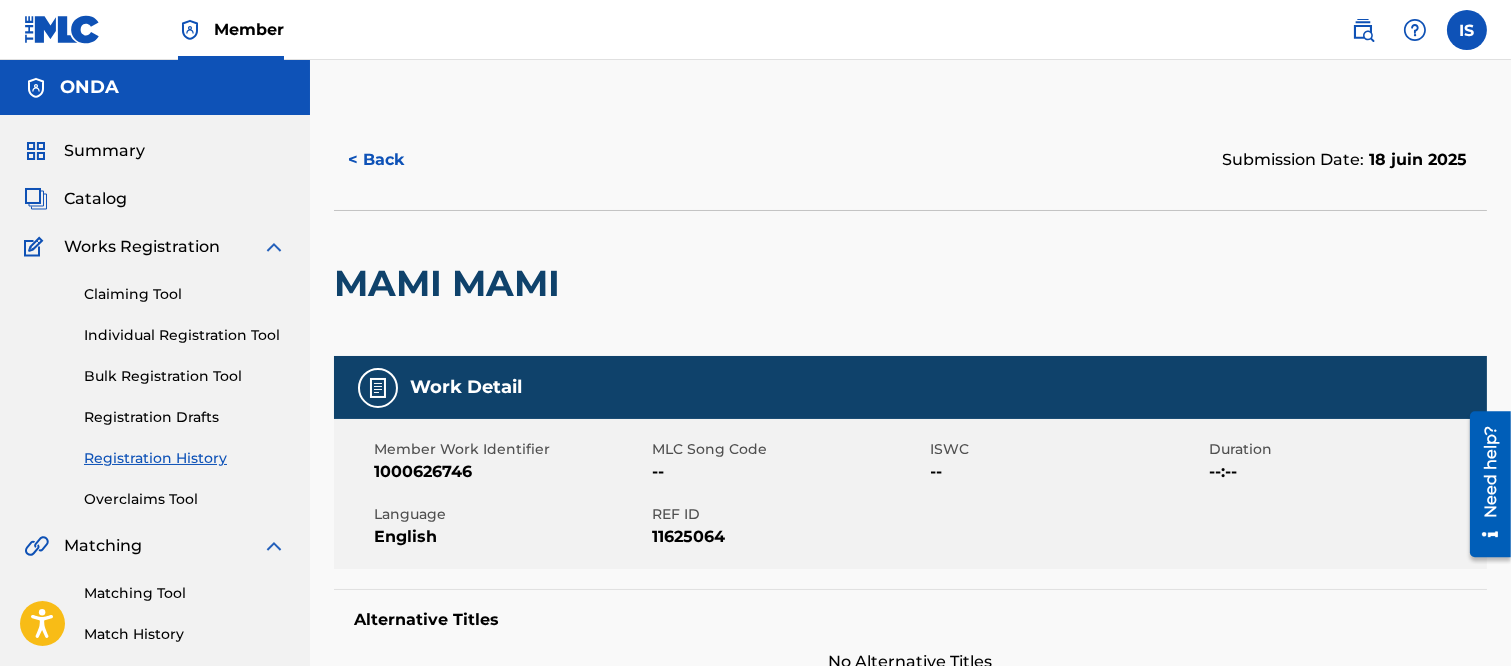 scroll, scrollTop: 2, scrollLeft: 0, axis: vertical 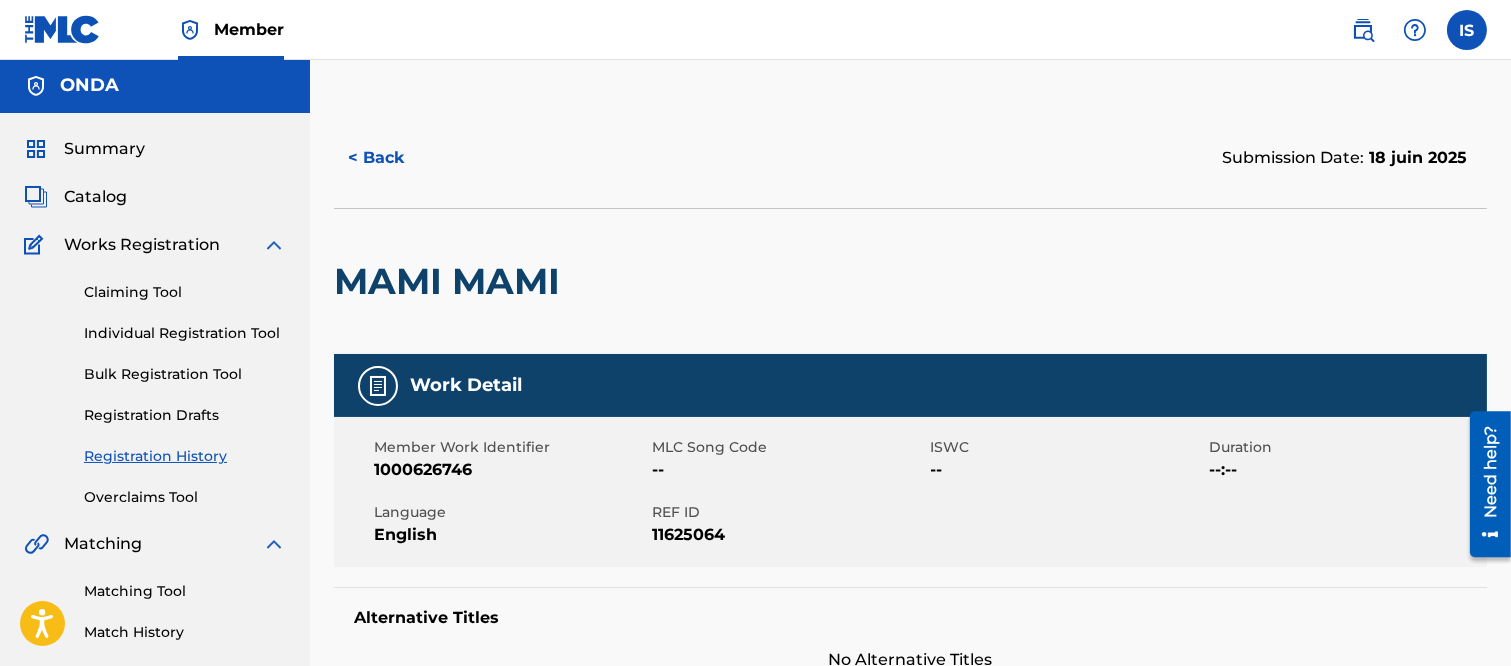 click on "Claiming Tool" at bounding box center (185, 292) 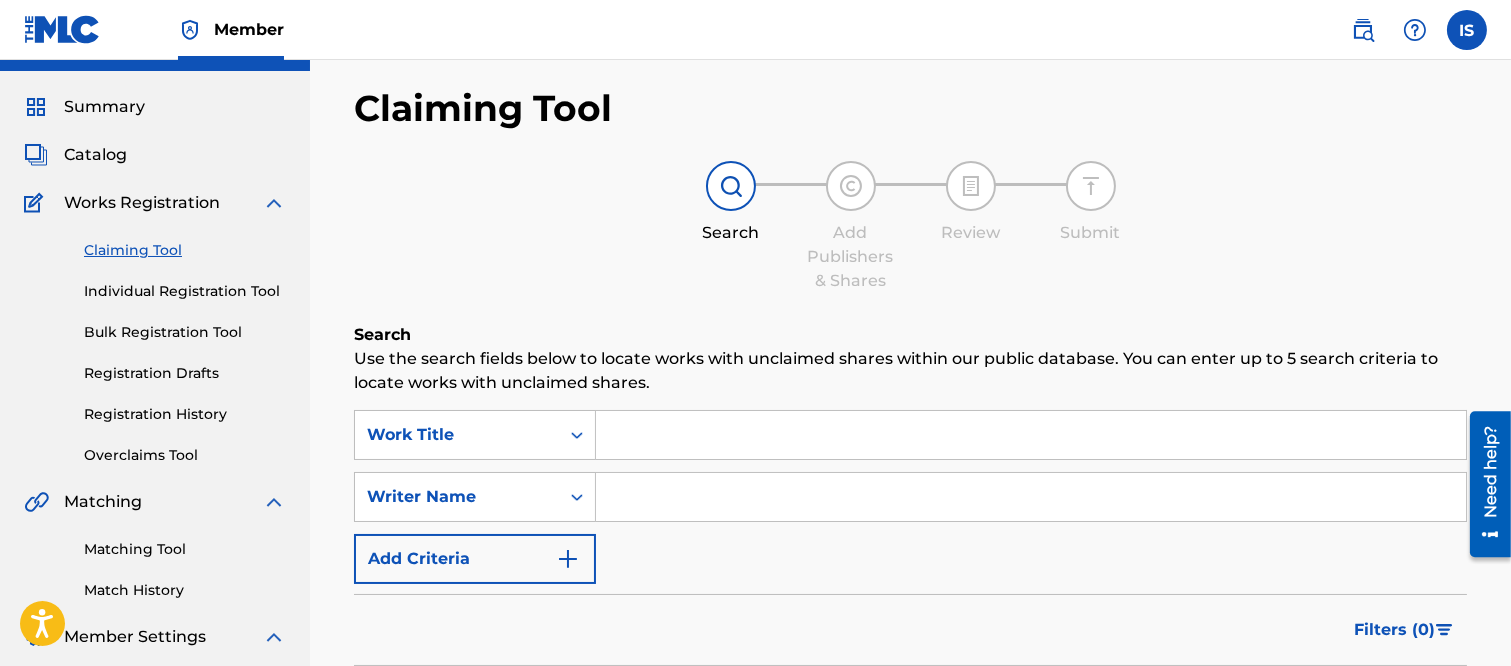 scroll, scrollTop: 160, scrollLeft: 0, axis: vertical 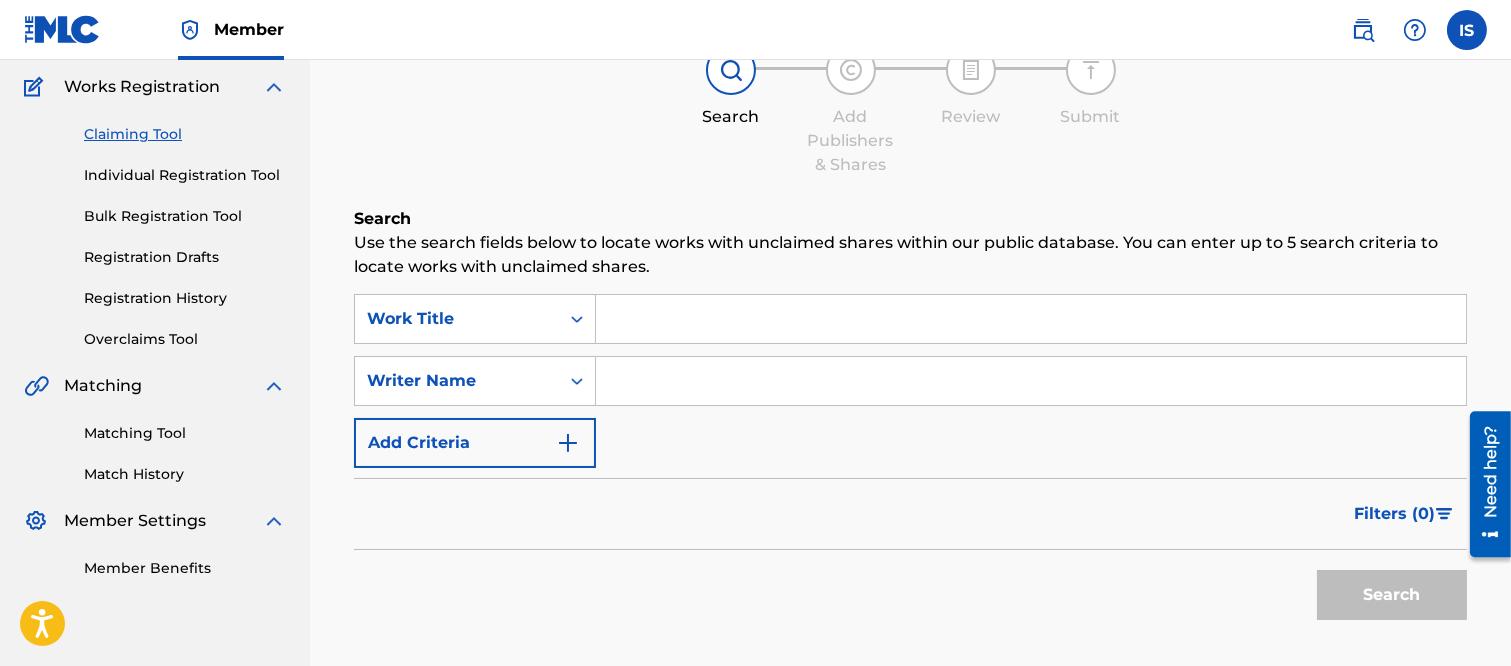 click at bounding box center (1031, 319) 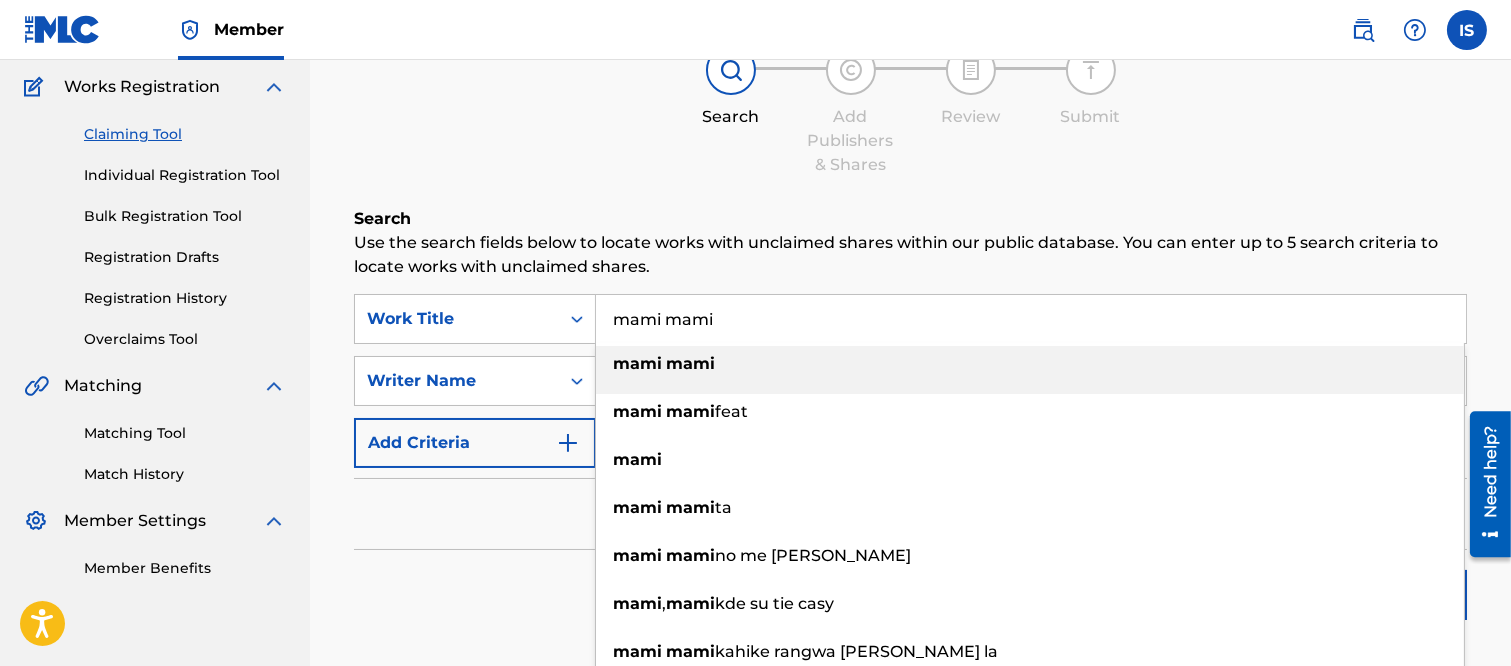 type on "mami mami" 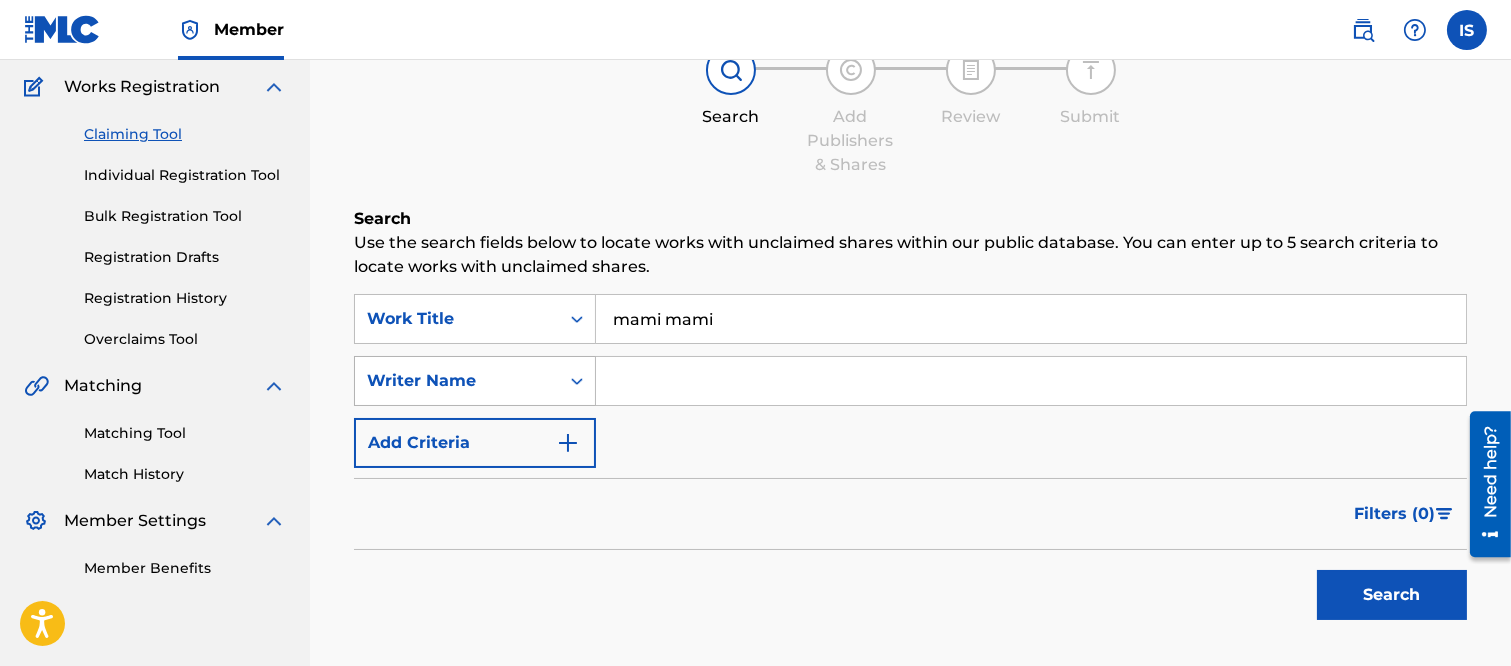 click on "Writer Name" at bounding box center (457, 381) 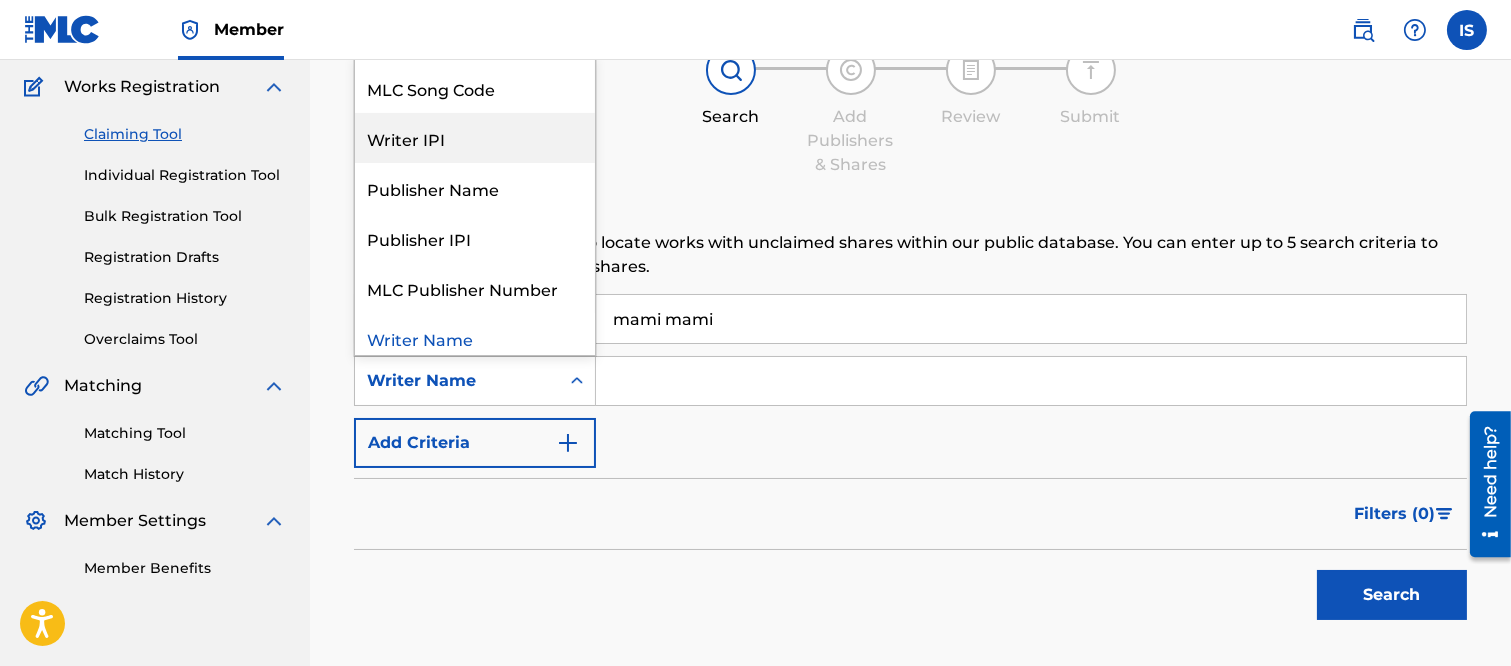scroll, scrollTop: 50, scrollLeft: 0, axis: vertical 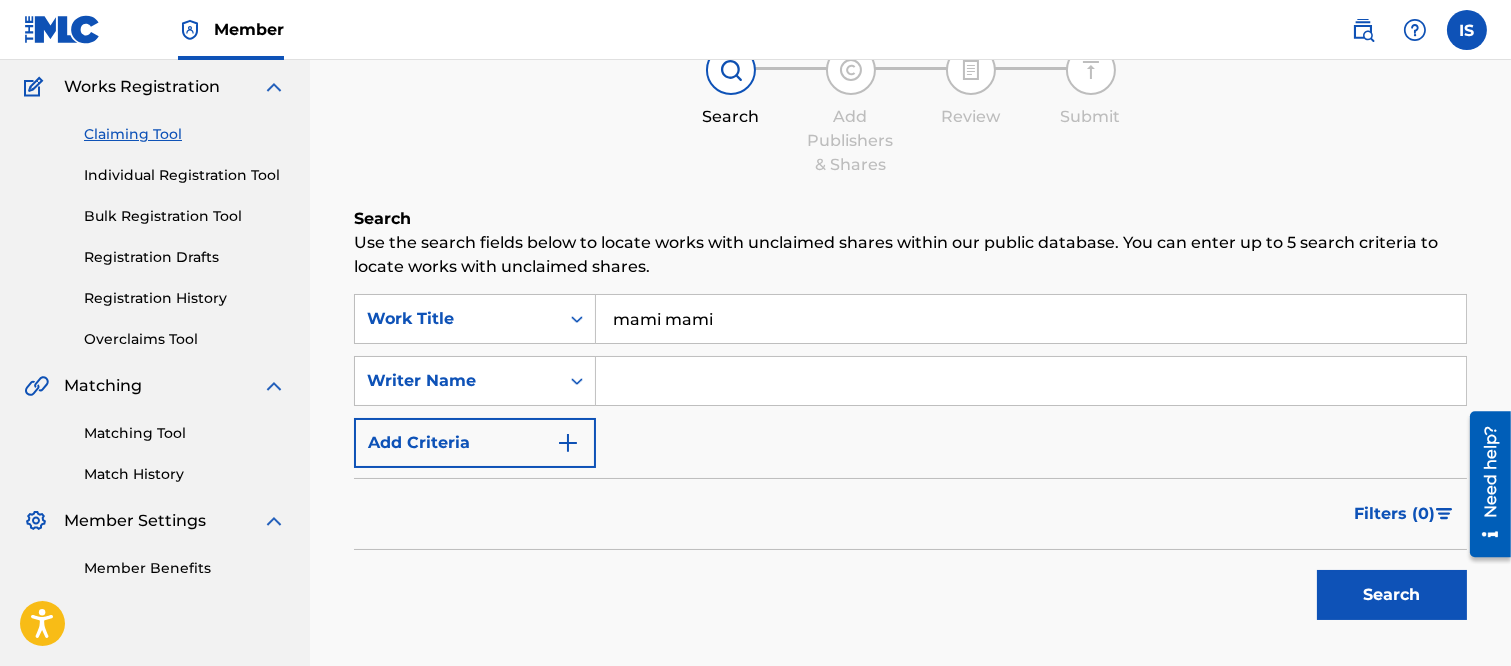 click on "Writer Name" at bounding box center [457, 381] 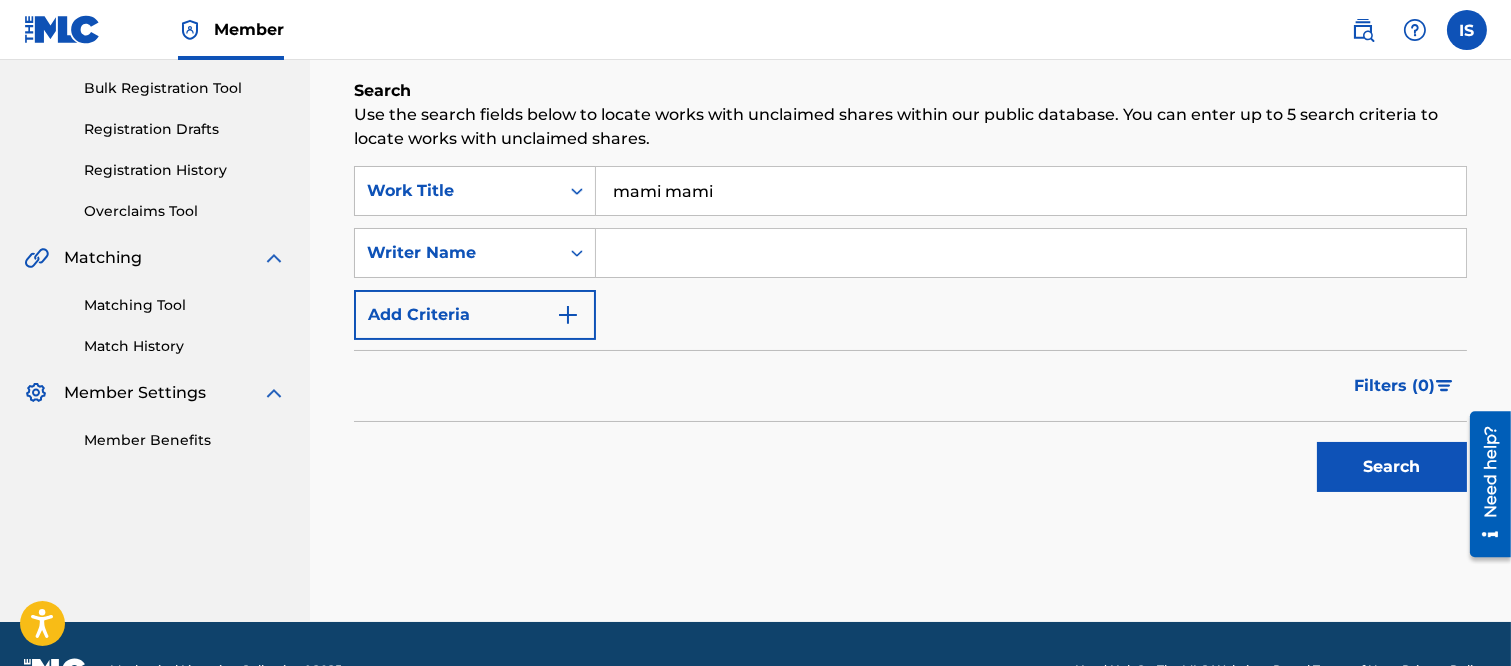 scroll, scrollTop: 175, scrollLeft: 0, axis: vertical 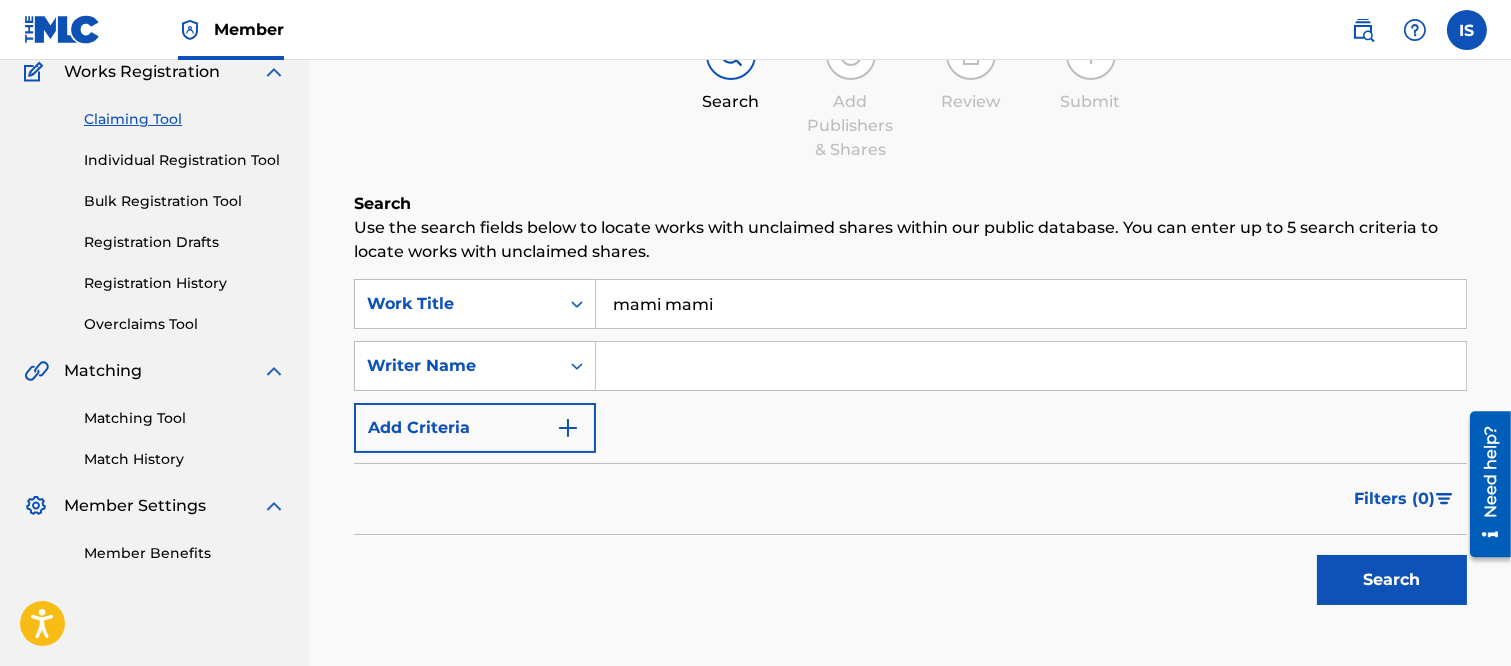 click on "Add Criteria" at bounding box center [475, 428] 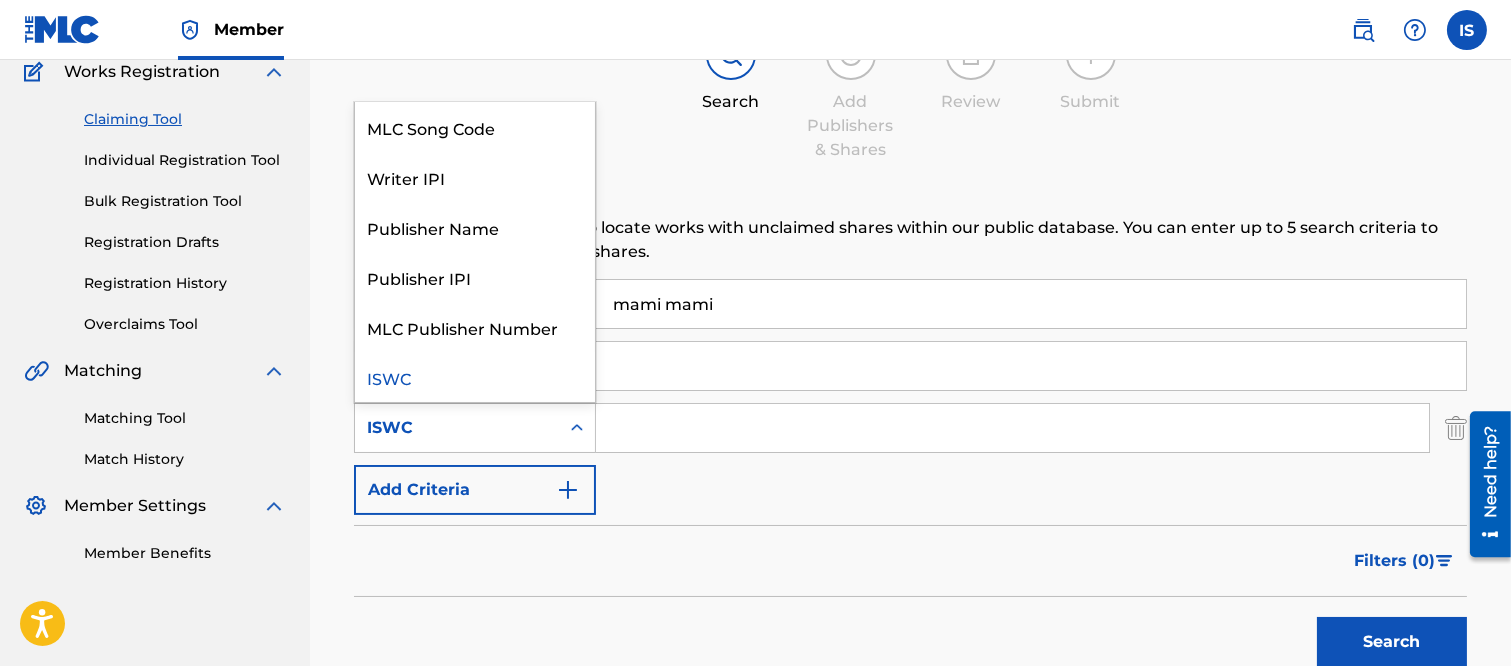 click on "ISWC" at bounding box center (457, 428) 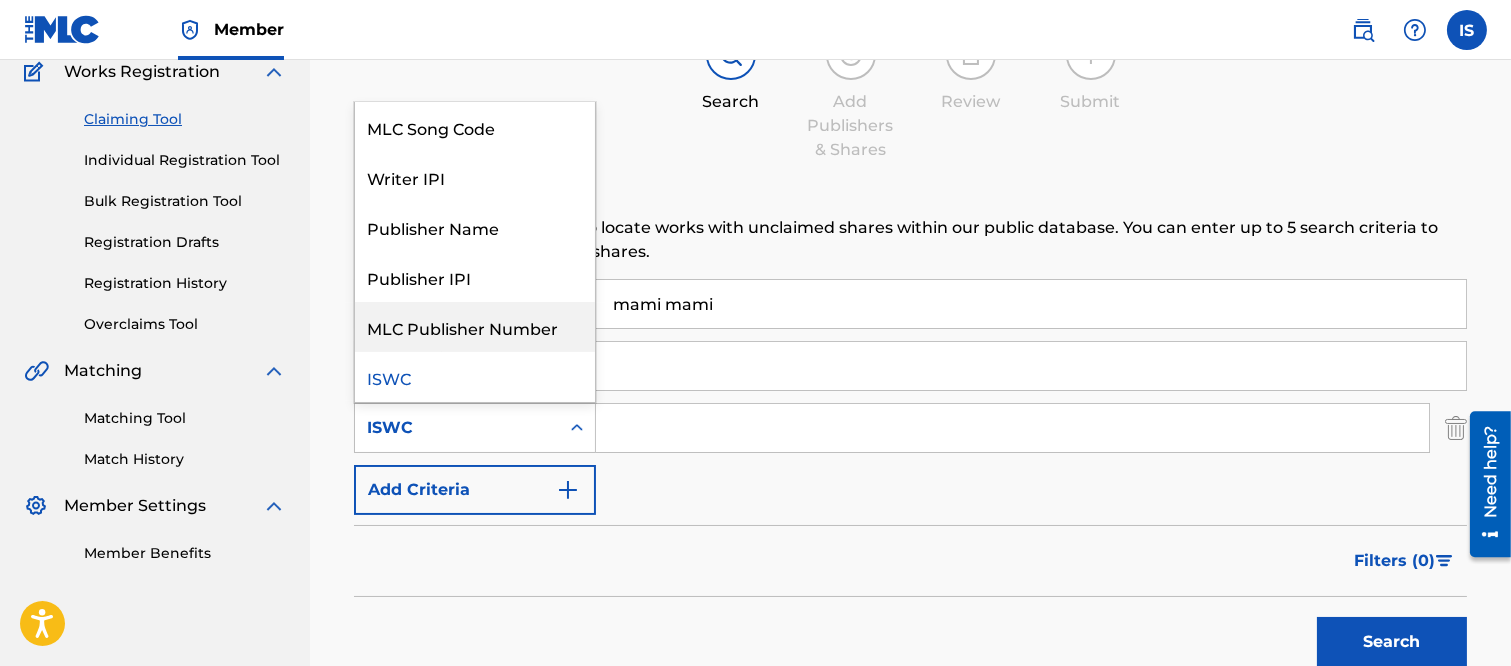 click on "Filters ( 0 )" at bounding box center (910, 561) 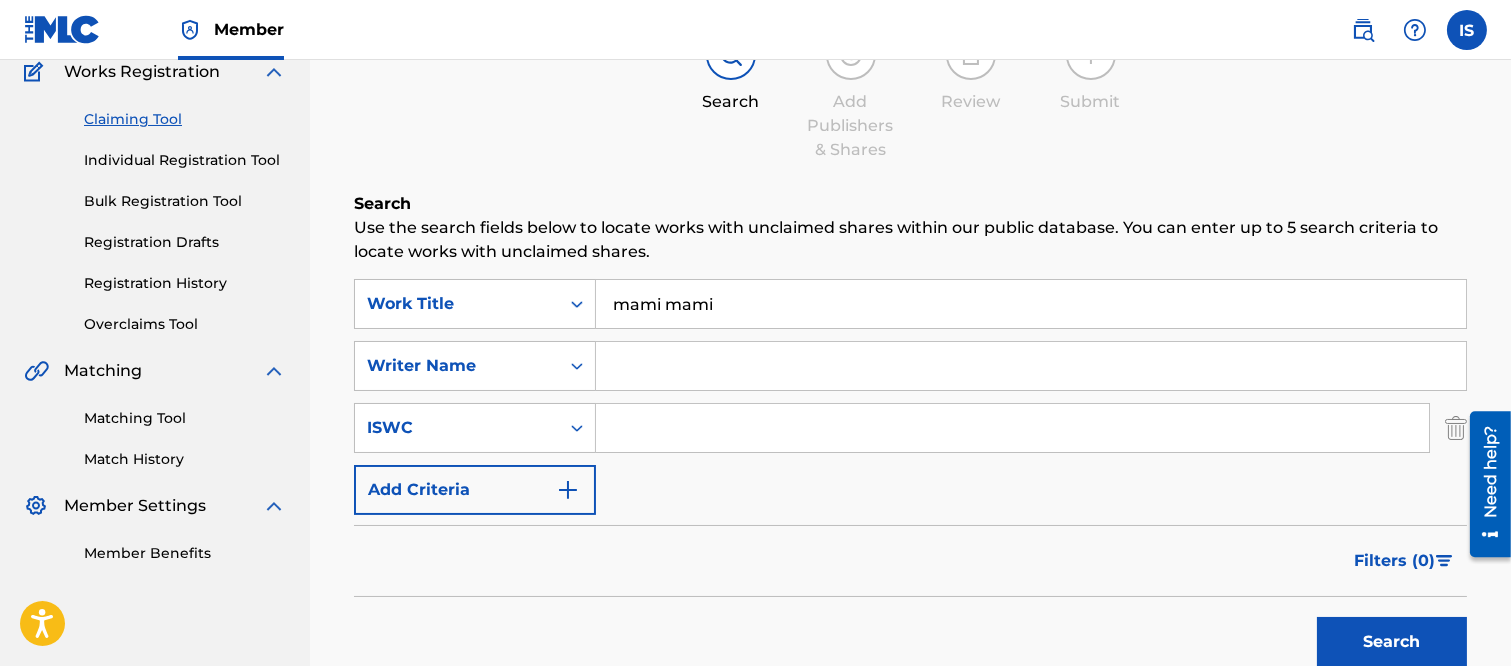 click on "Search" at bounding box center (1392, 642) 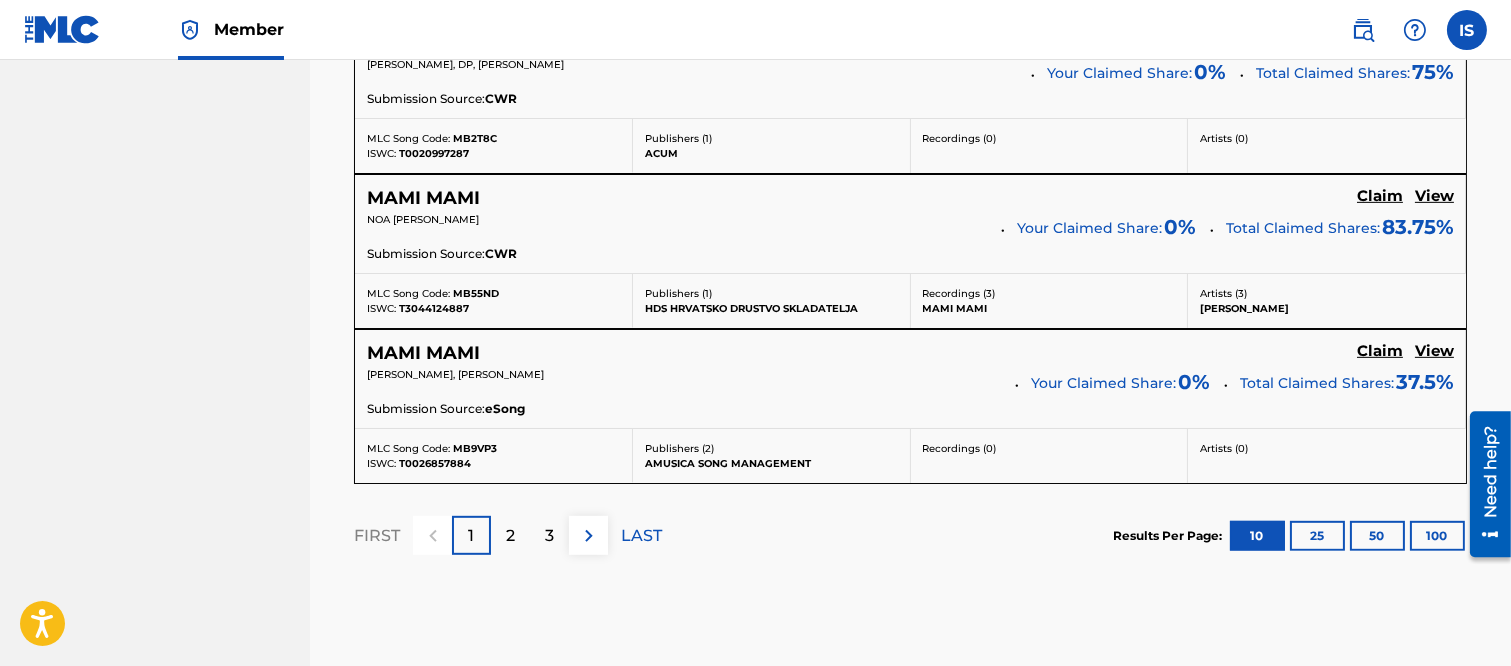 scroll, scrollTop: 1963, scrollLeft: 0, axis: vertical 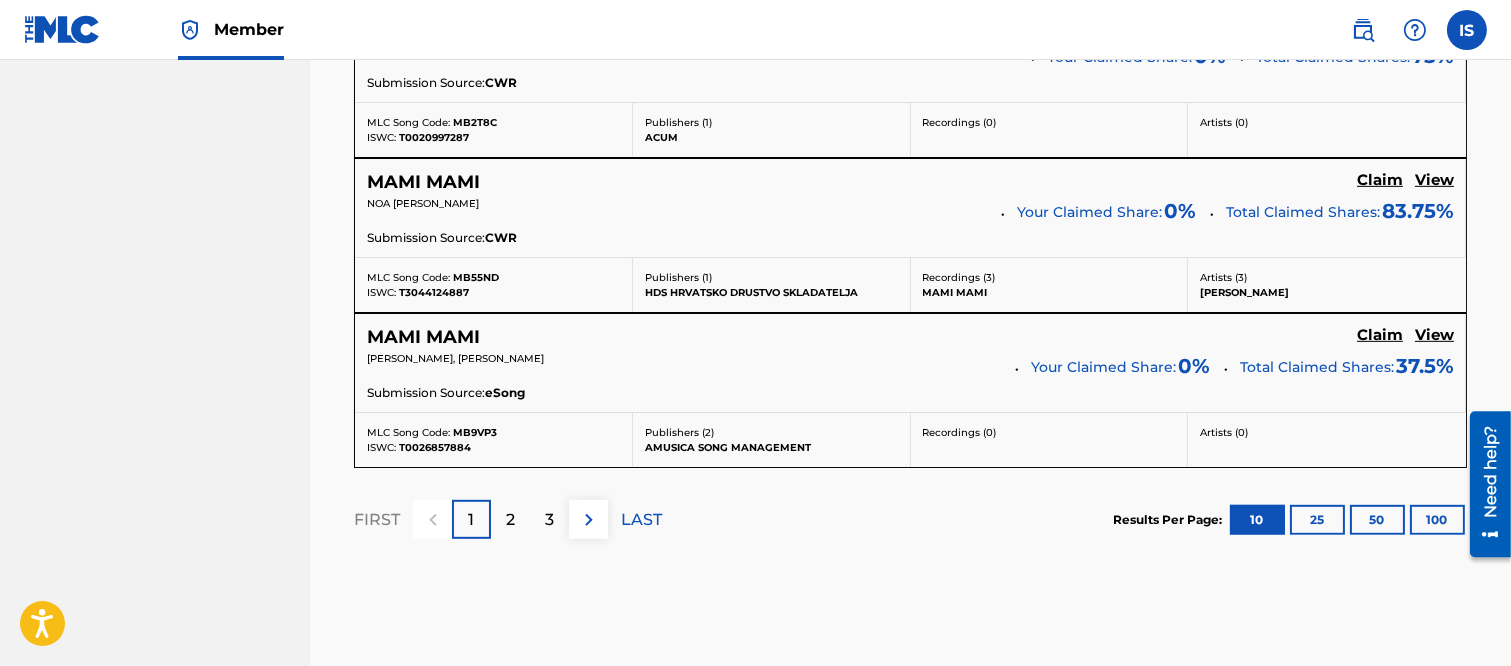 click on "100" at bounding box center [1437, 520] 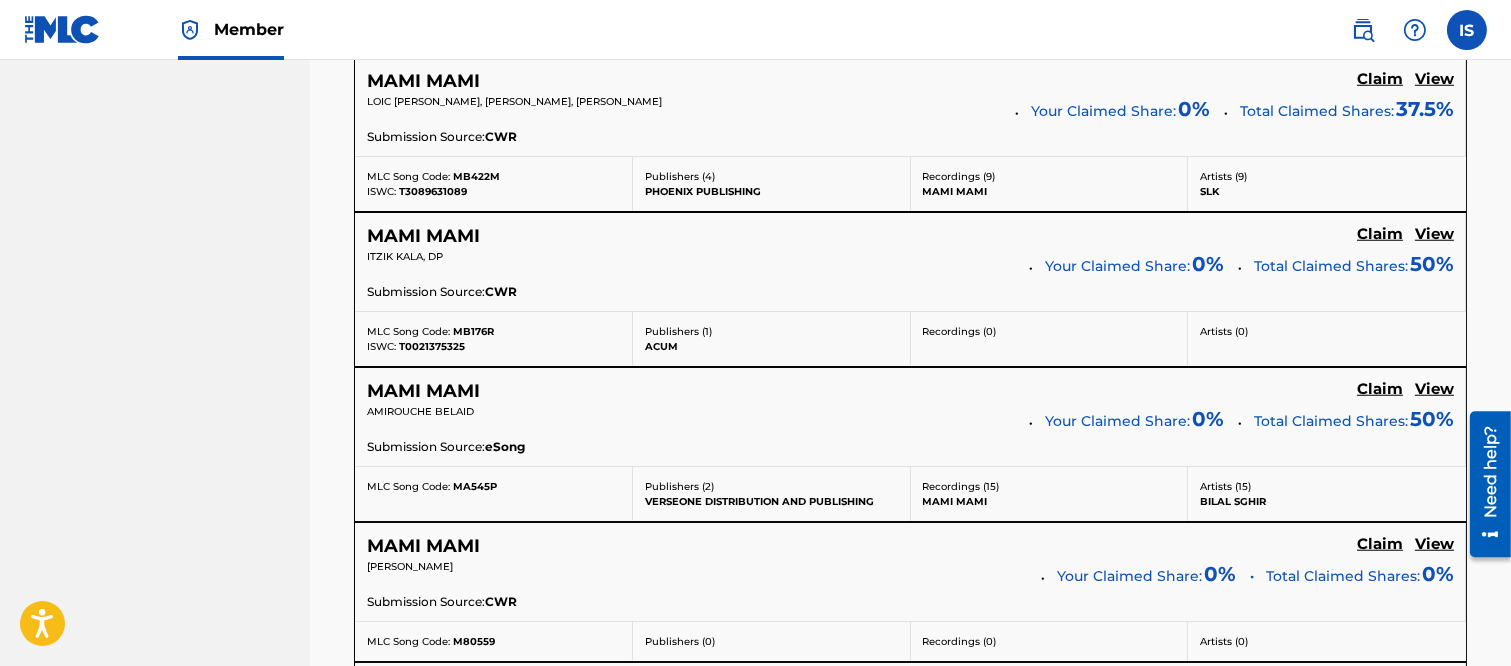 scroll, scrollTop: 3153, scrollLeft: 0, axis: vertical 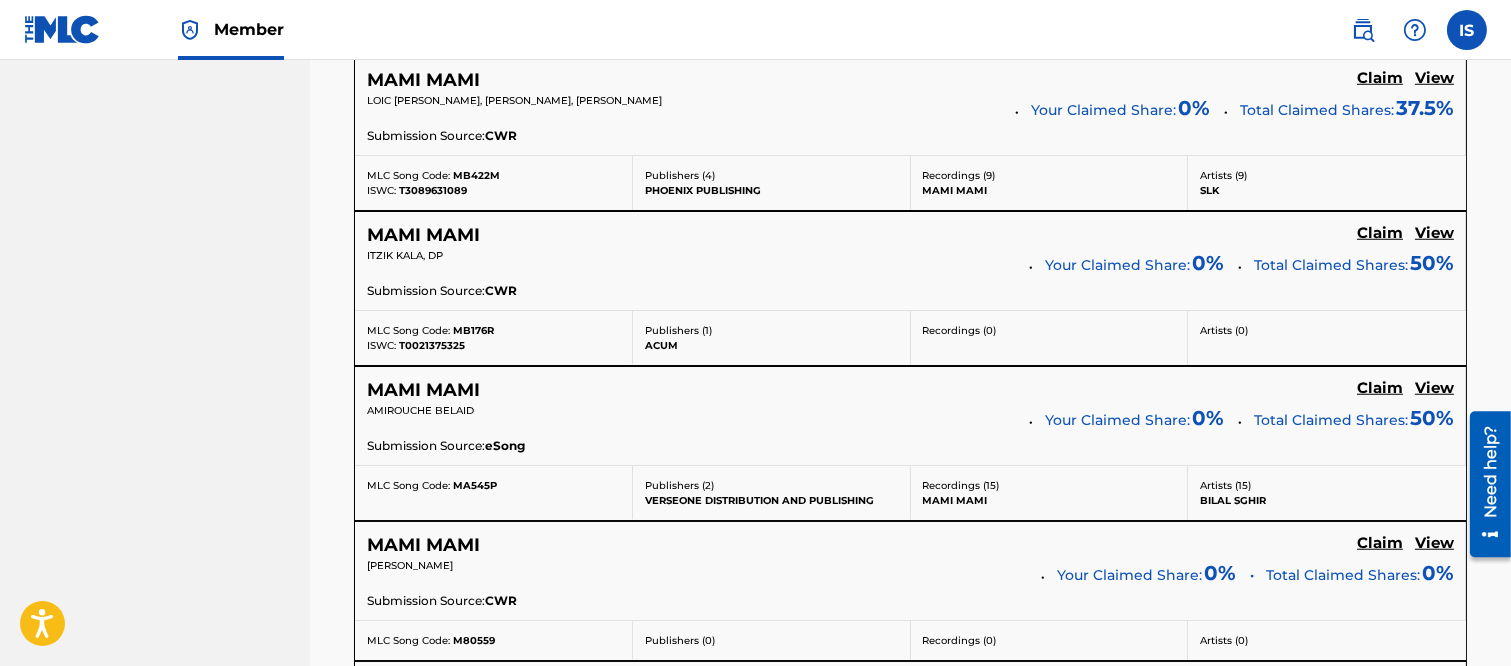 drag, startPoint x: 440, startPoint y: 396, endPoint x: 300, endPoint y: 454, distance: 151.53877 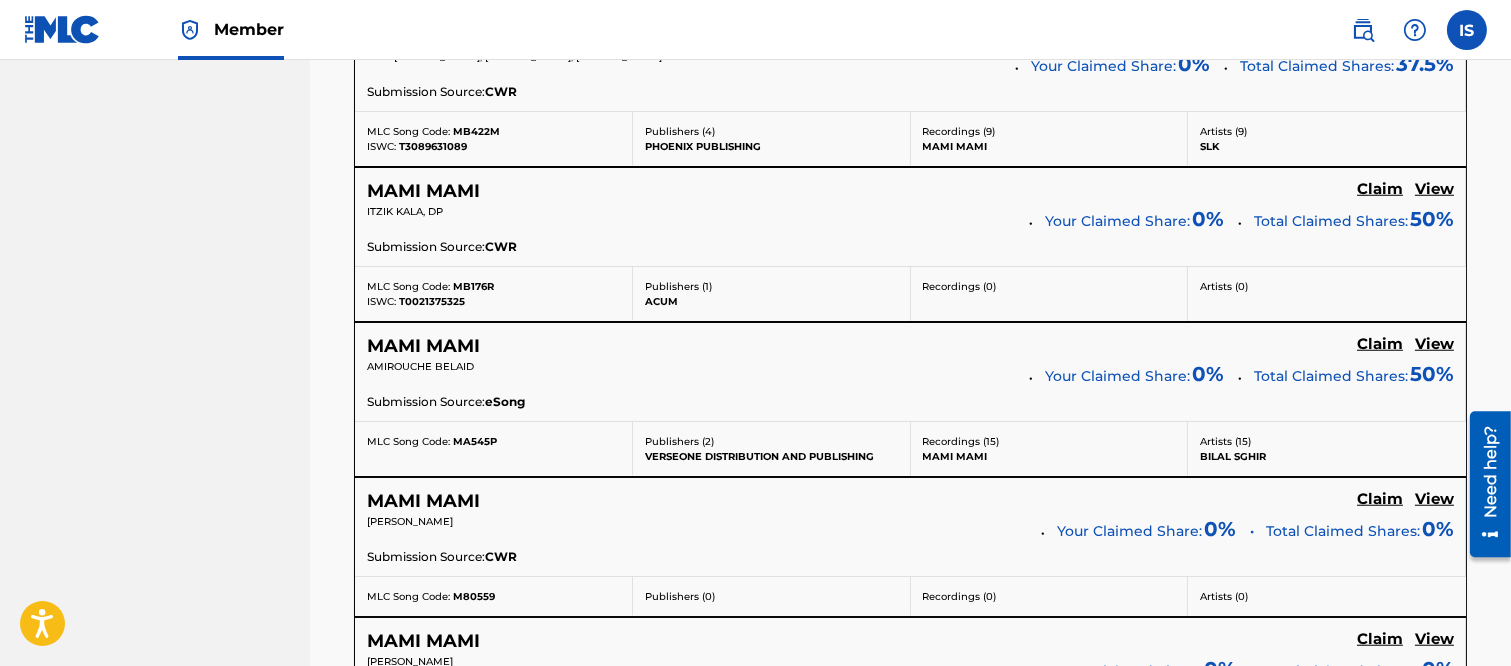 scroll, scrollTop: 3195, scrollLeft: 0, axis: vertical 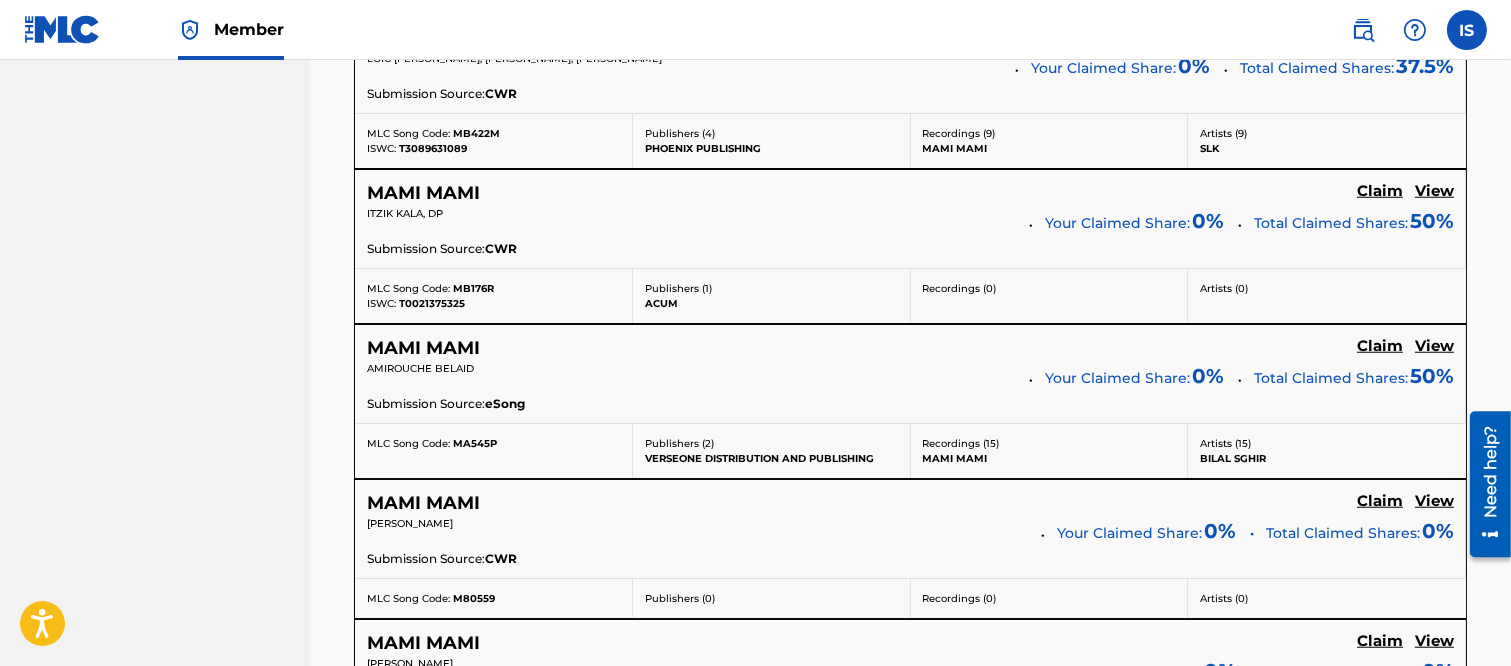 click on "MAMI MAMI" at bounding box center [423, 348] 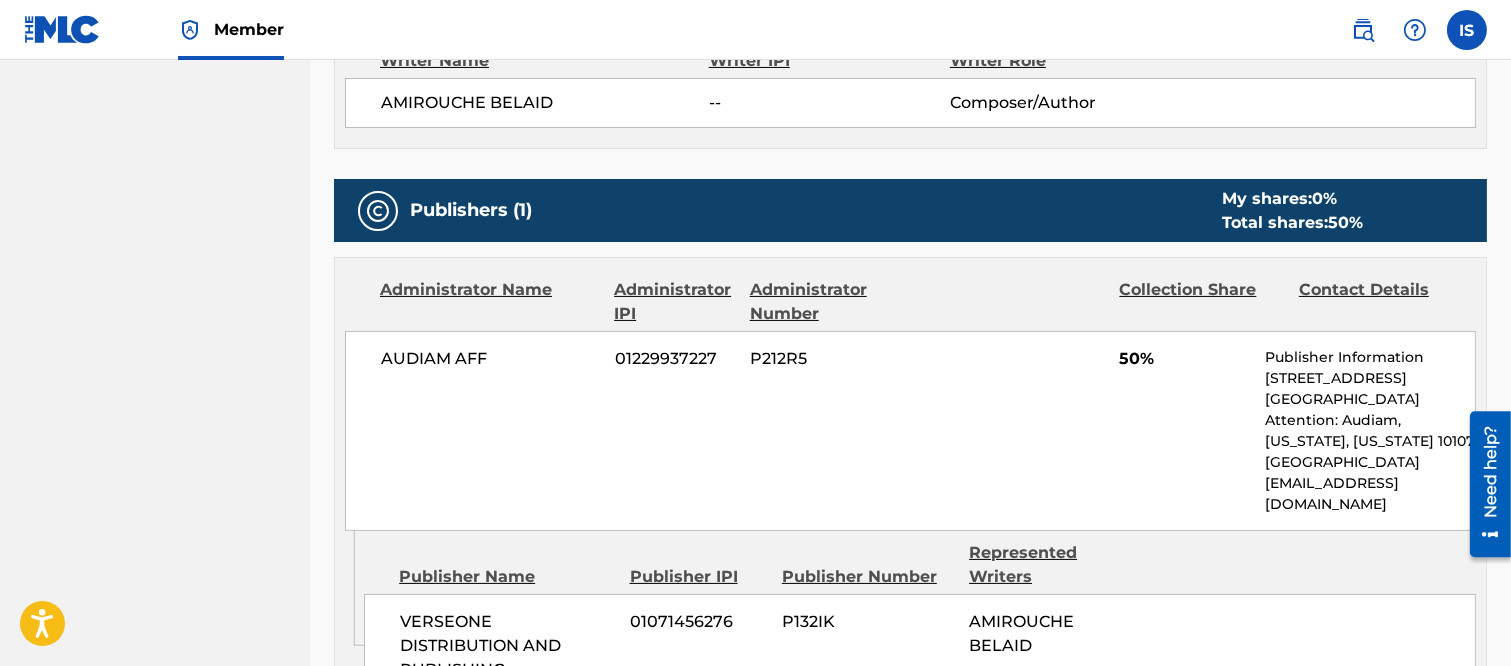 scroll, scrollTop: 753, scrollLeft: 0, axis: vertical 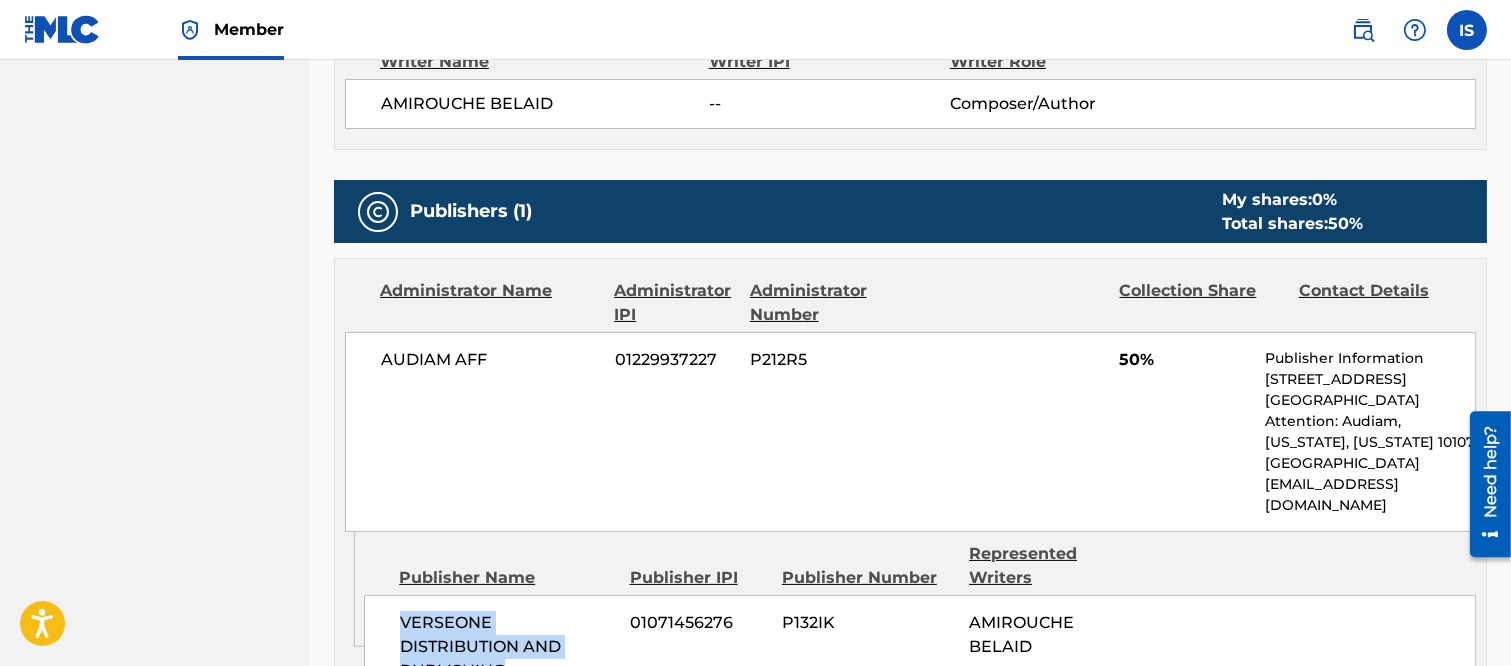 drag, startPoint x: 578, startPoint y: 575, endPoint x: 397, endPoint y: 560, distance: 181.62048 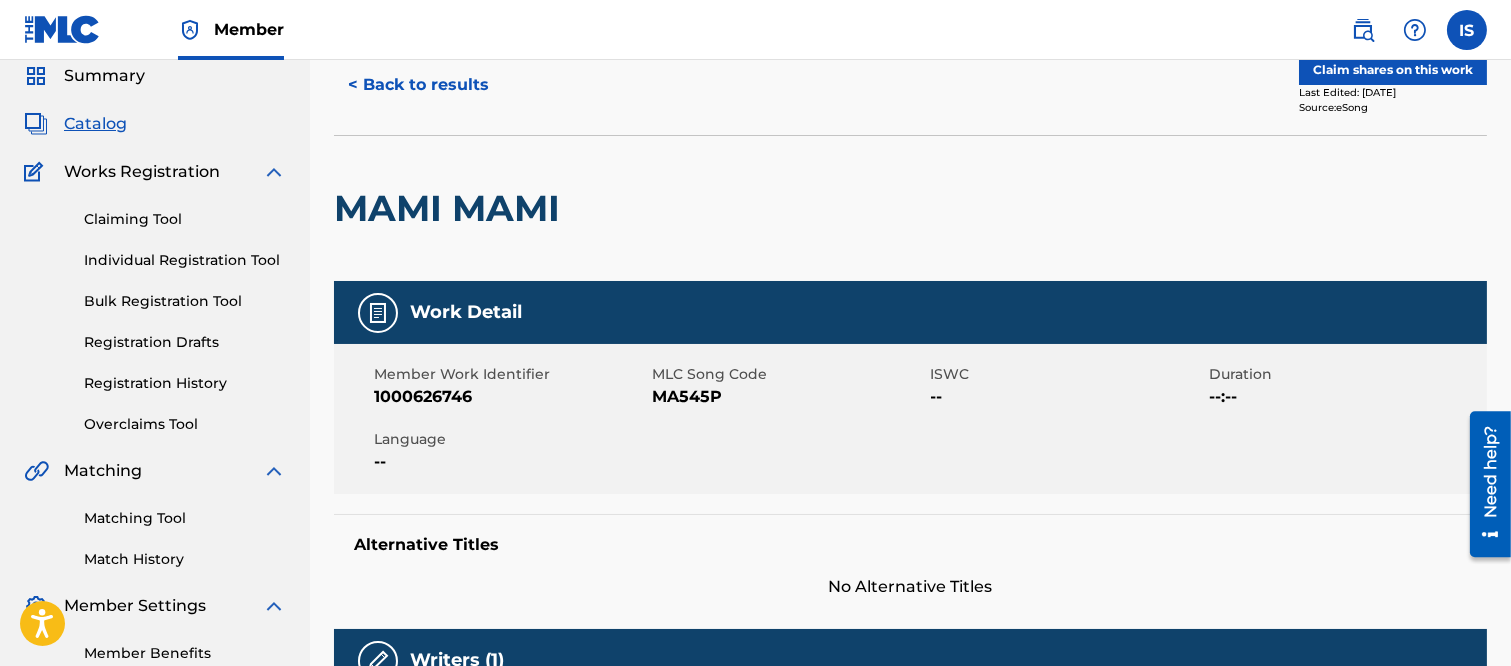 scroll, scrollTop: 42, scrollLeft: 0, axis: vertical 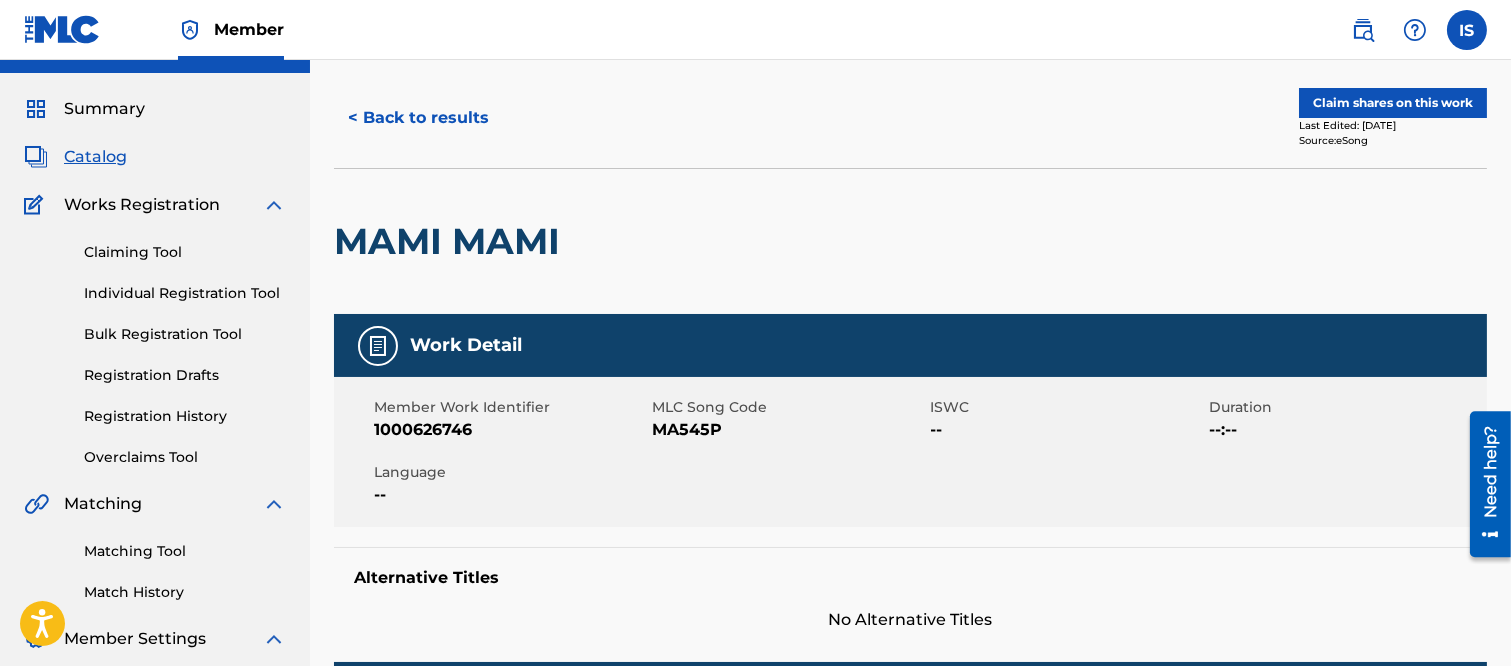 click on "1000626746" at bounding box center (510, 430) 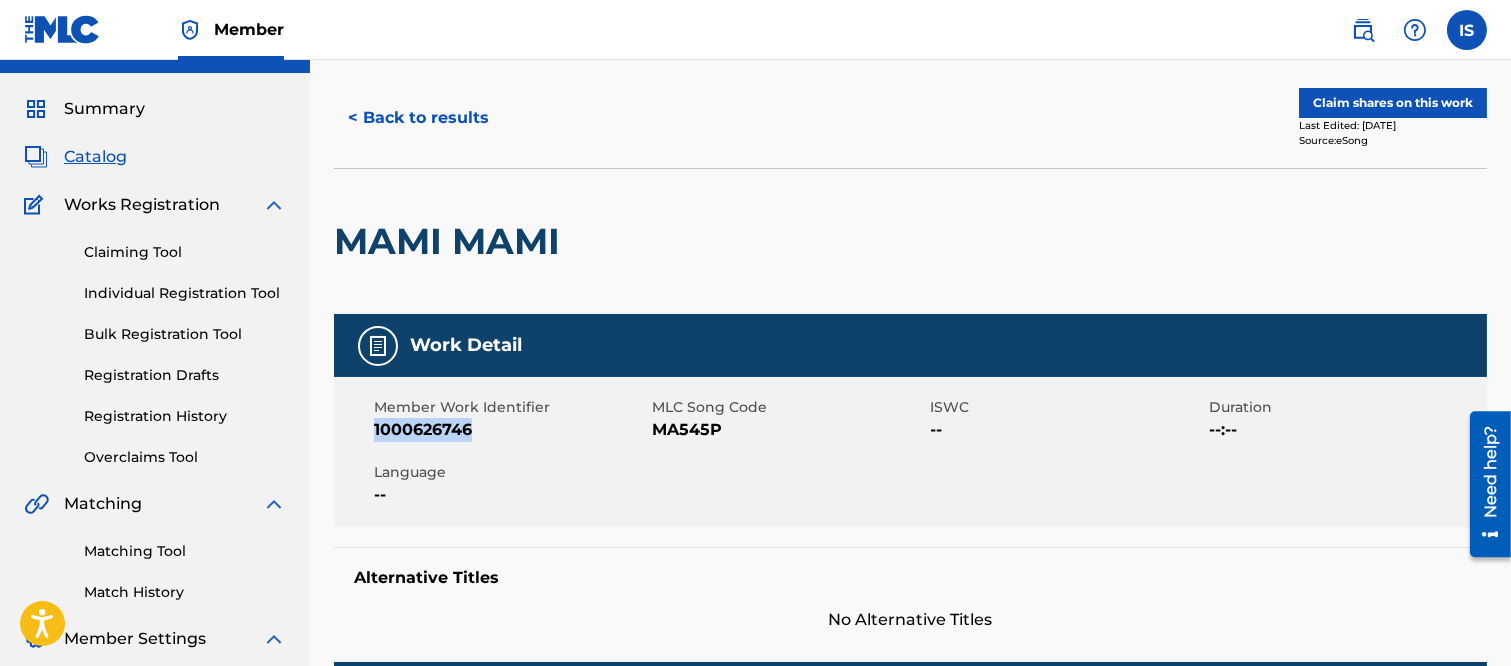 click on "1000626746" at bounding box center [510, 430] 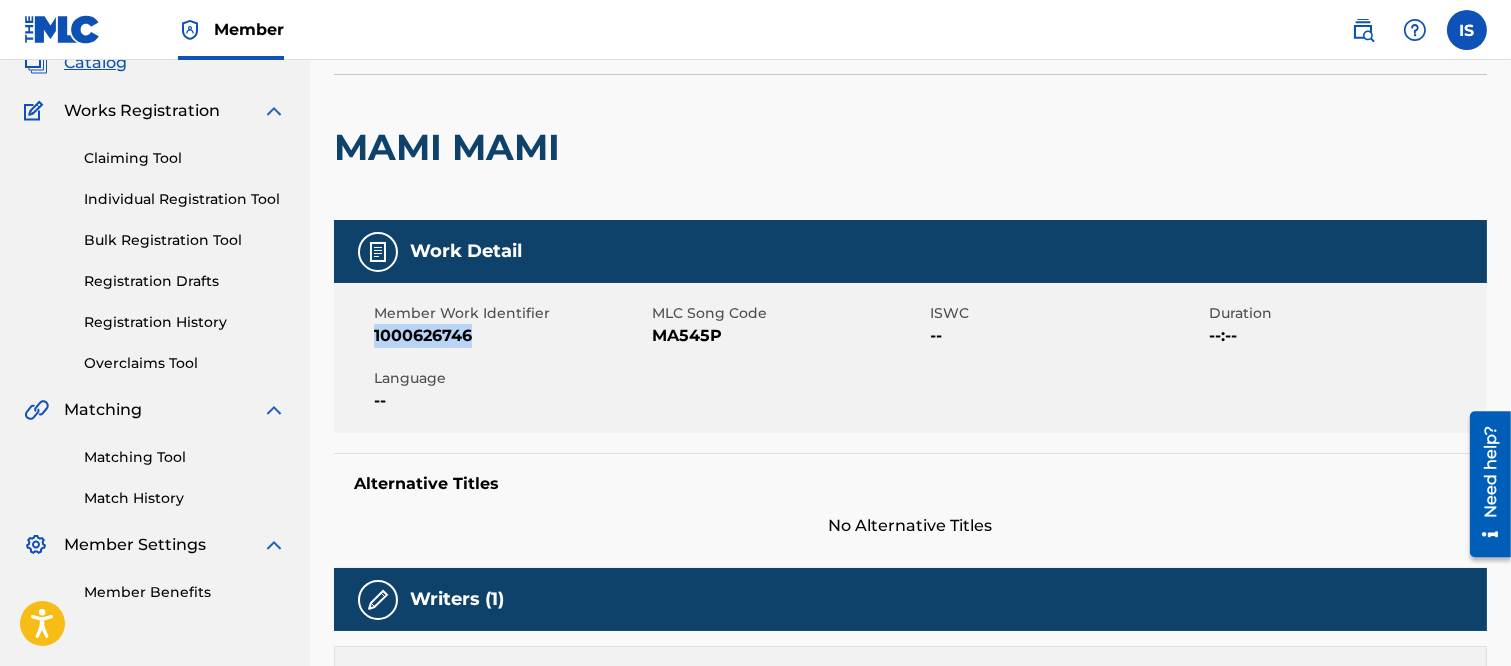 scroll, scrollTop: 137, scrollLeft: 0, axis: vertical 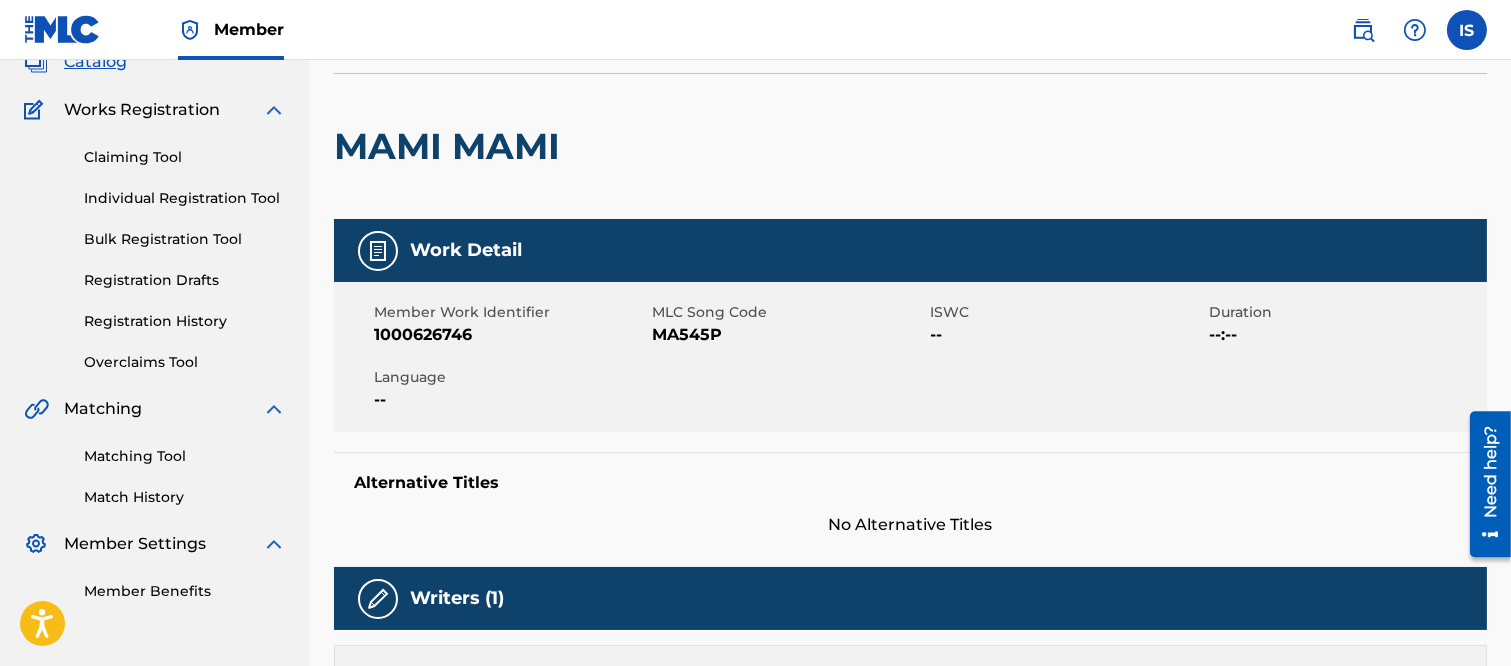click on "--" at bounding box center (510, 400) 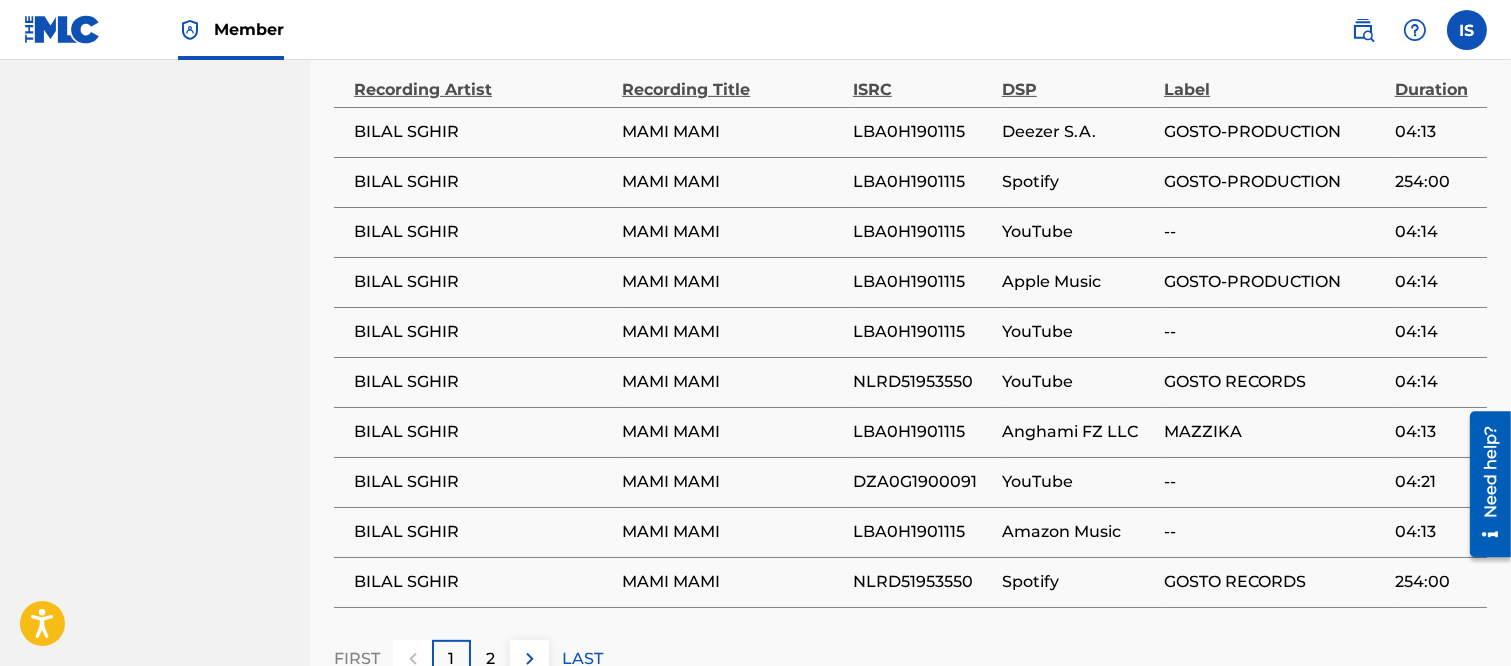 scroll, scrollTop: 1531, scrollLeft: 0, axis: vertical 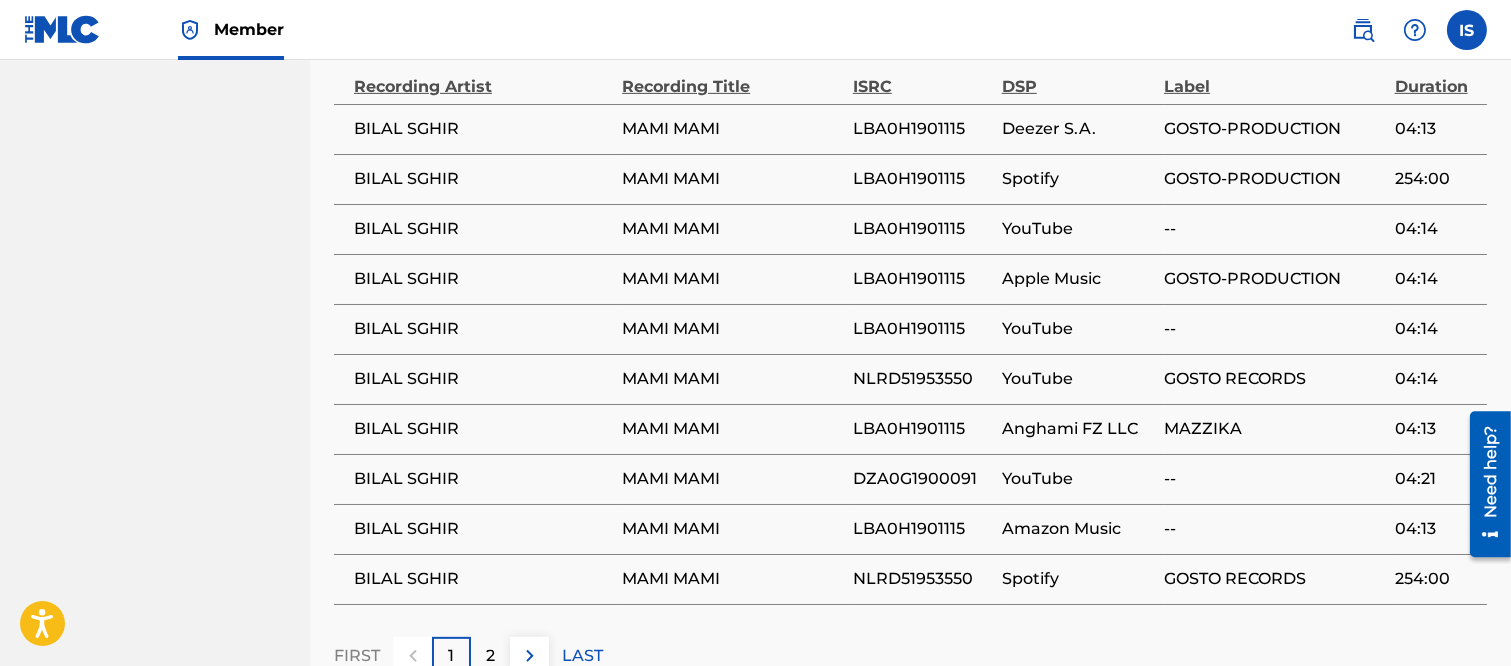 click on "2" at bounding box center [490, 656] 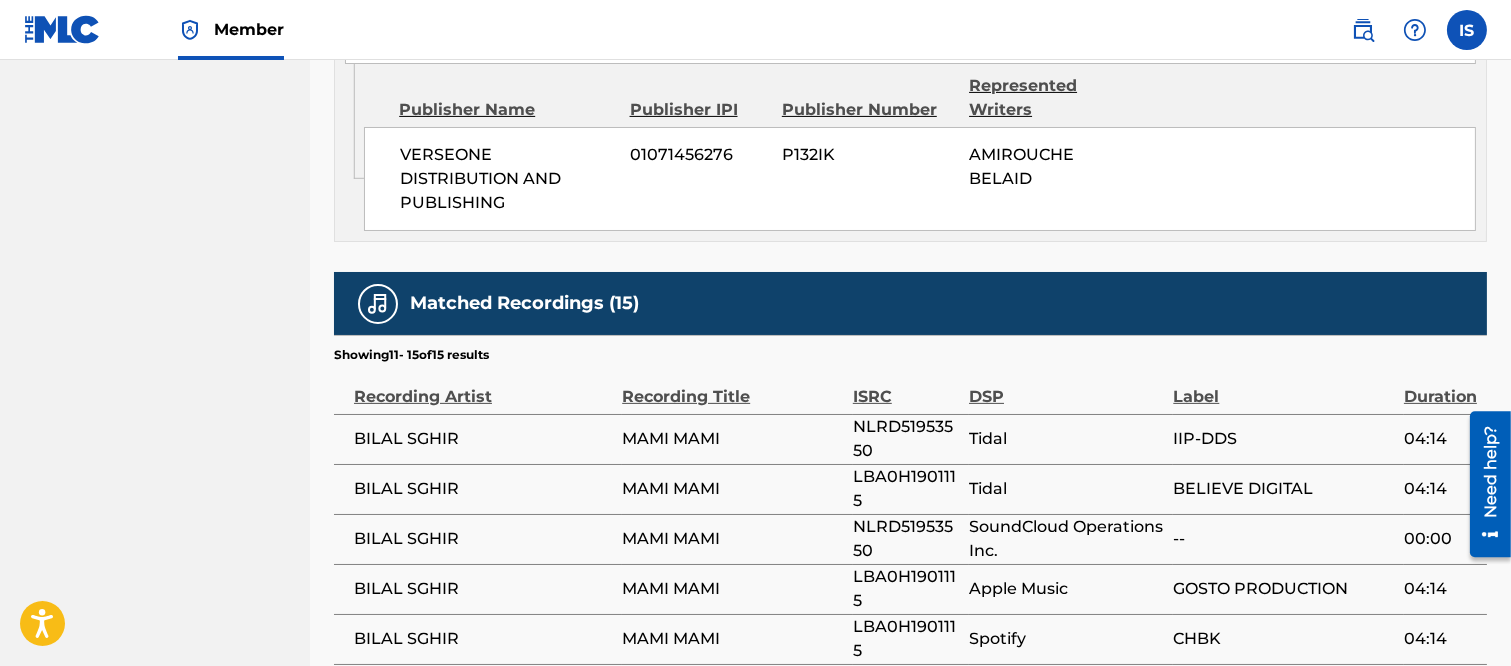 scroll, scrollTop: 1220, scrollLeft: 0, axis: vertical 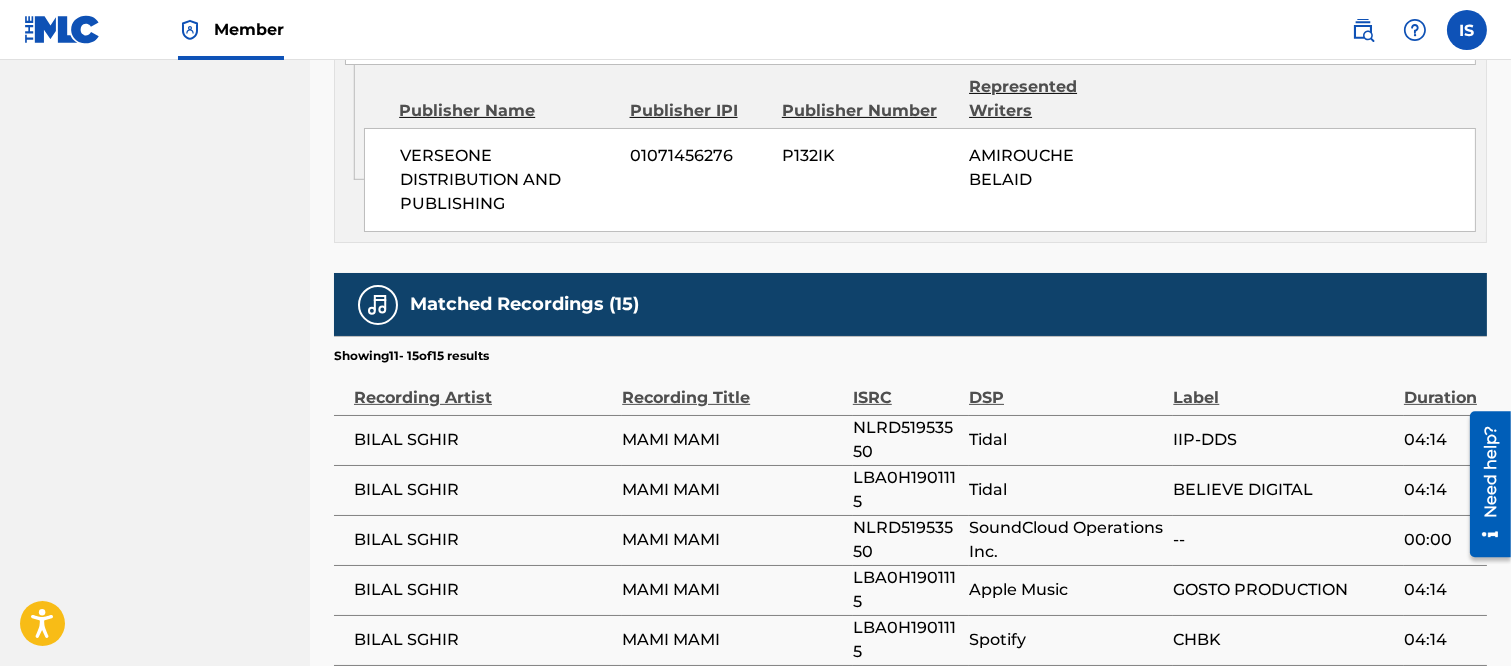 click on "1" at bounding box center [451, 717] 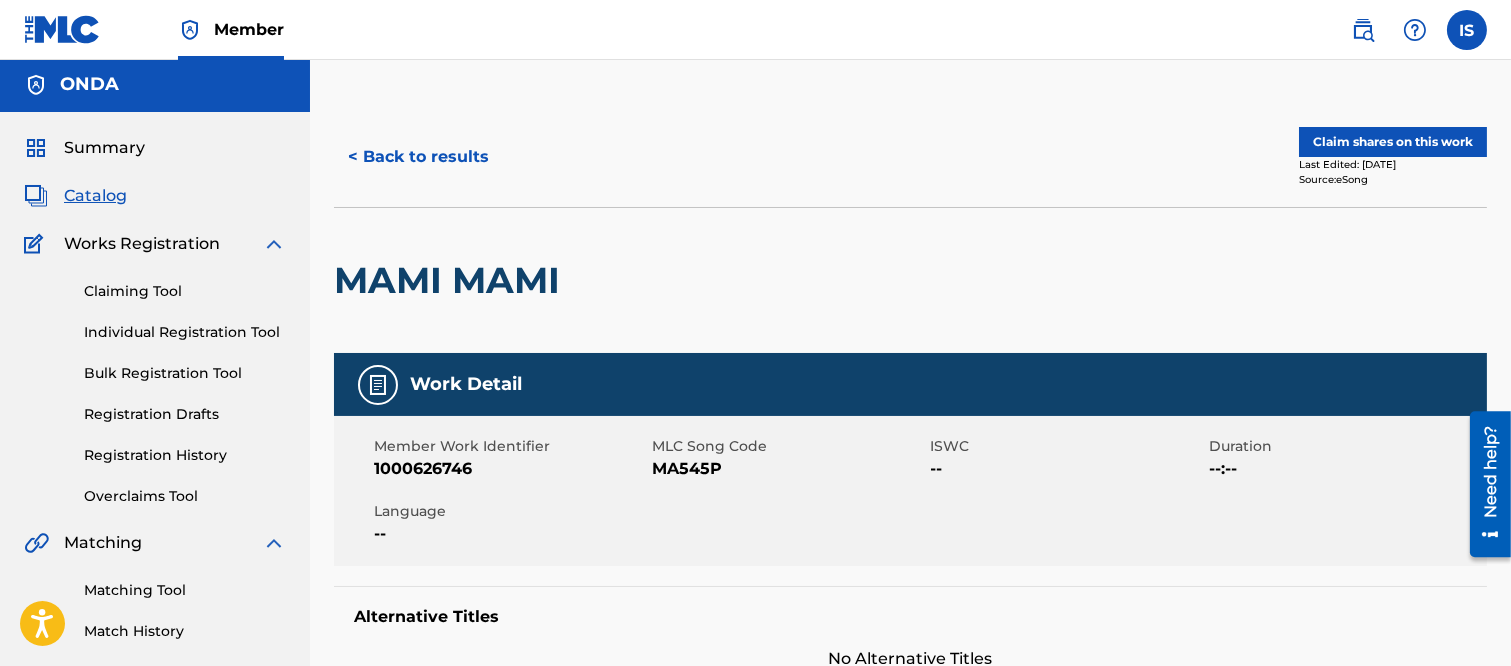 scroll, scrollTop: 0, scrollLeft: 0, axis: both 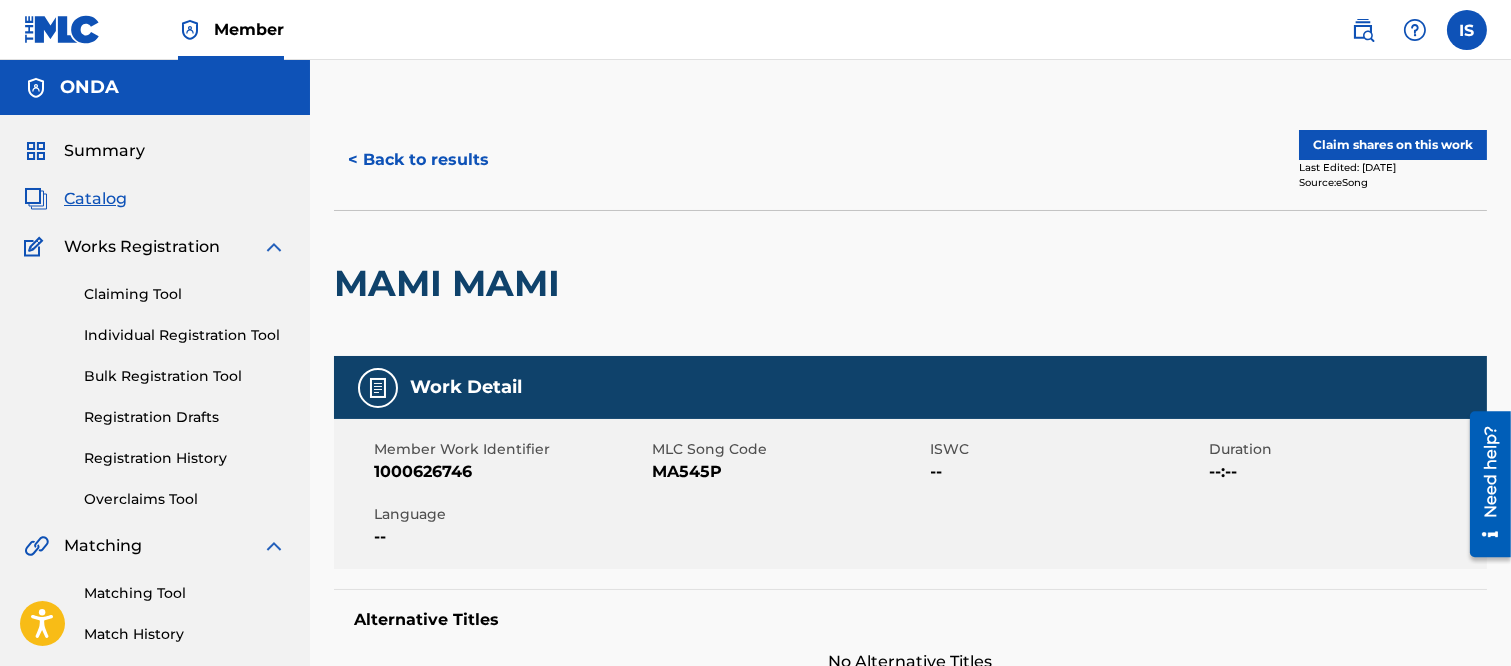 click on "< Back to results" at bounding box center [418, 160] 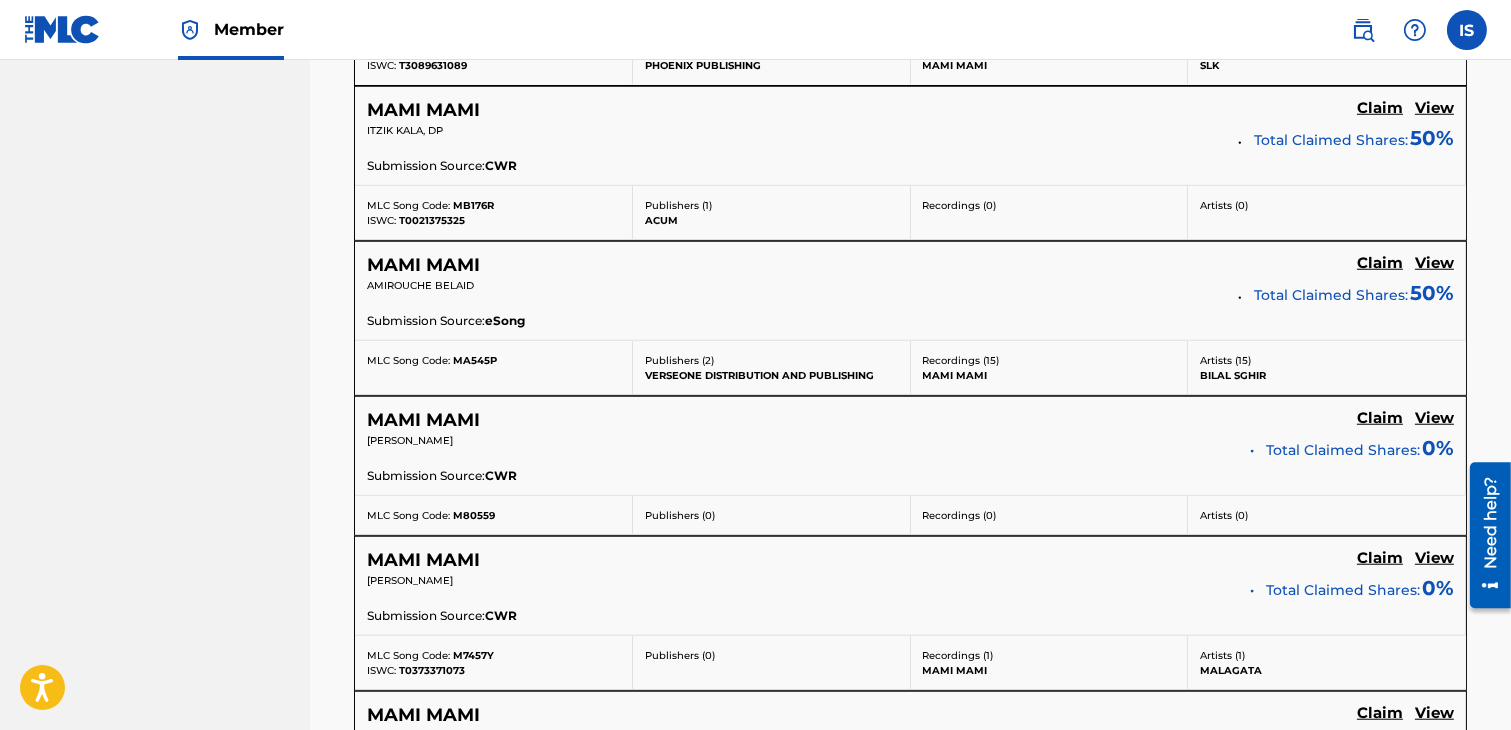 scroll, scrollTop: 3276, scrollLeft: 0, axis: vertical 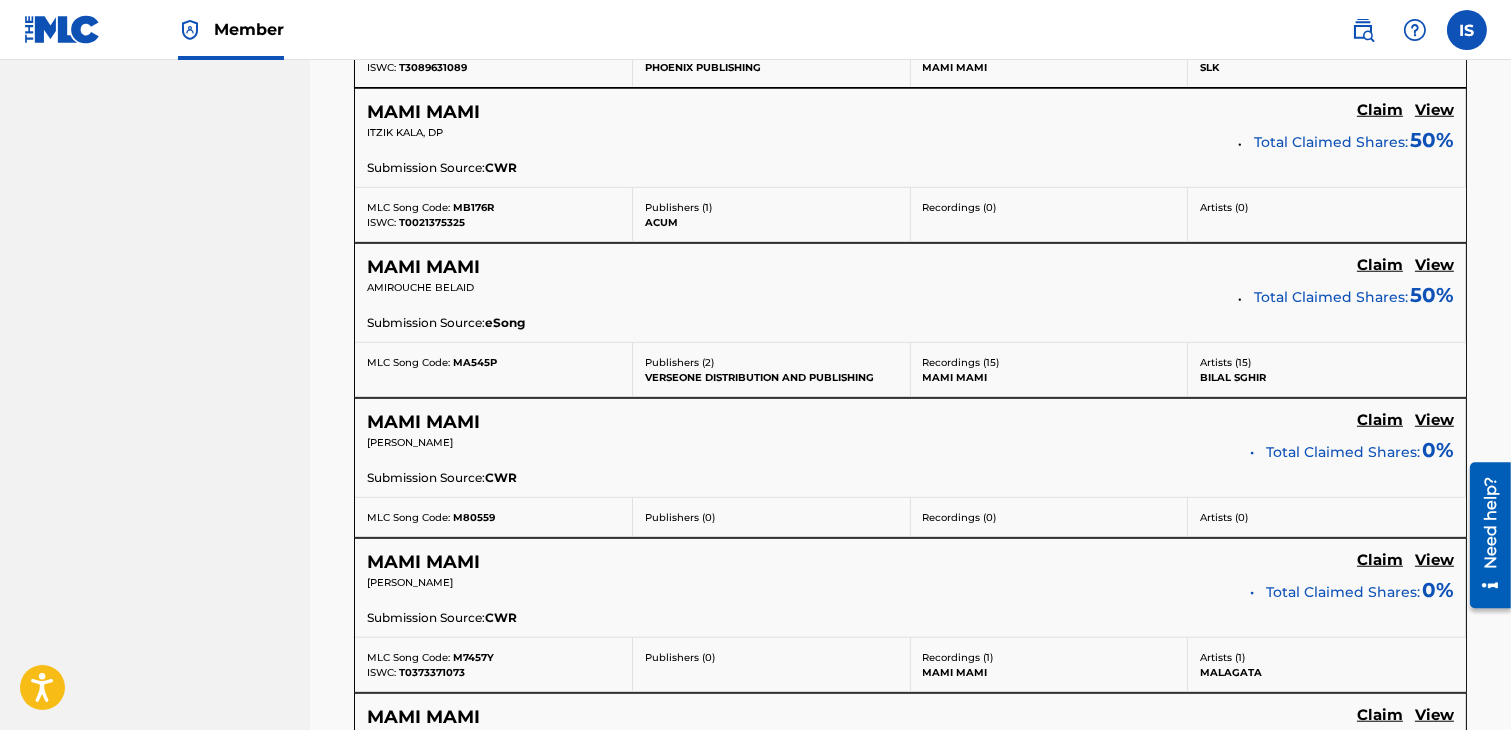 click on "MAMI MAMI" at bounding box center (423, 267) 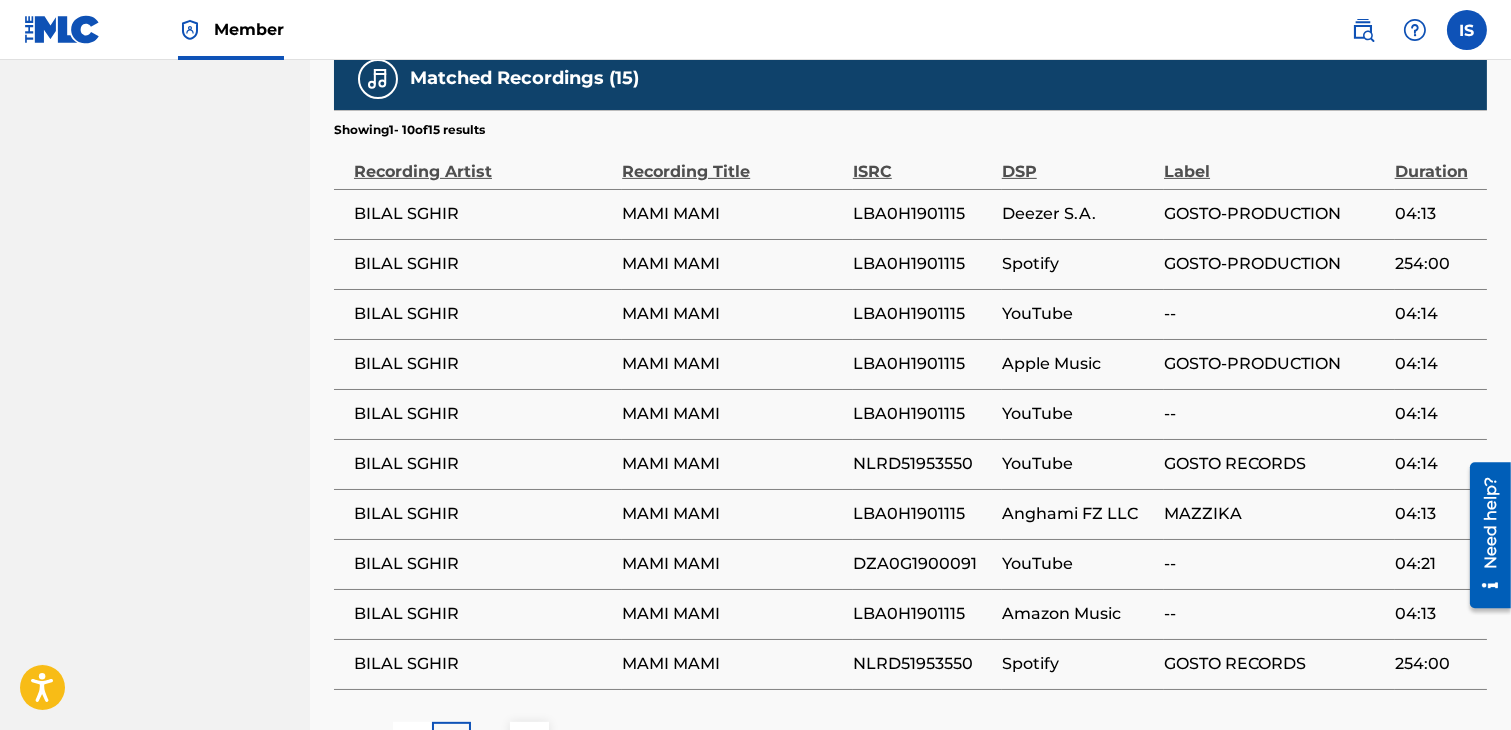 scroll, scrollTop: 1452, scrollLeft: 0, axis: vertical 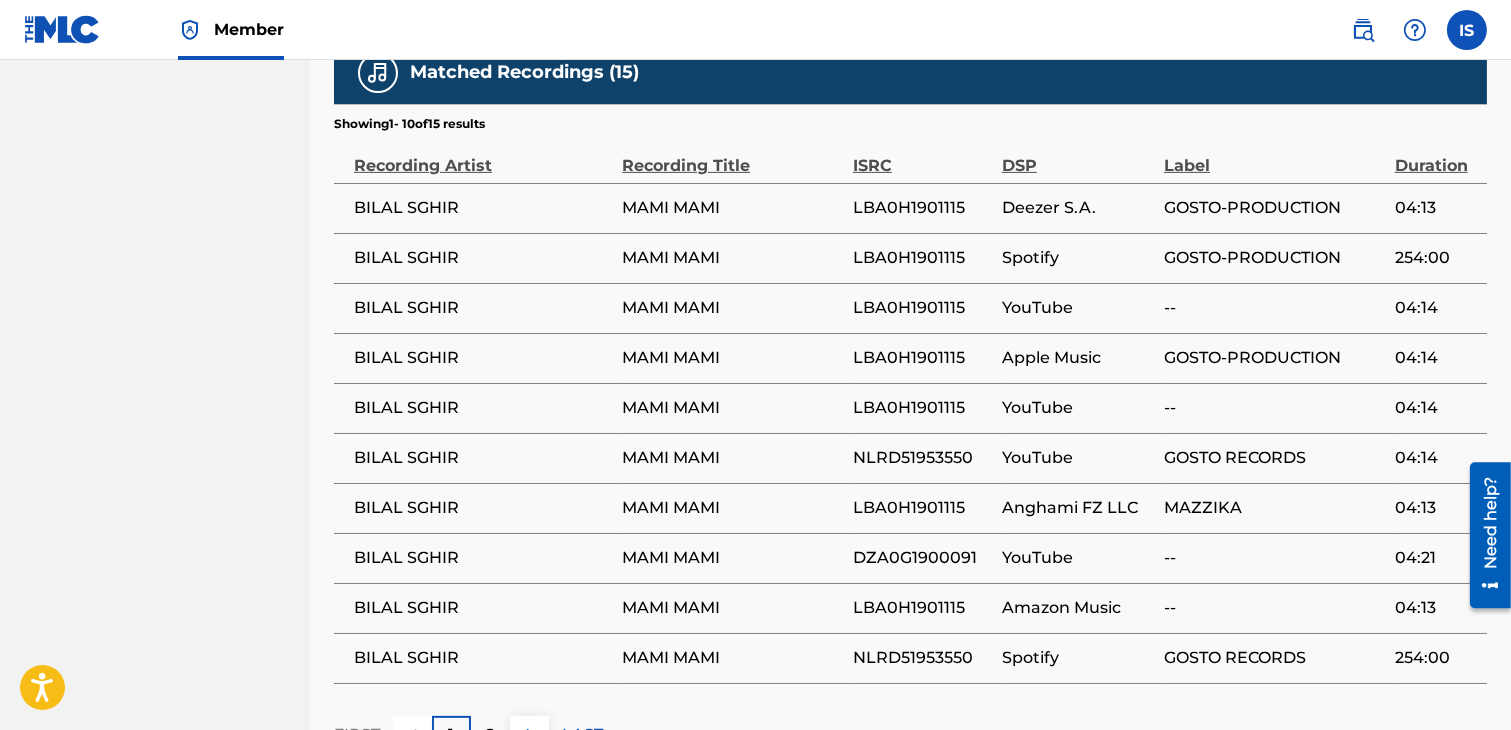 click on "< Back to results Claim shares on this work Last Edited:   [DATE] Source:  eSong MAMI MAMI     Work Detail   Member Work Identifier 1000626746 MLC Song Code MA545P ISWC -- Duration --:-- Language -- Alternative Titles No Alternative Titles Writers   (1) Writer Name Writer IPI Writer Role [PERSON_NAME] -- Composer/Author Publishers   (1) My shares:  0 % Total shares:  50 % Administrator Name Administrator IPI Administrator Number Collection Share Contact Details AUDIAM AFF 01229937227 P212R5 50% Publisher Information [STREET_ADDRESS][US_STATE][US_STATE] [EMAIL_ADDRESS][DOMAIN_NAME] Admin Original Publisher Connecting Line Publisher Name Publisher IPI Publisher Number Represented Writers VERSEONE DISTRIBUTION AND PUBLISHING 01071456276 P132IK AMIROUCHE BELAID My shares:  0 % Total shares:  50 % Matched Recordings   (15) Showing  1  -   10  of  15   results   Recording Artist Recording Title ISRC DSP Label Duration BILAL SGHIR MAMI MAMI LBA0H1901115" at bounding box center [910, -253] 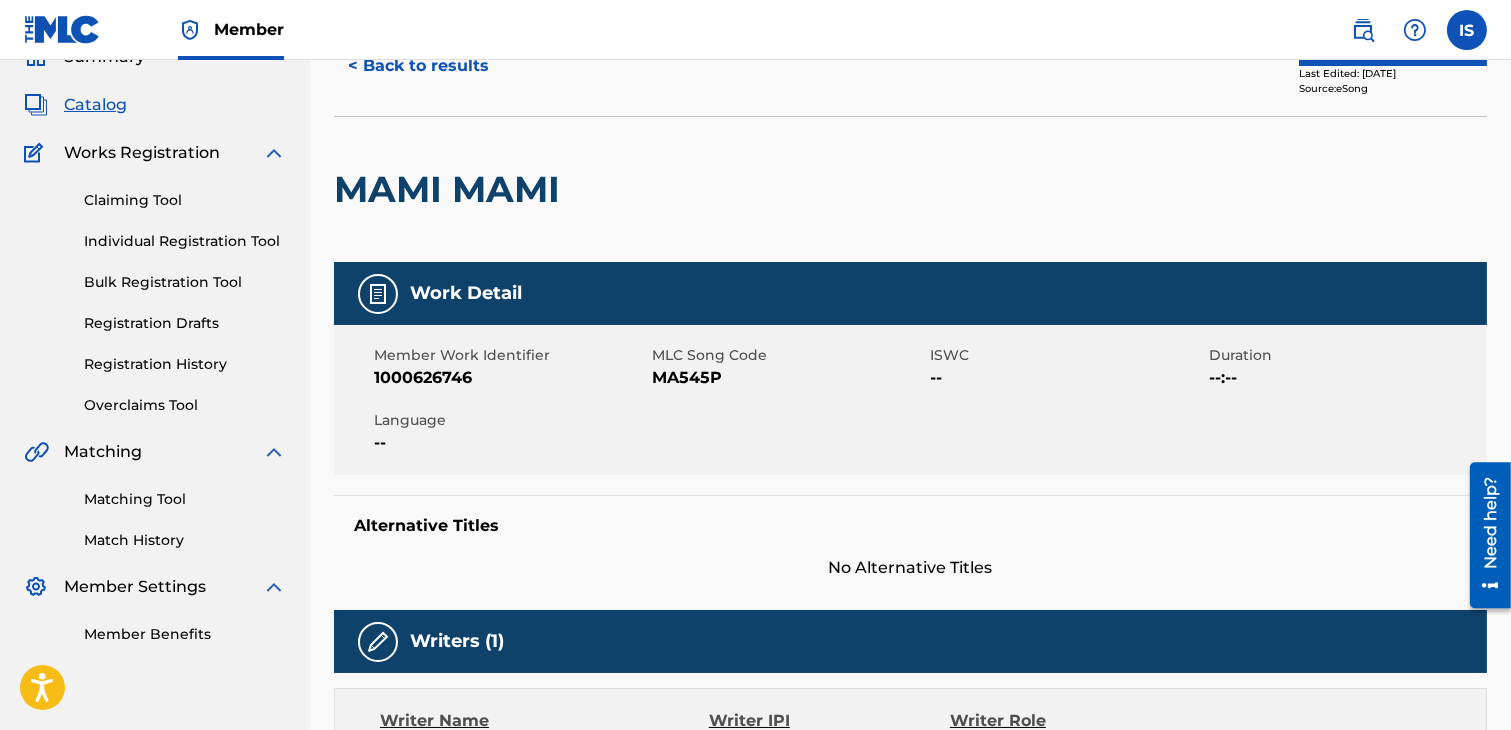 scroll, scrollTop: 92, scrollLeft: 0, axis: vertical 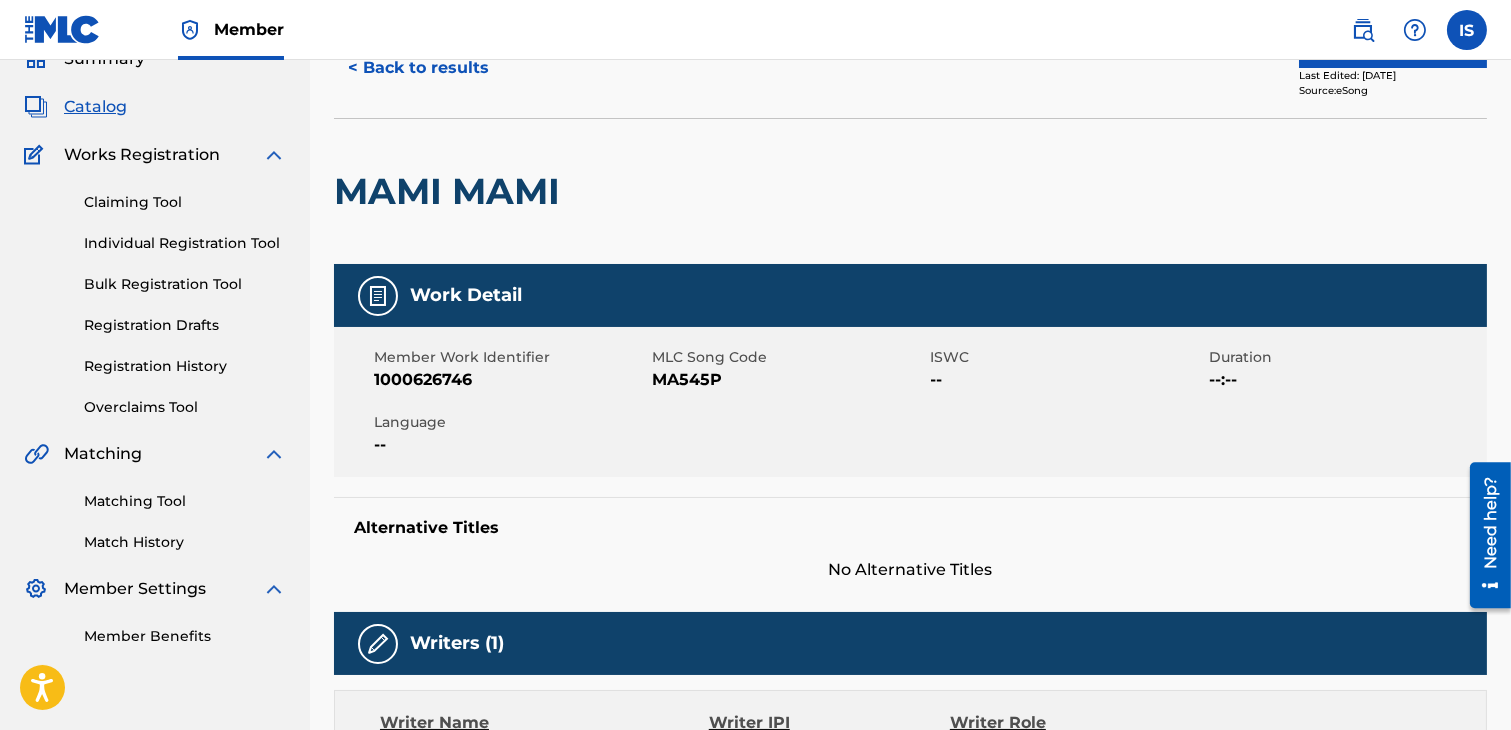 click on "1000626746" at bounding box center (510, 380) 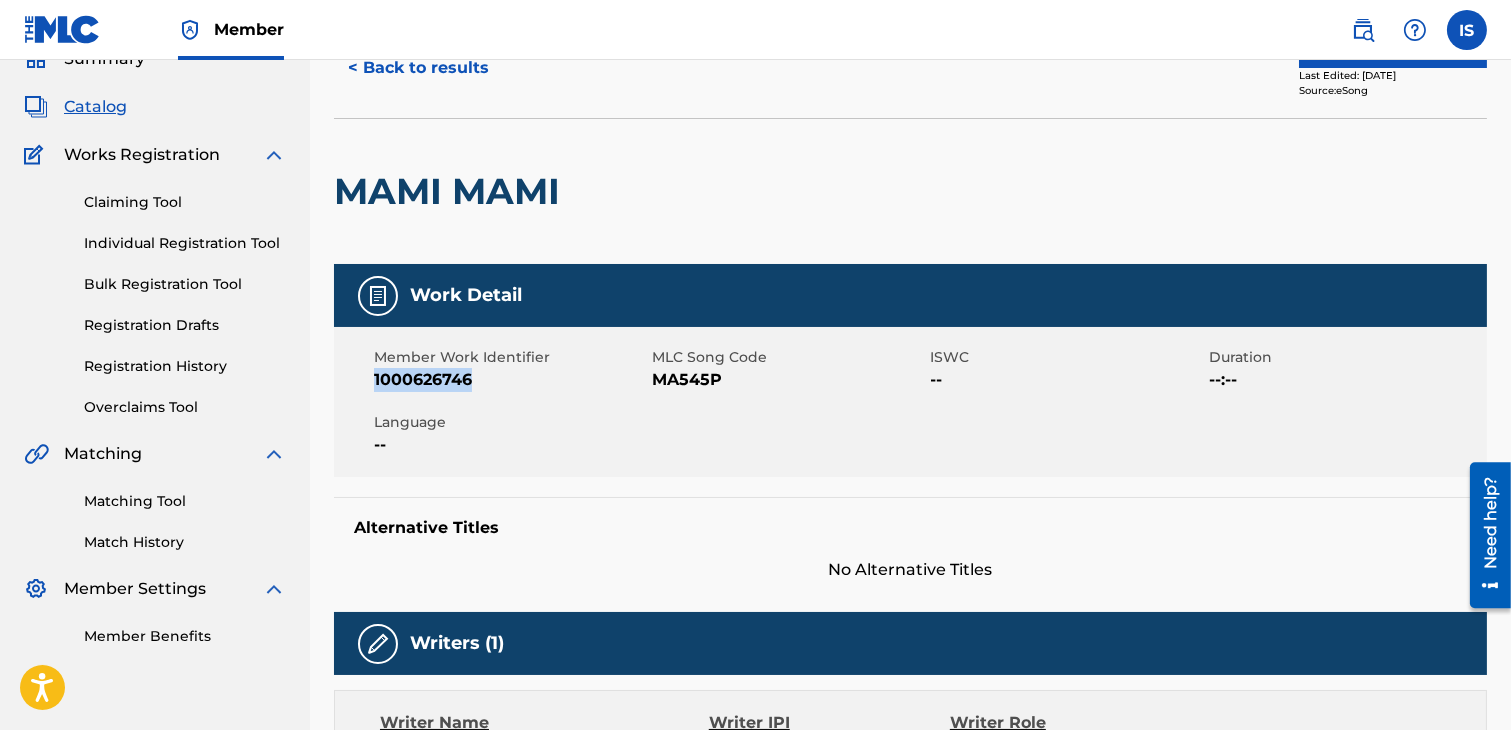 click on "1000626746" at bounding box center [510, 380] 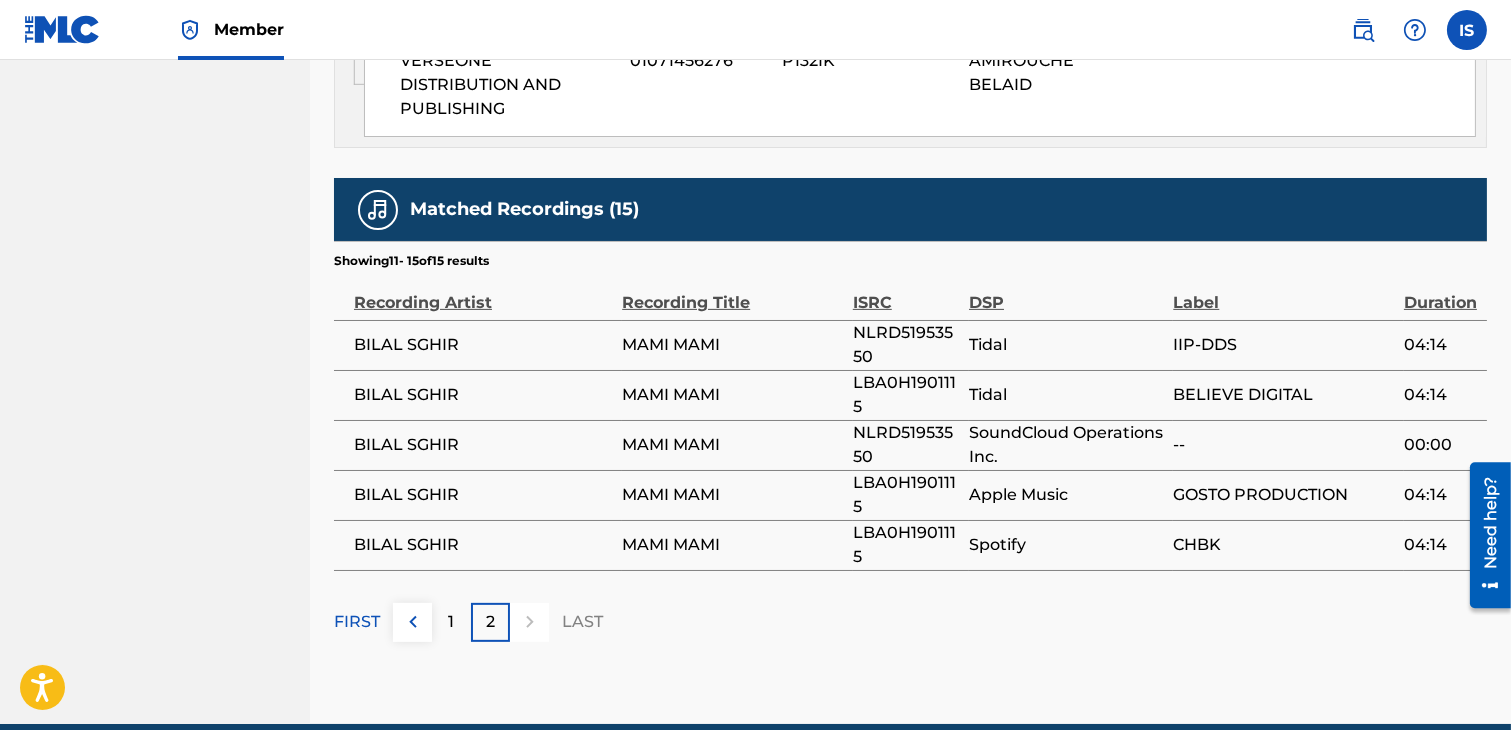 scroll, scrollTop: 0, scrollLeft: 0, axis: both 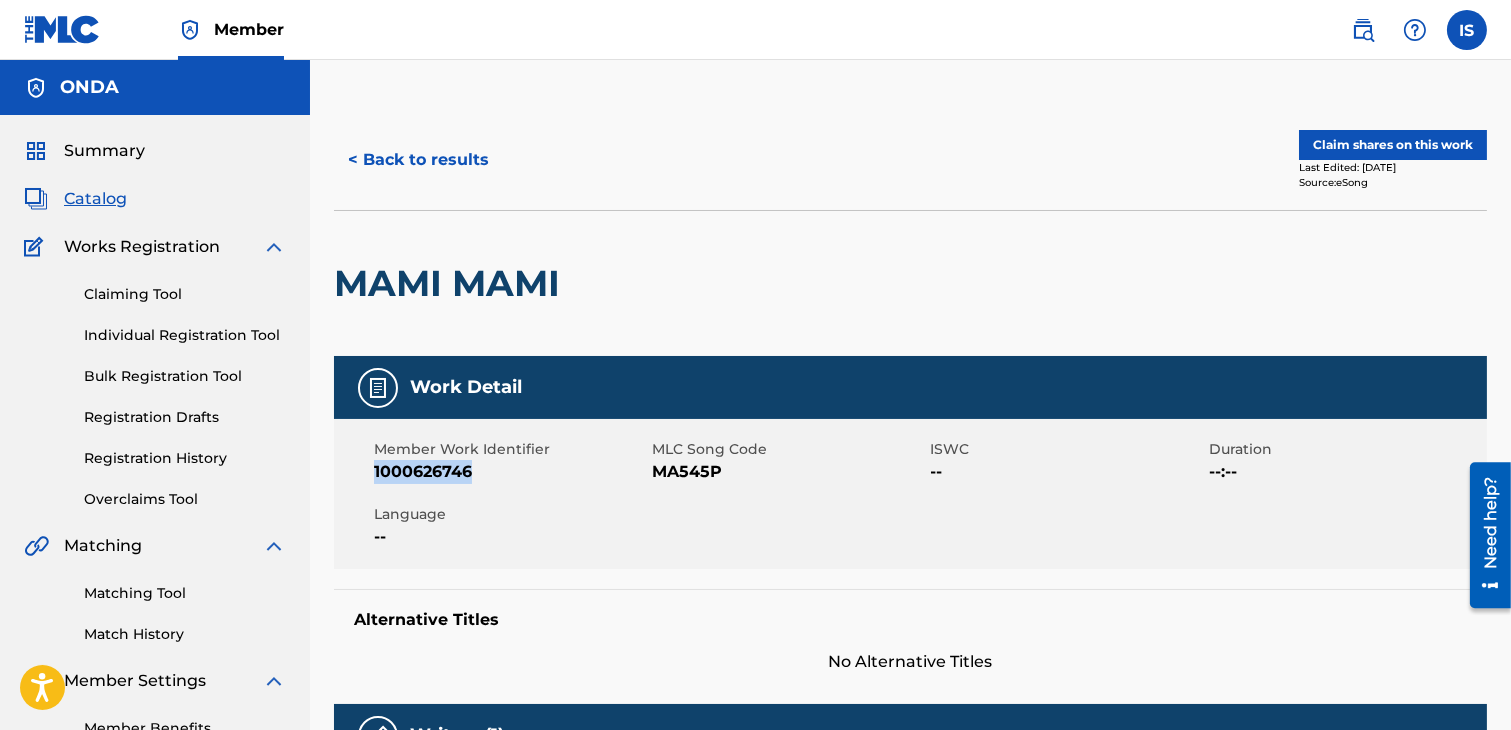 click on "Claim shares on this work" at bounding box center [1393, 145] 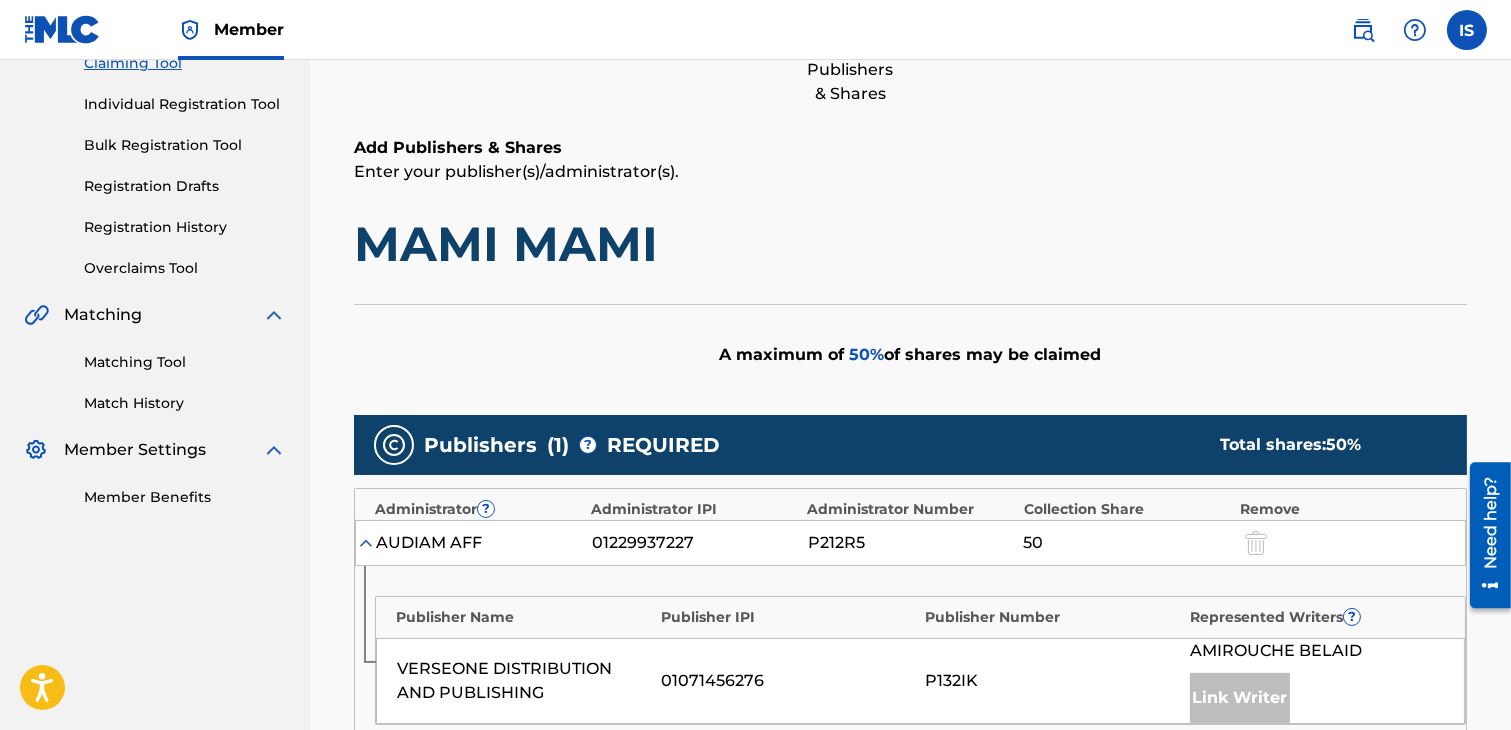 scroll, scrollTop: 0, scrollLeft: 0, axis: both 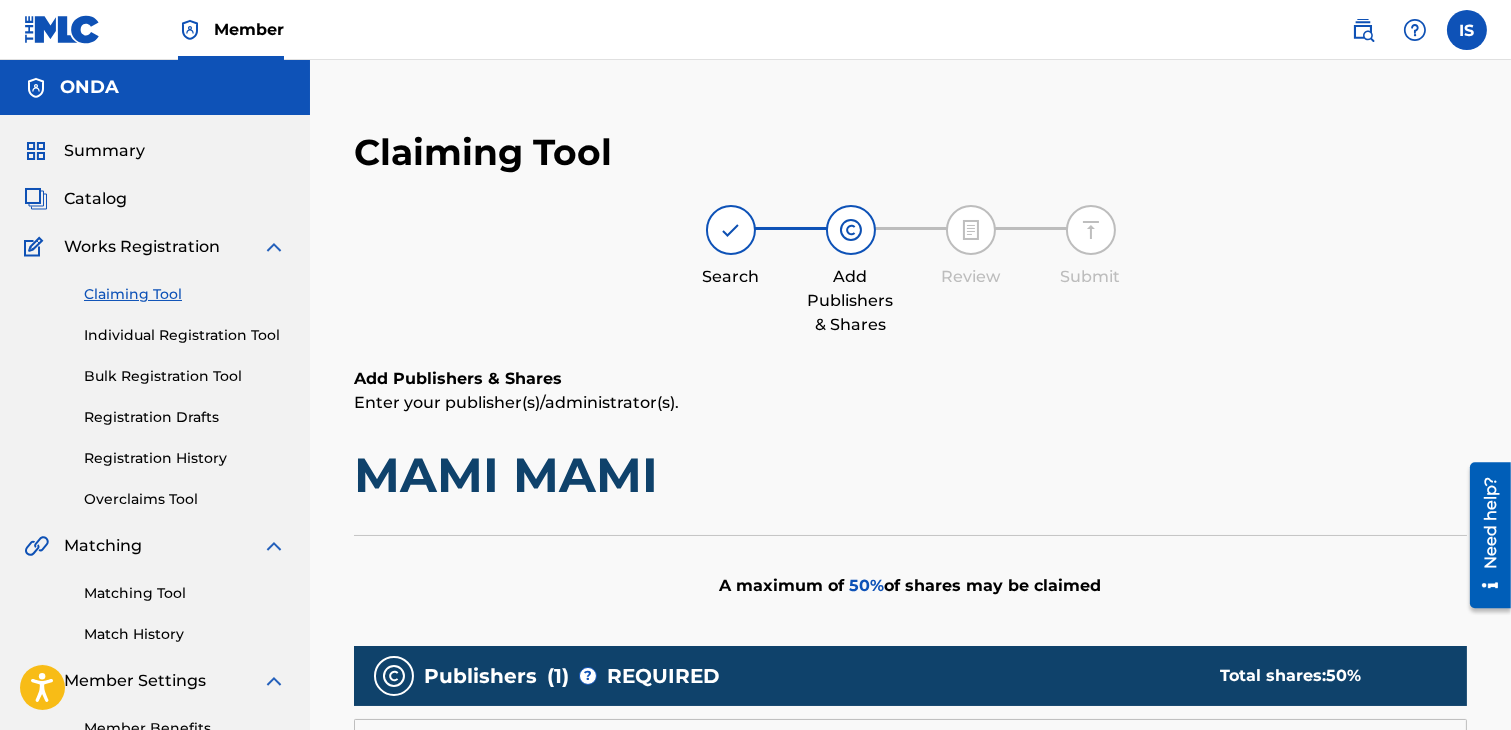 click on "Claiming Tool" at bounding box center [185, 294] 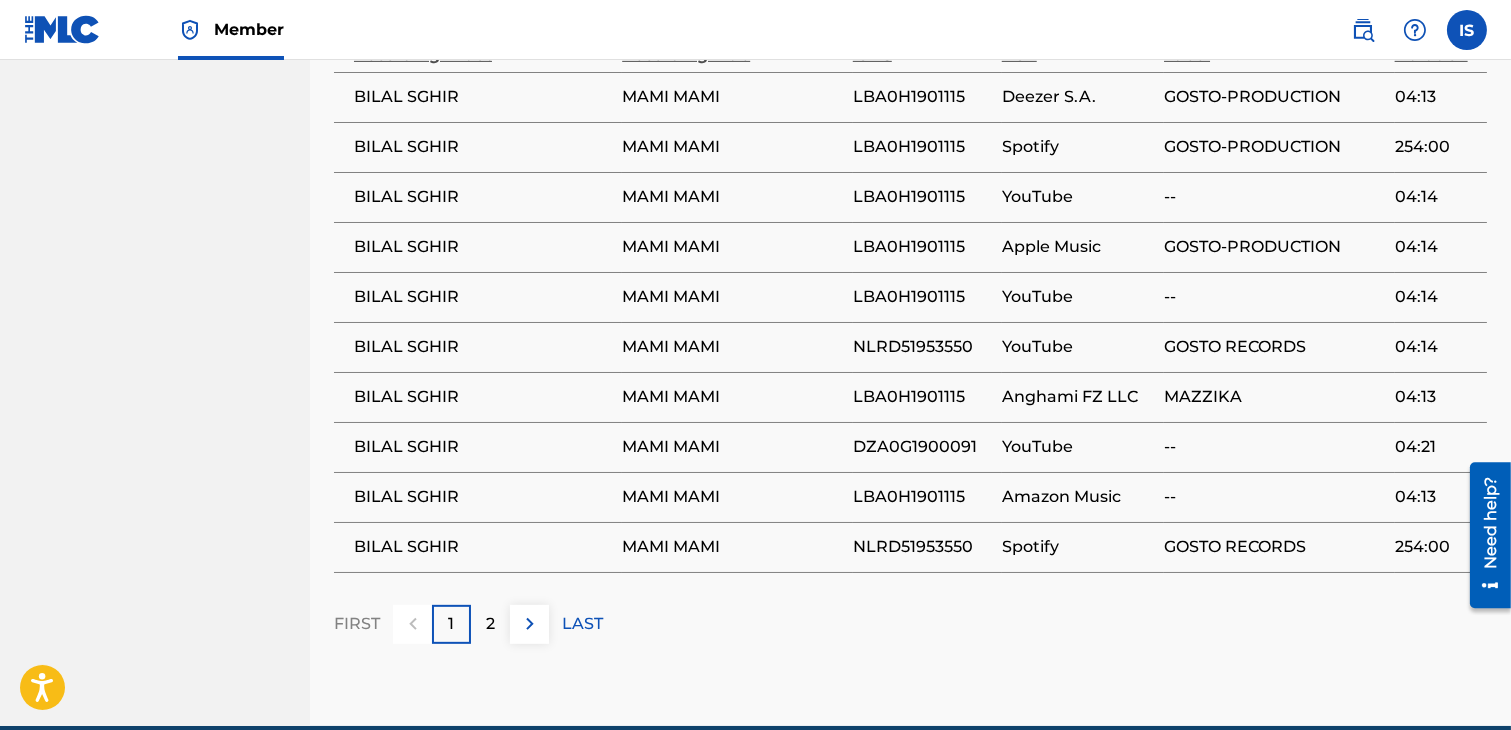 scroll, scrollTop: 1562, scrollLeft: 0, axis: vertical 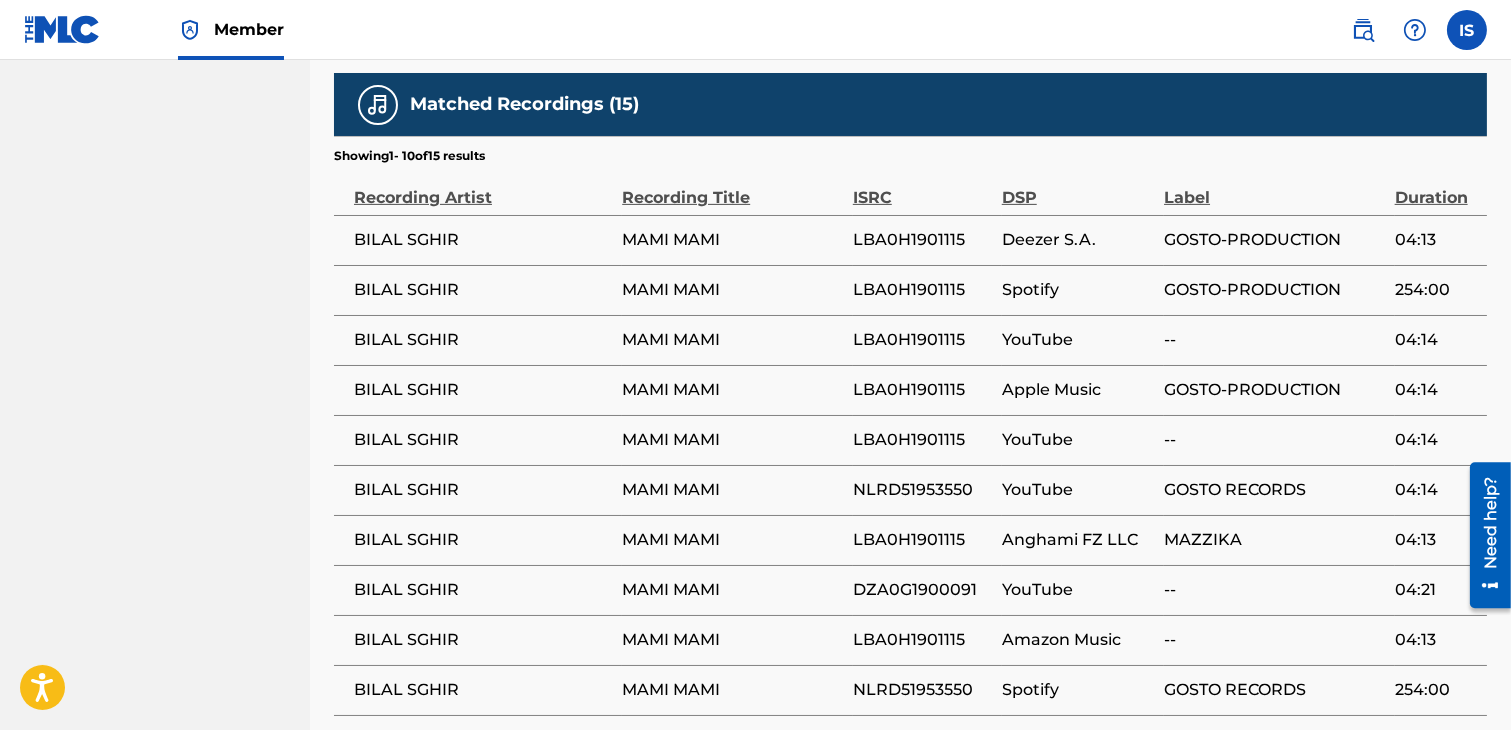 click on "2" at bounding box center (490, 767) 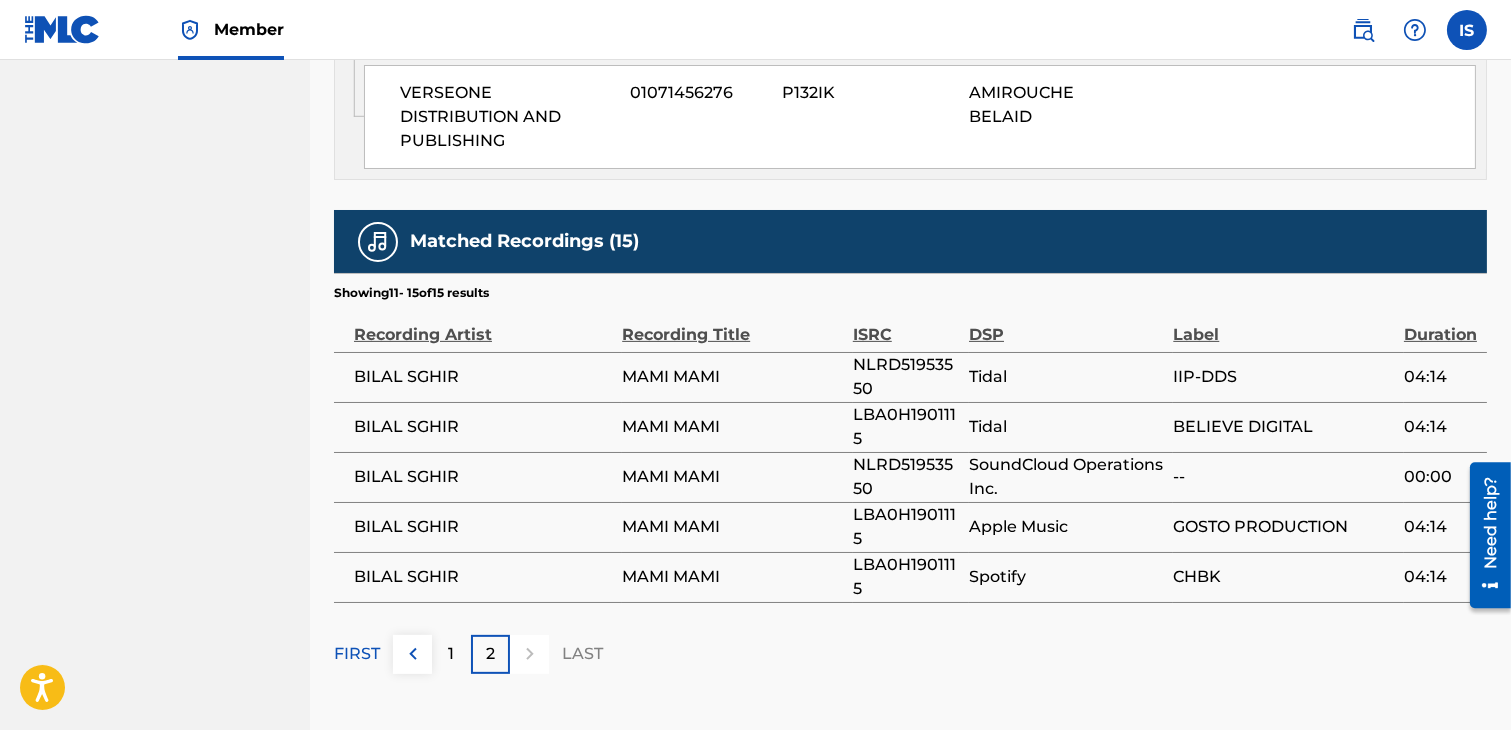 scroll, scrollTop: 1282, scrollLeft: 0, axis: vertical 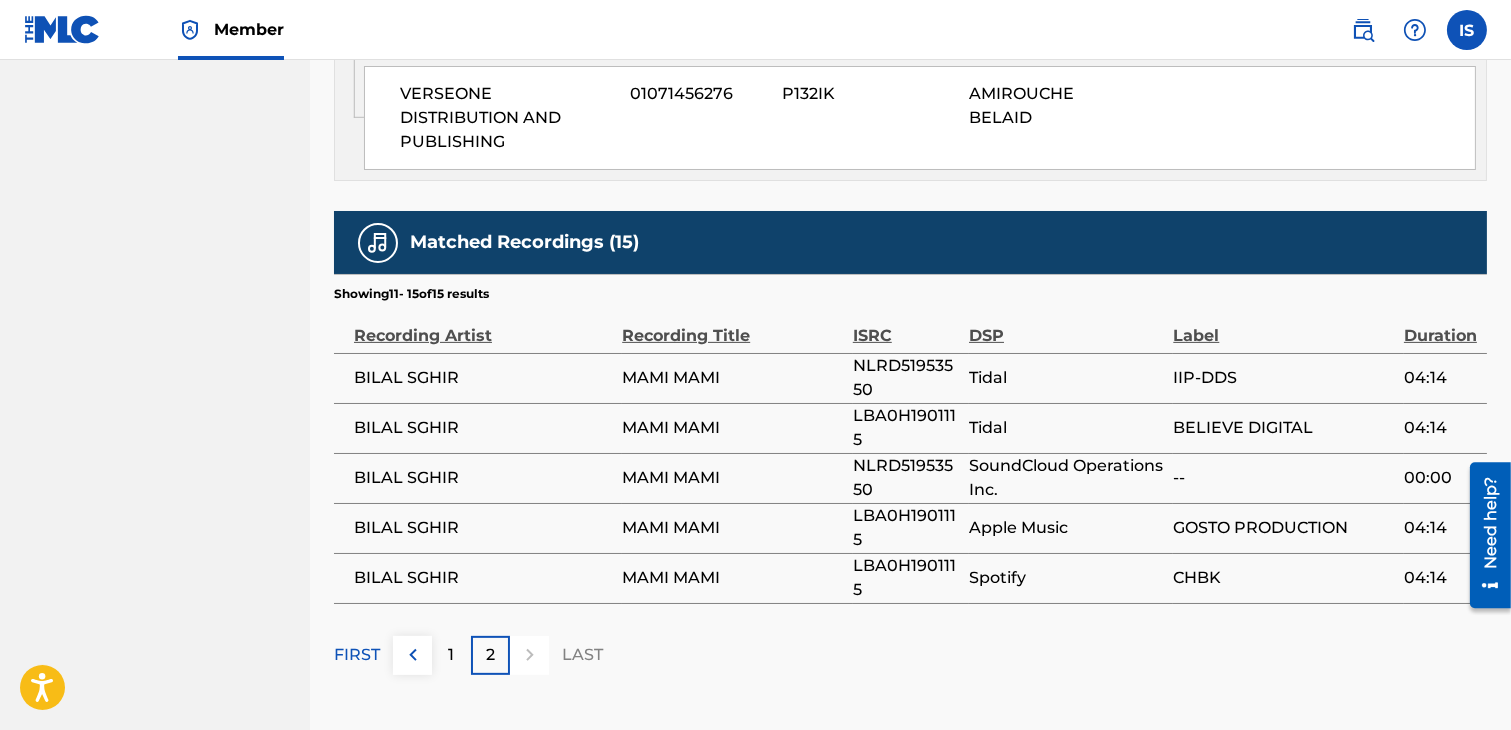 drag, startPoint x: 1025, startPoint y: 342, endPoint x: 1002, endPoint y: 308, distance: 41.04875 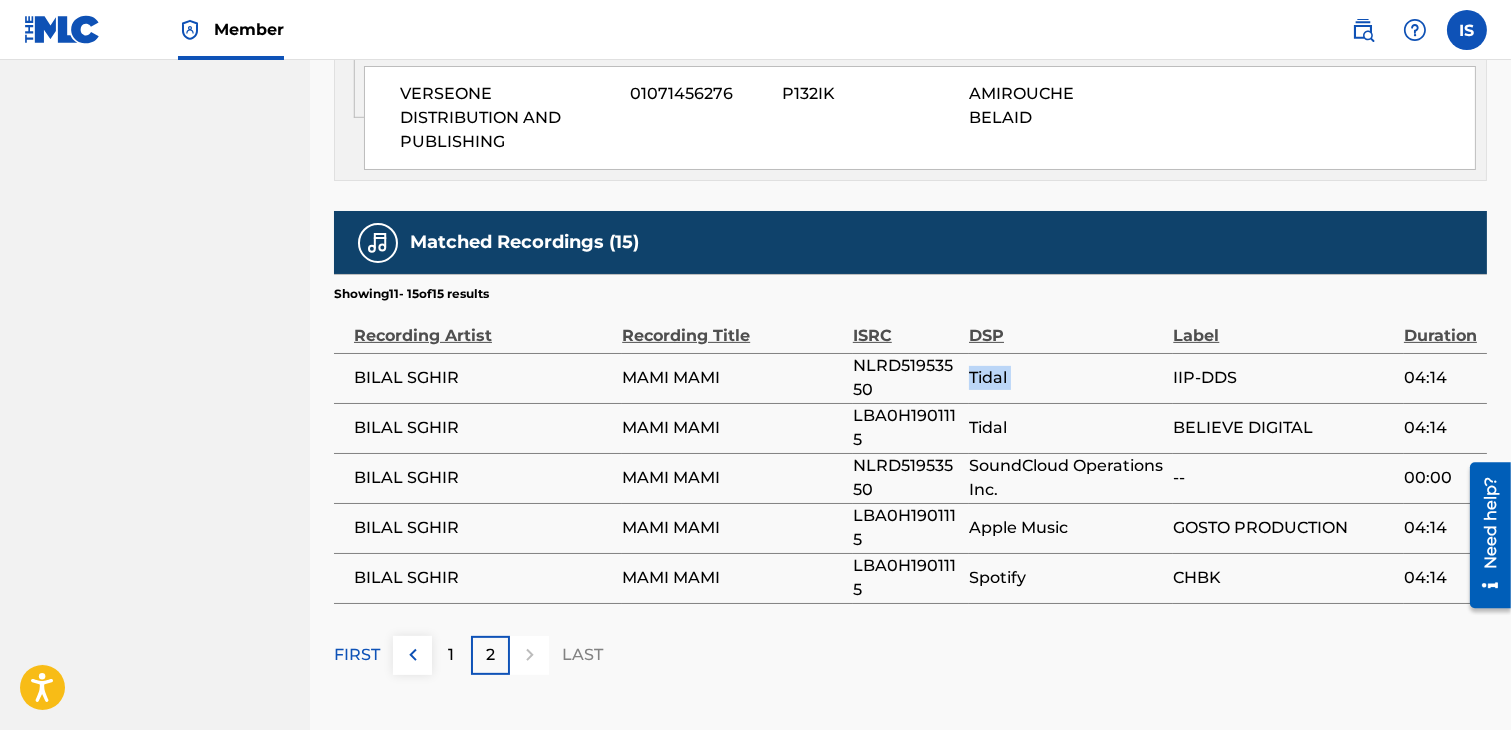 click on "Tidal" at bounding box center [1066, 378] 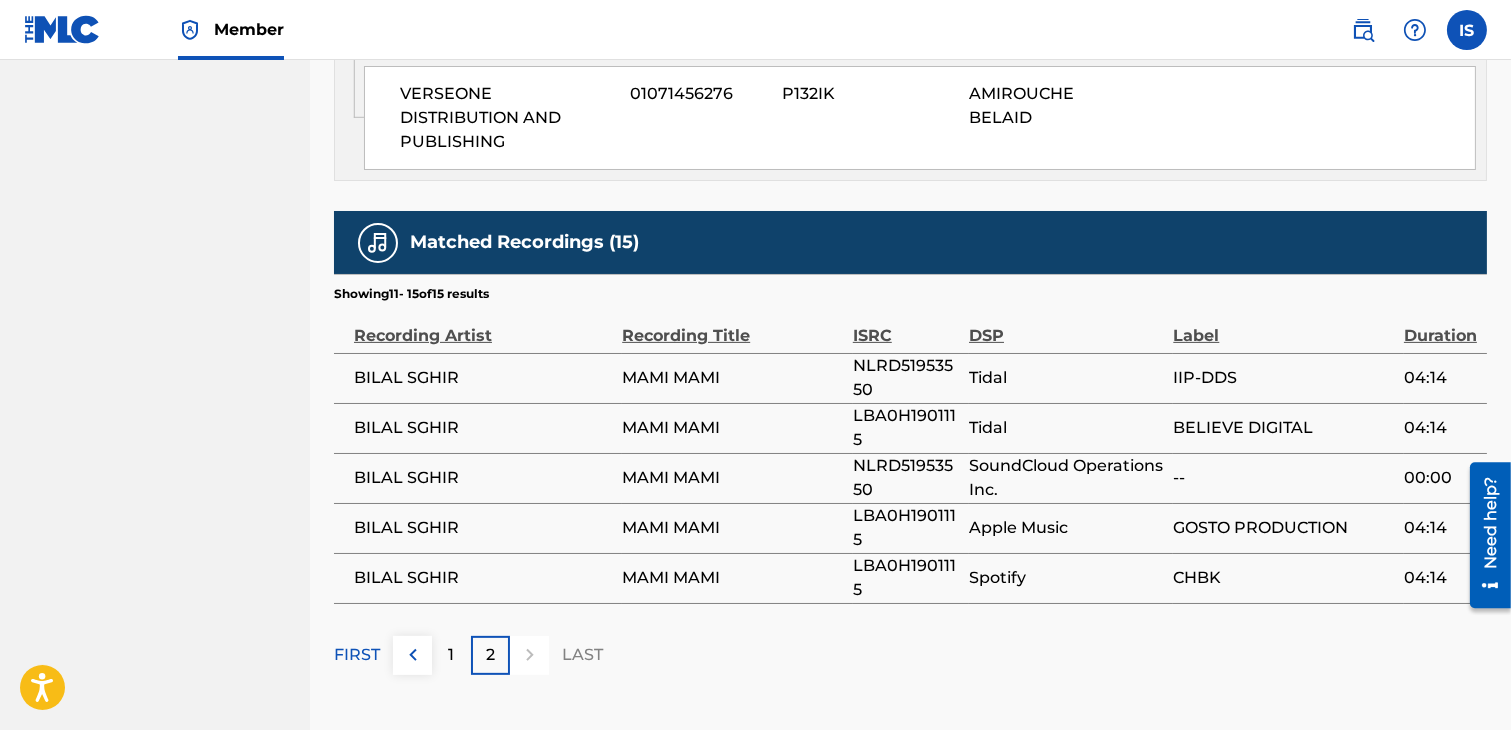 click on "1" at bounding box center (451, 655) 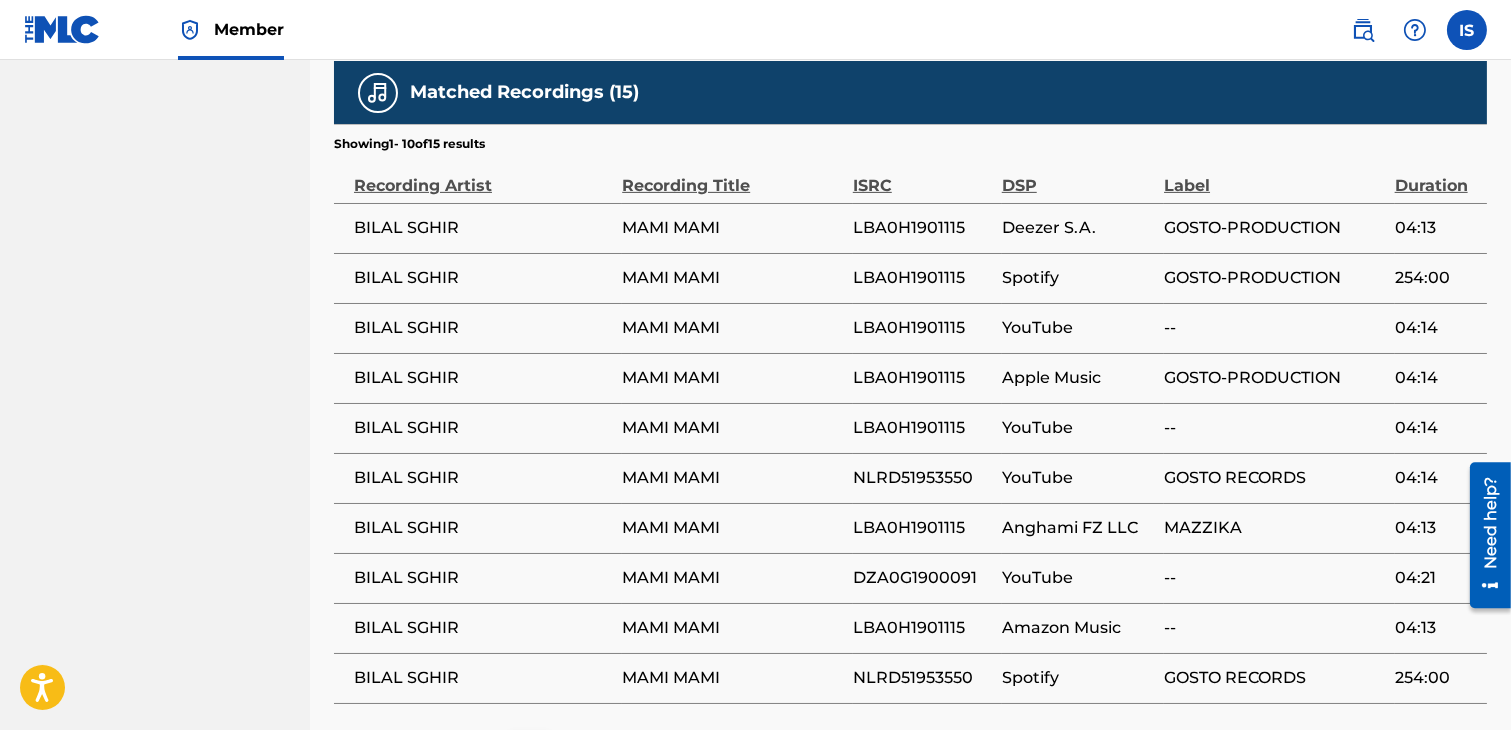 scroll, scrollTop: 1446, scrollLeft: 0, axis: vertical 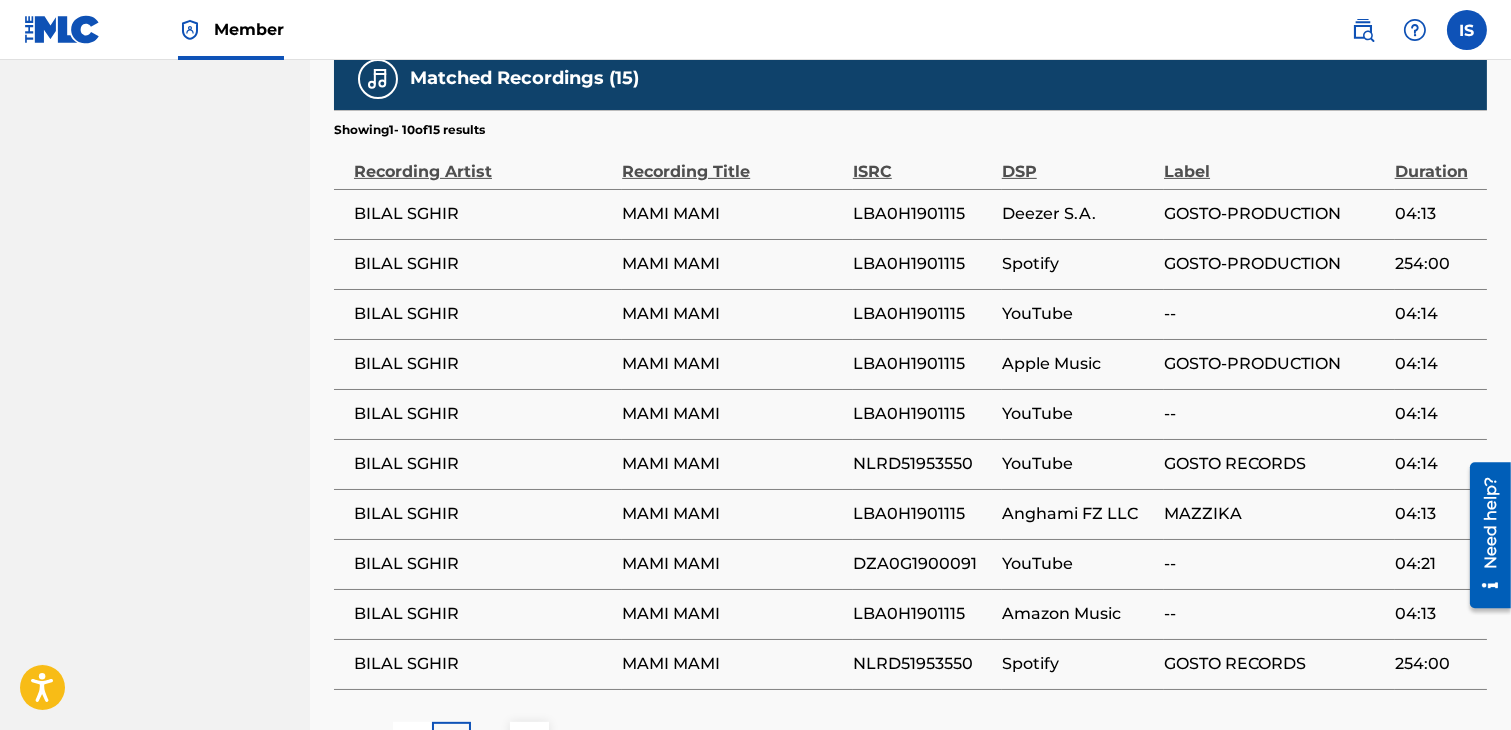click on "2" at bounding box center [490, 741] 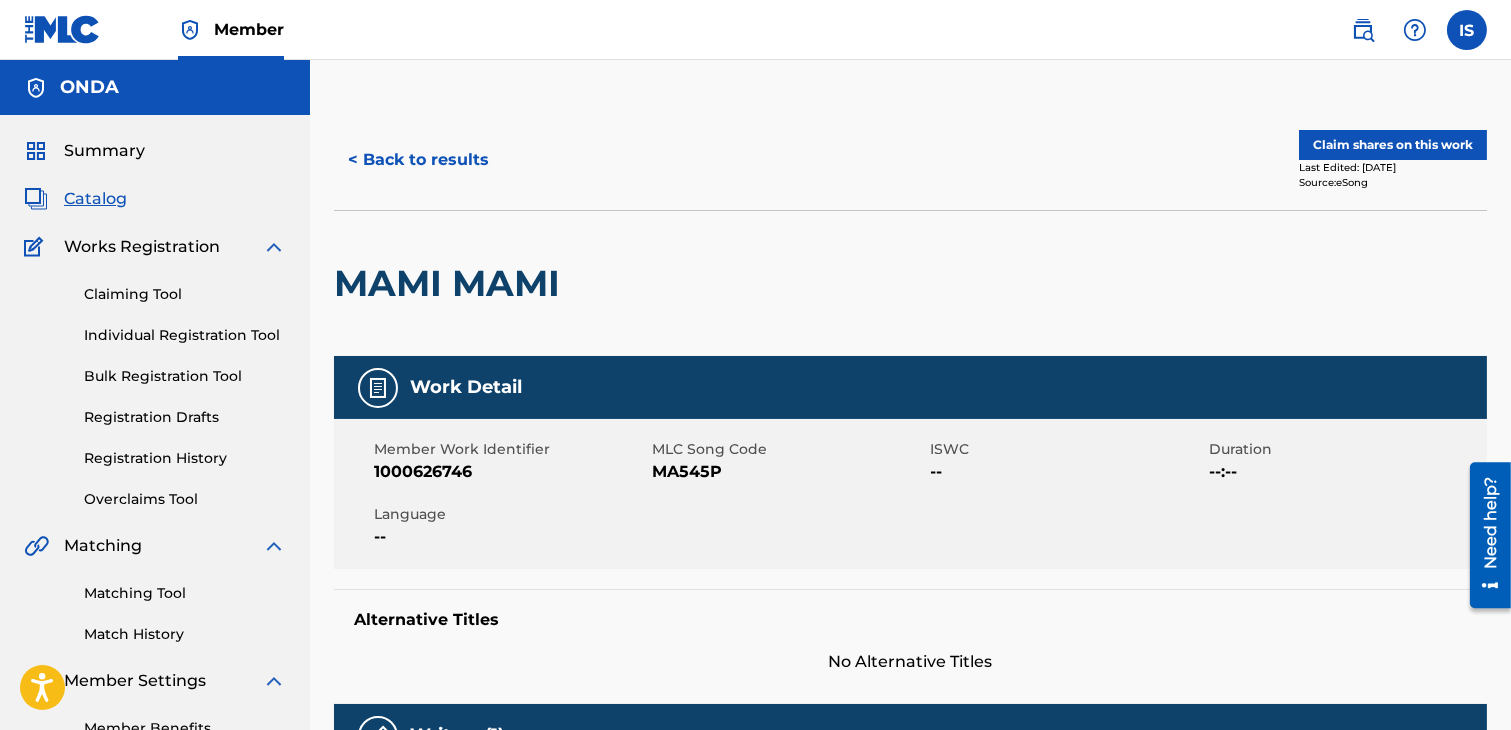 scroll, scrollTop: 3, scrollLeft: 0, axis: vertical 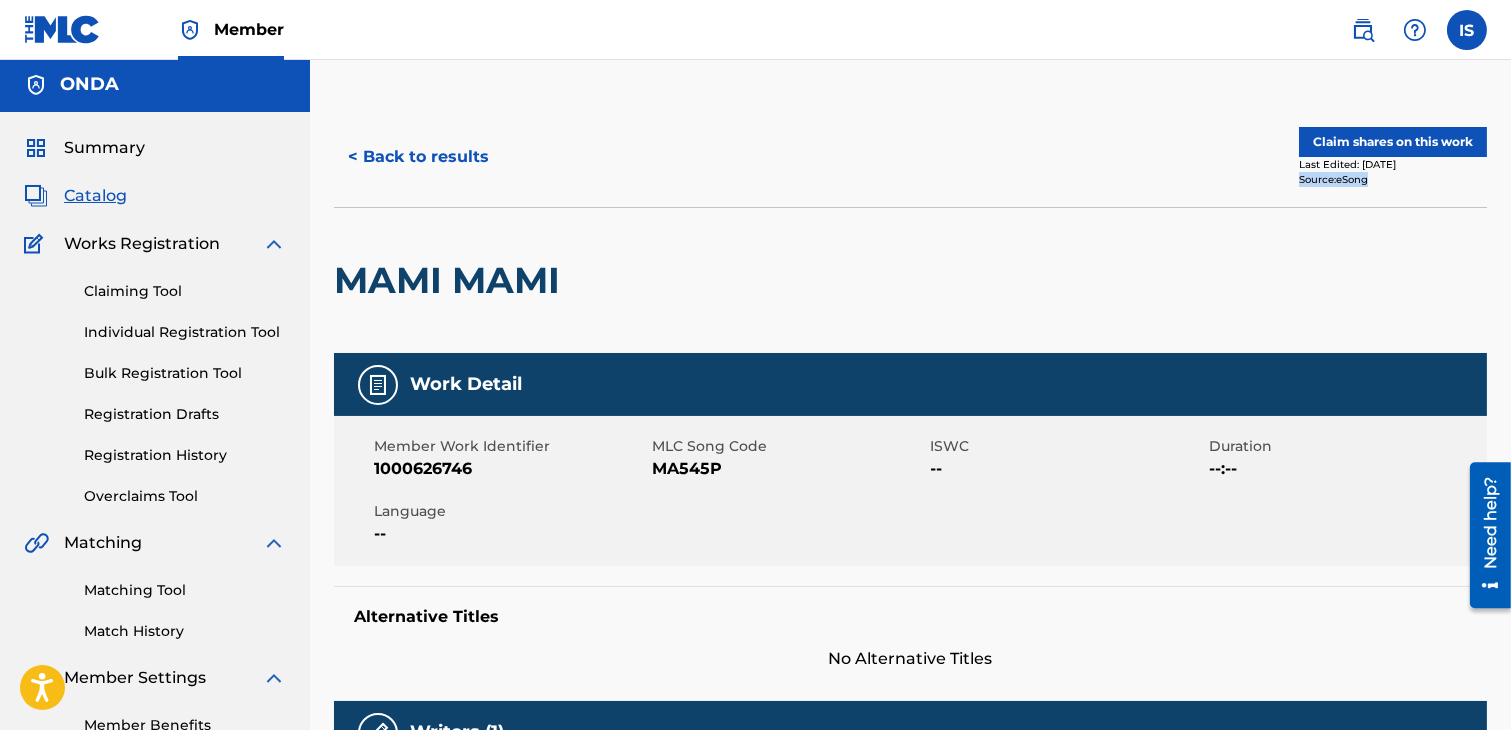 drag, startPoint x: 1375, startPoint y: 182, endPoint x: 1292, endPoint y: 183, distance: 83.00603 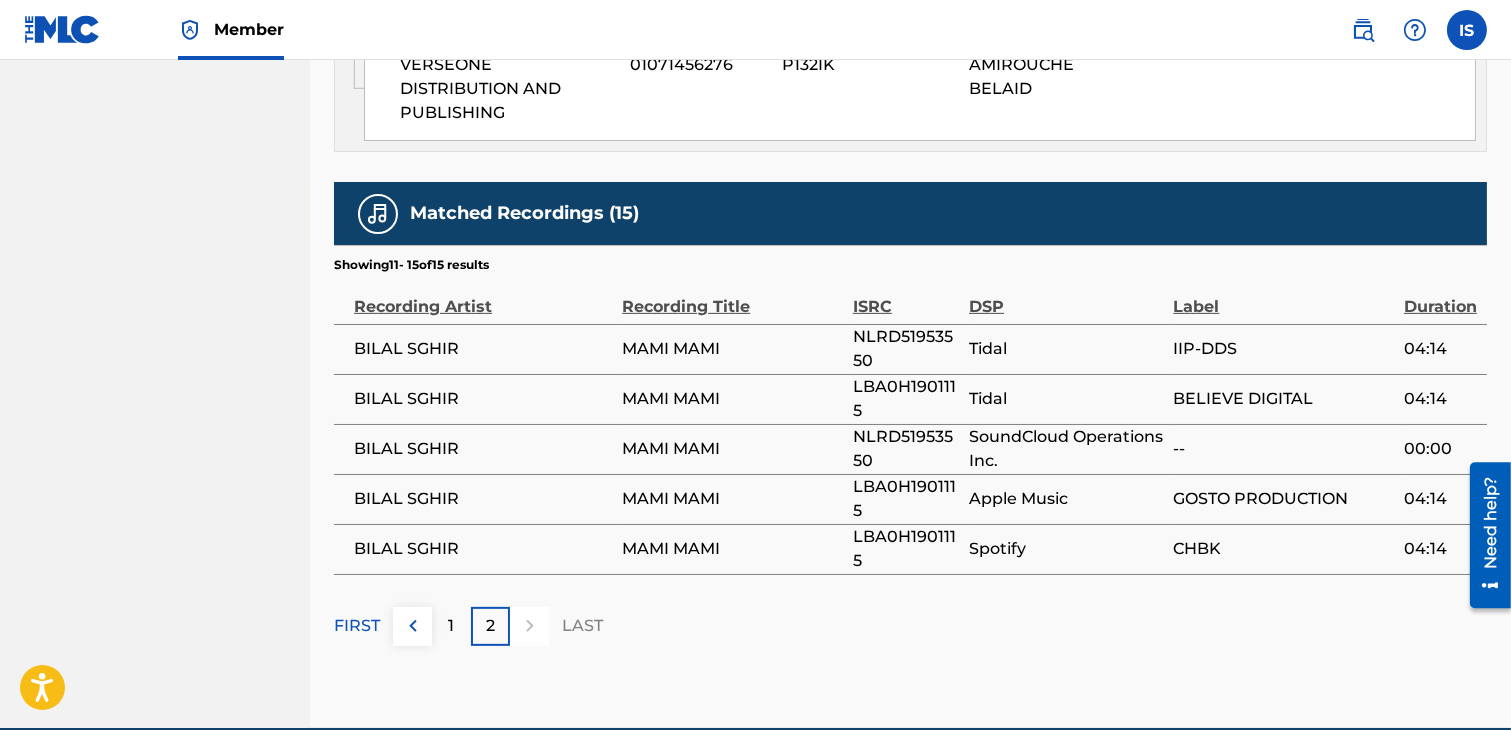 scroll, scrollTop: 1315, scrollLeft: 0, axis: vertical 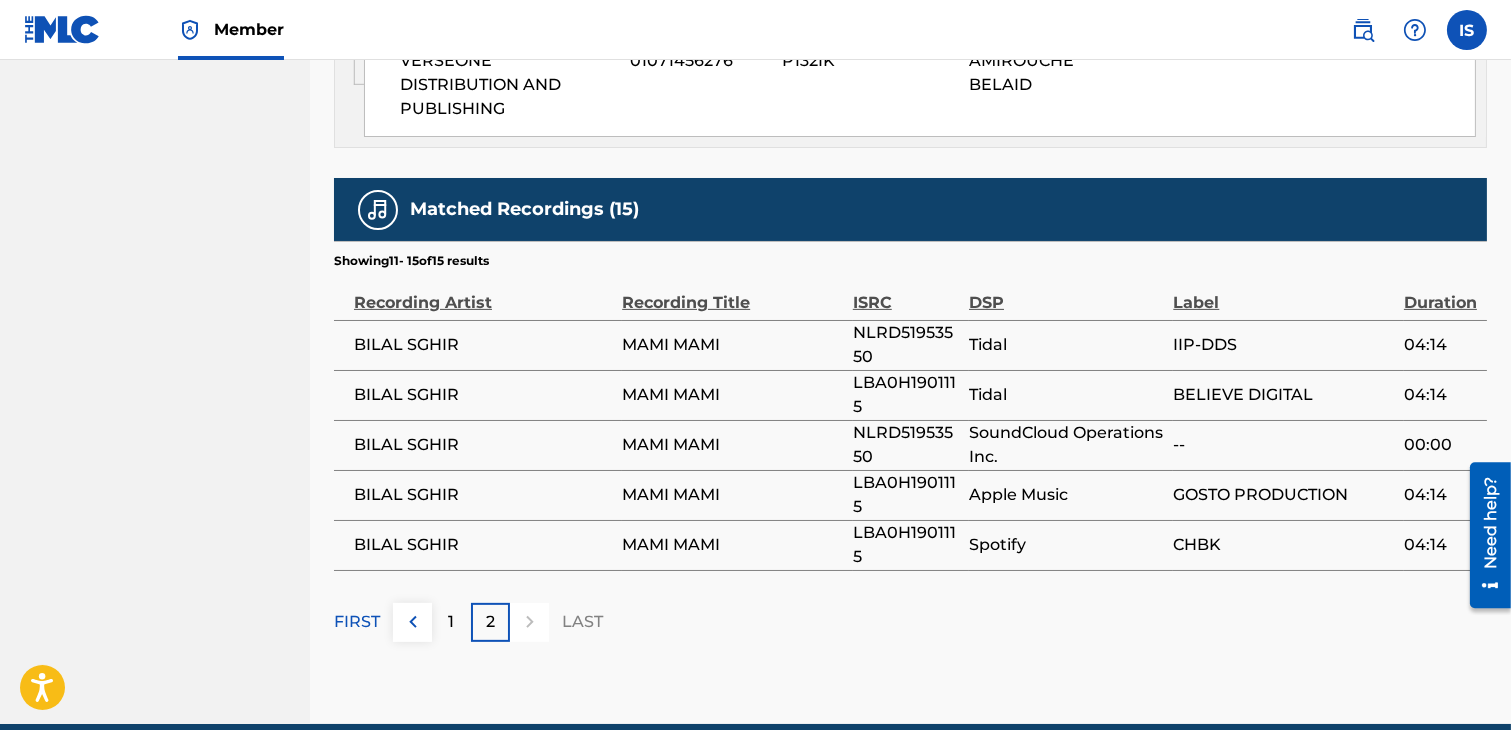 click on "1" at bounding box center (452, 622) 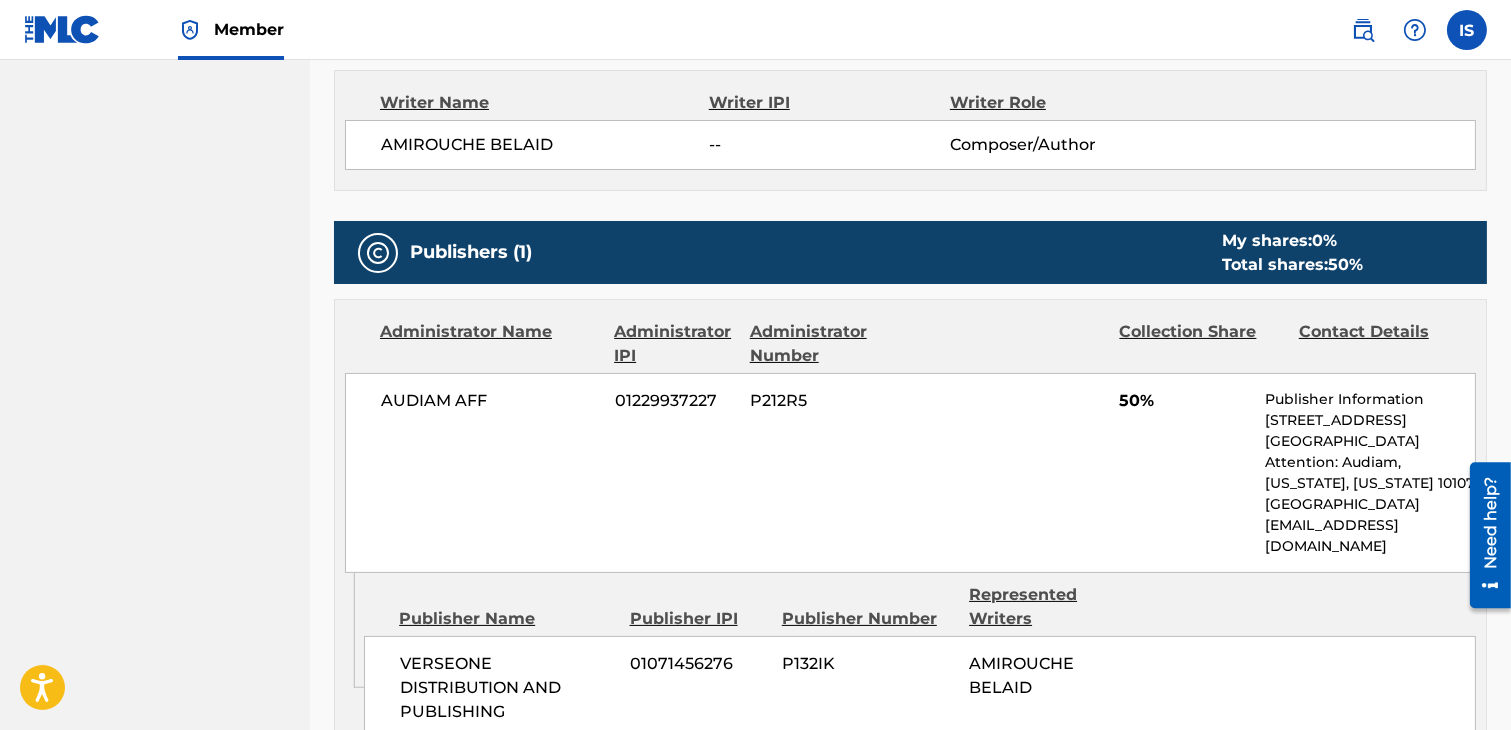 scroll, scrollTop: 713, scrollLeft: 0, axis: vertical 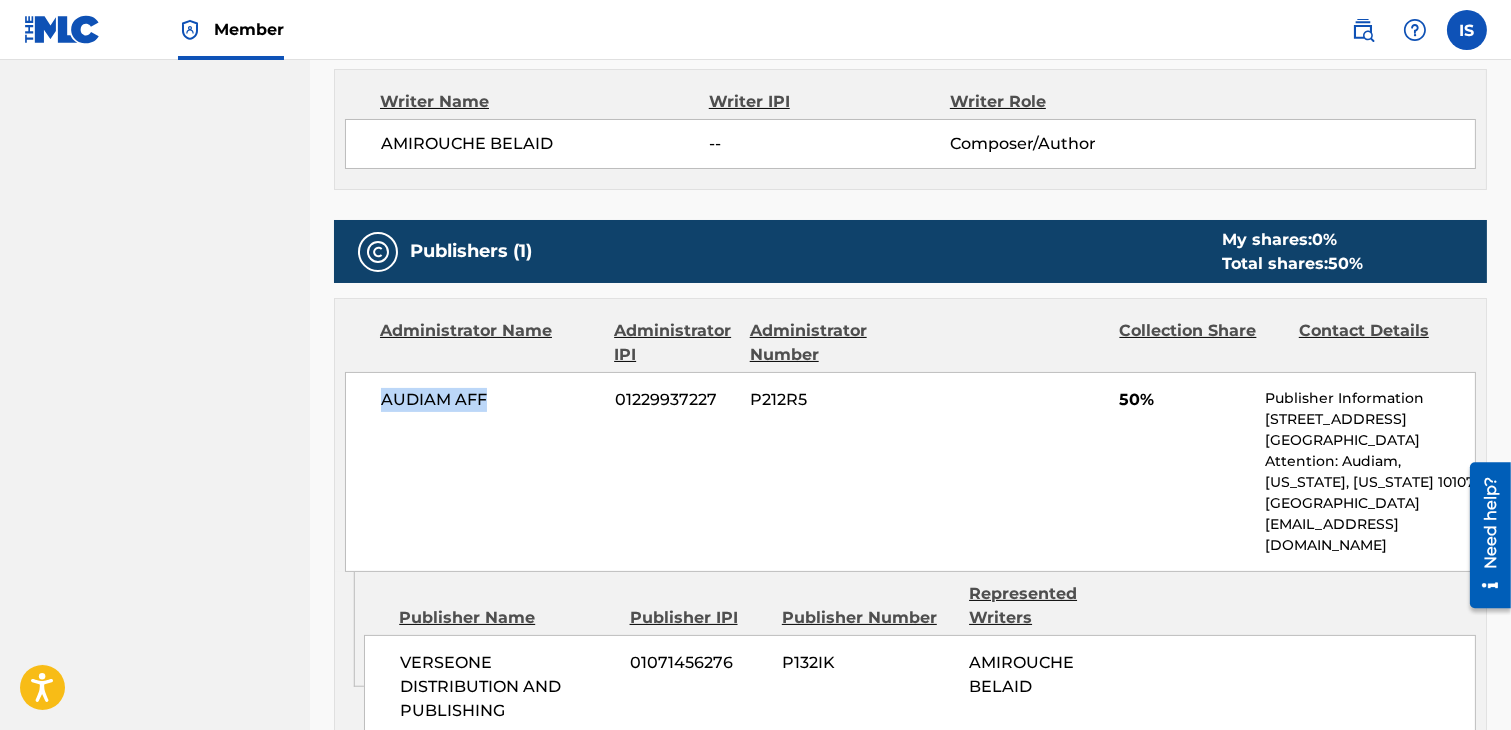 drag, startPoint x: 358, startPoint y: 403, endPoint x: 513, endPoint y: 406, distance: 155.02902 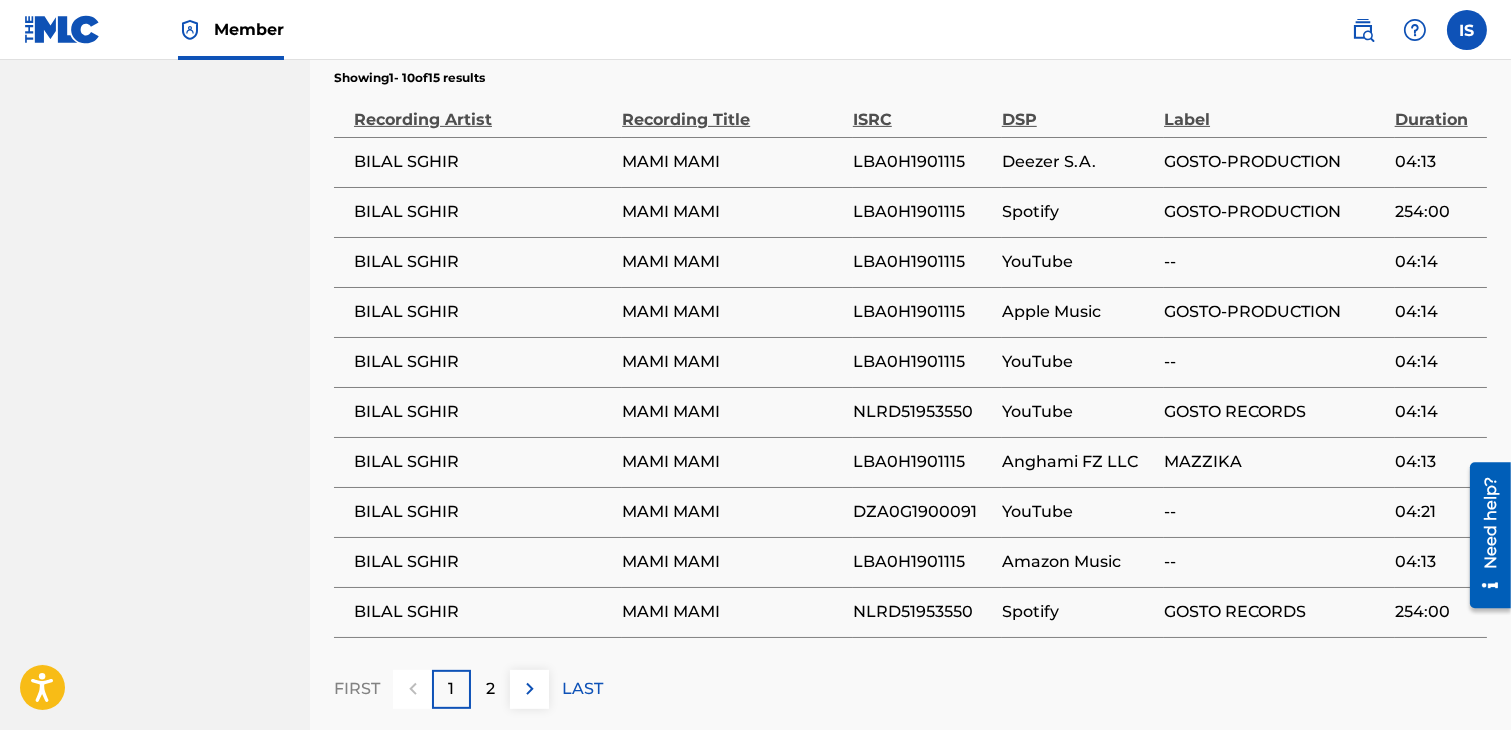 scroll, scrollTop: 1504, scrollLeft: 0, axis: vertical 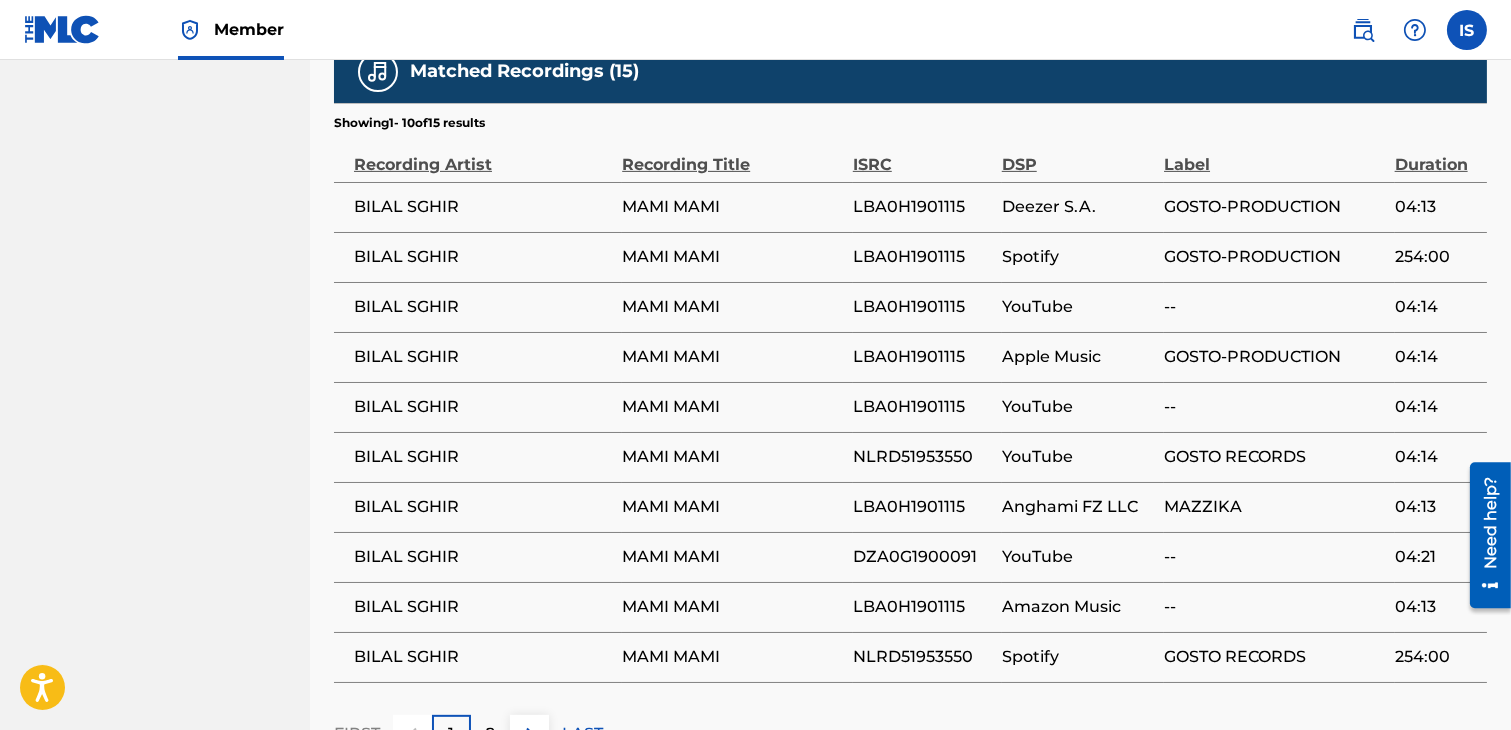 click on "2" at bounding box center (490, 734) 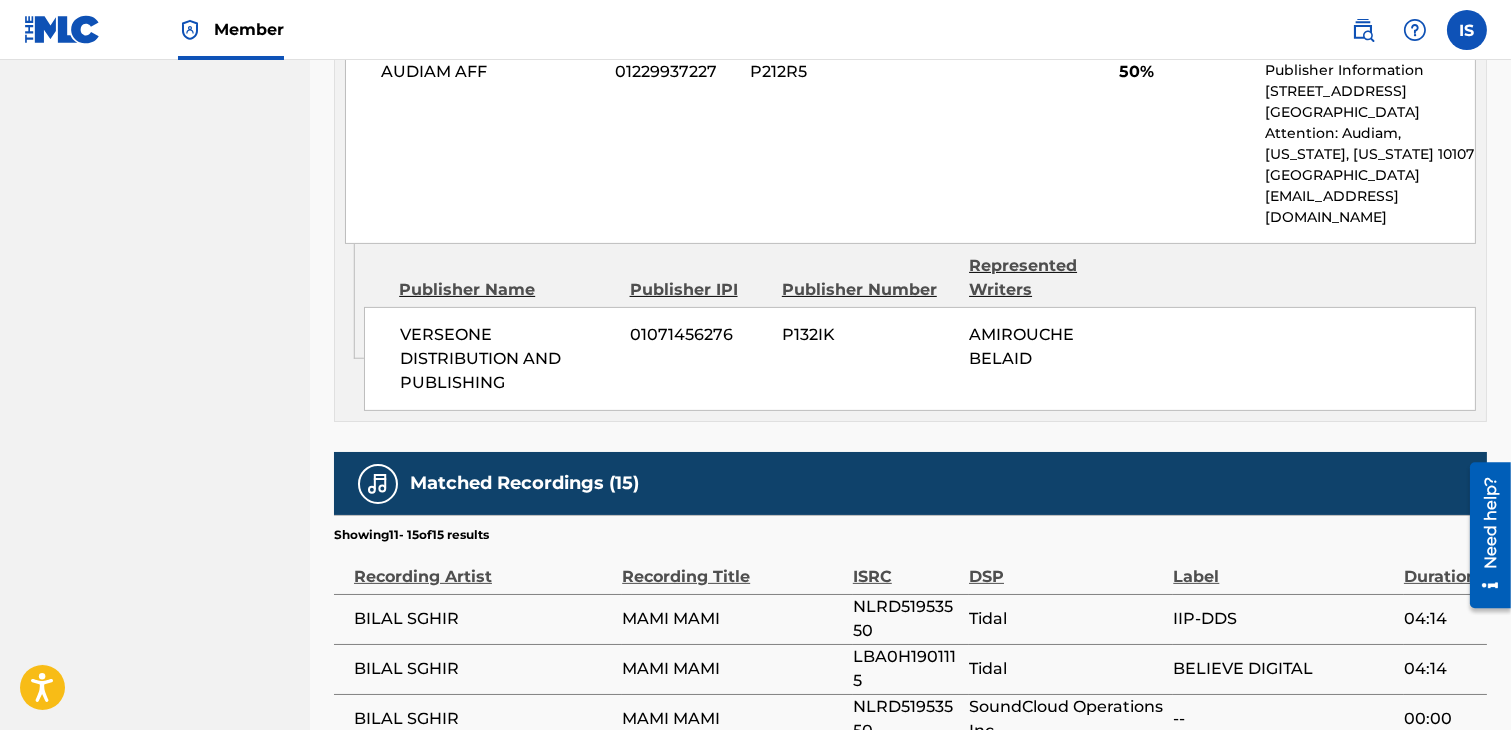 scroll, scrollTop: 1315, scrollLeft: 0, axis: vertical 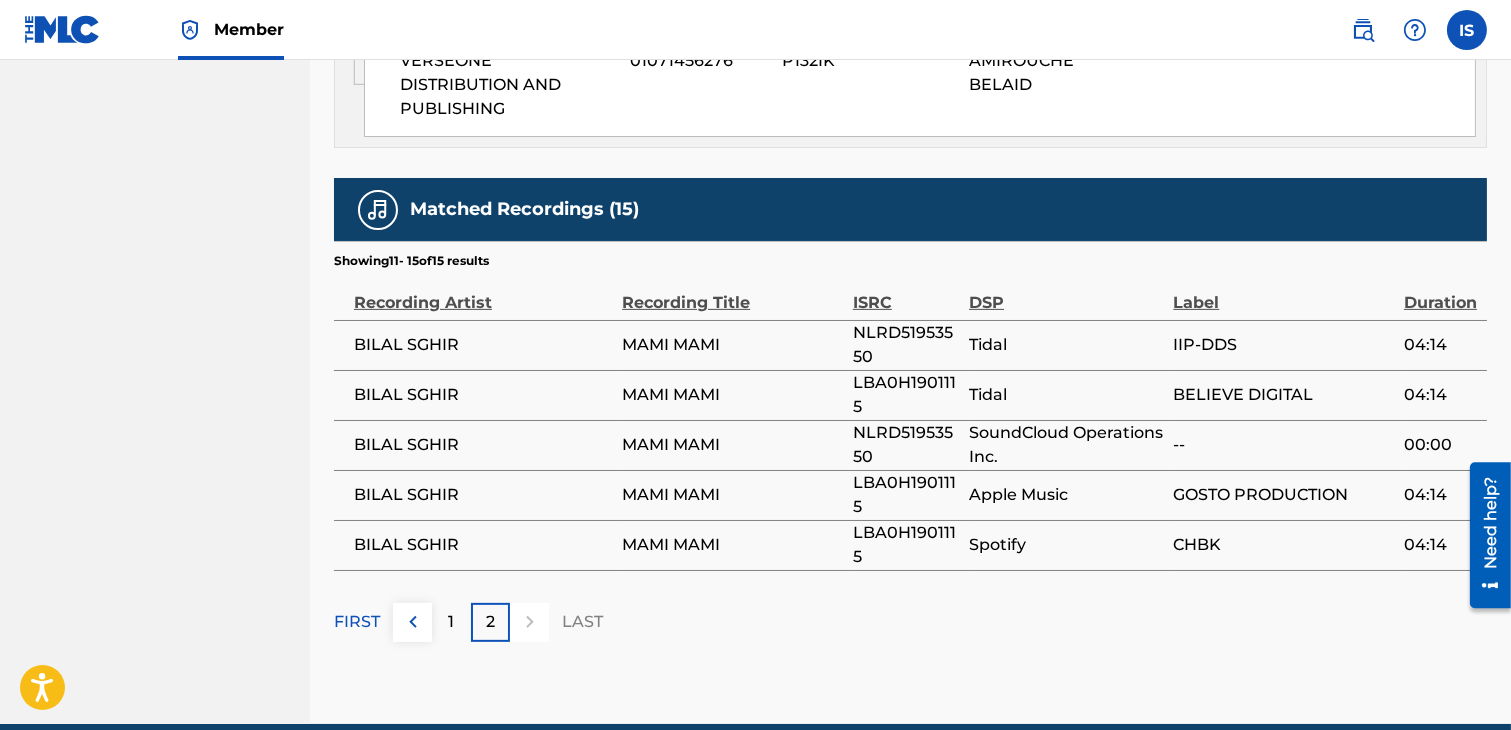 click on "DSP" at bounding box center (1066, 292) 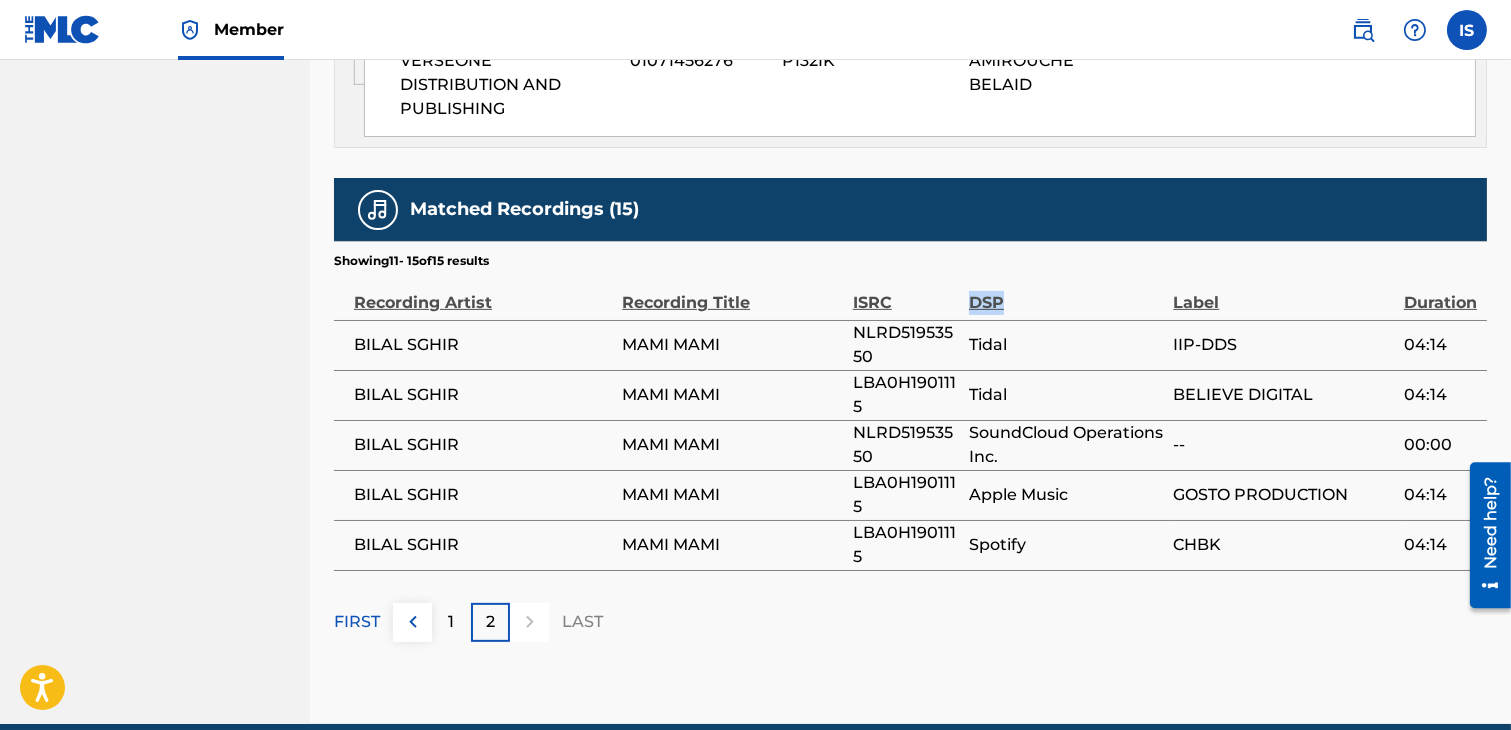 click on "DSP" at bounding box center (1066, 292) 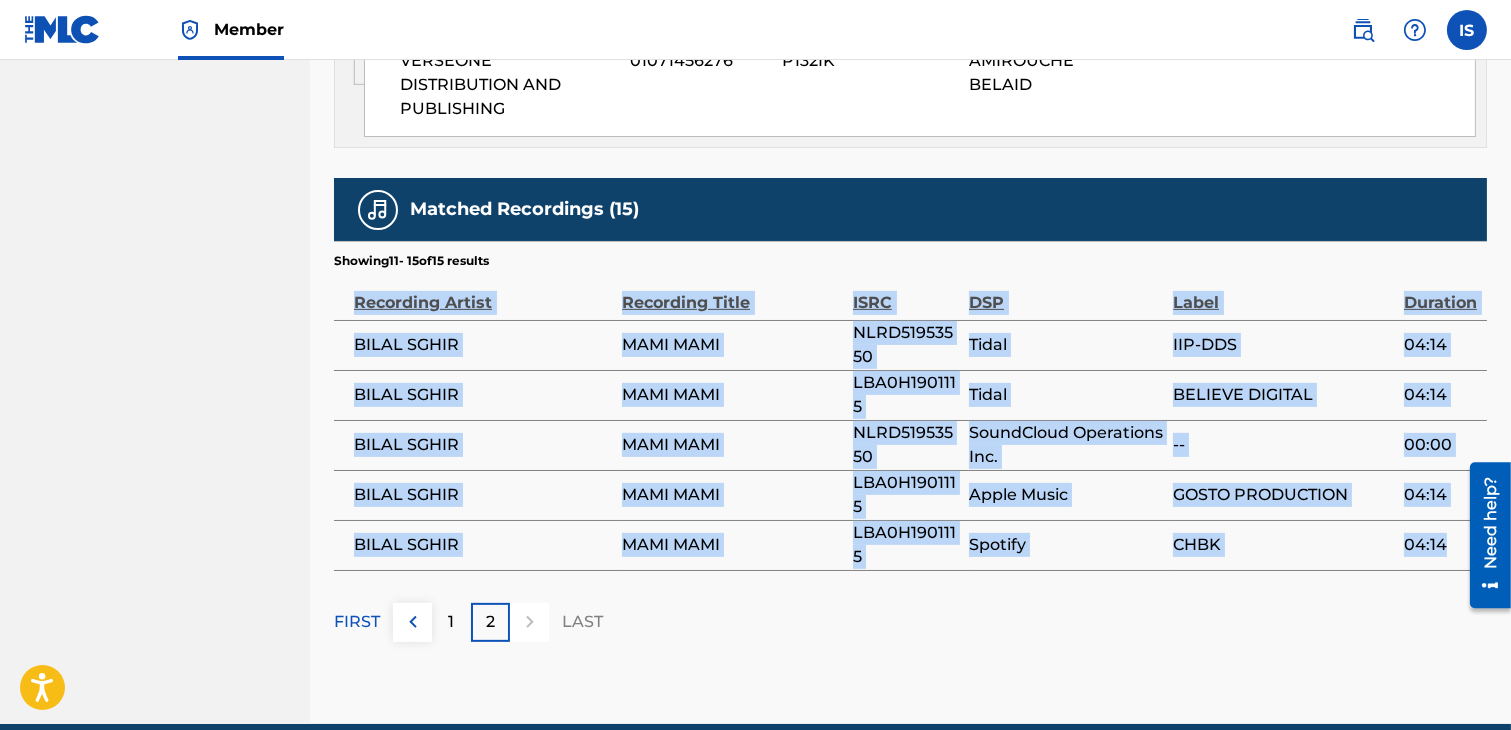 drag, startPoint x: 338, startPoint y: 204, endPoint x: 1444, endPoint y: 451, distance: 1133.2454 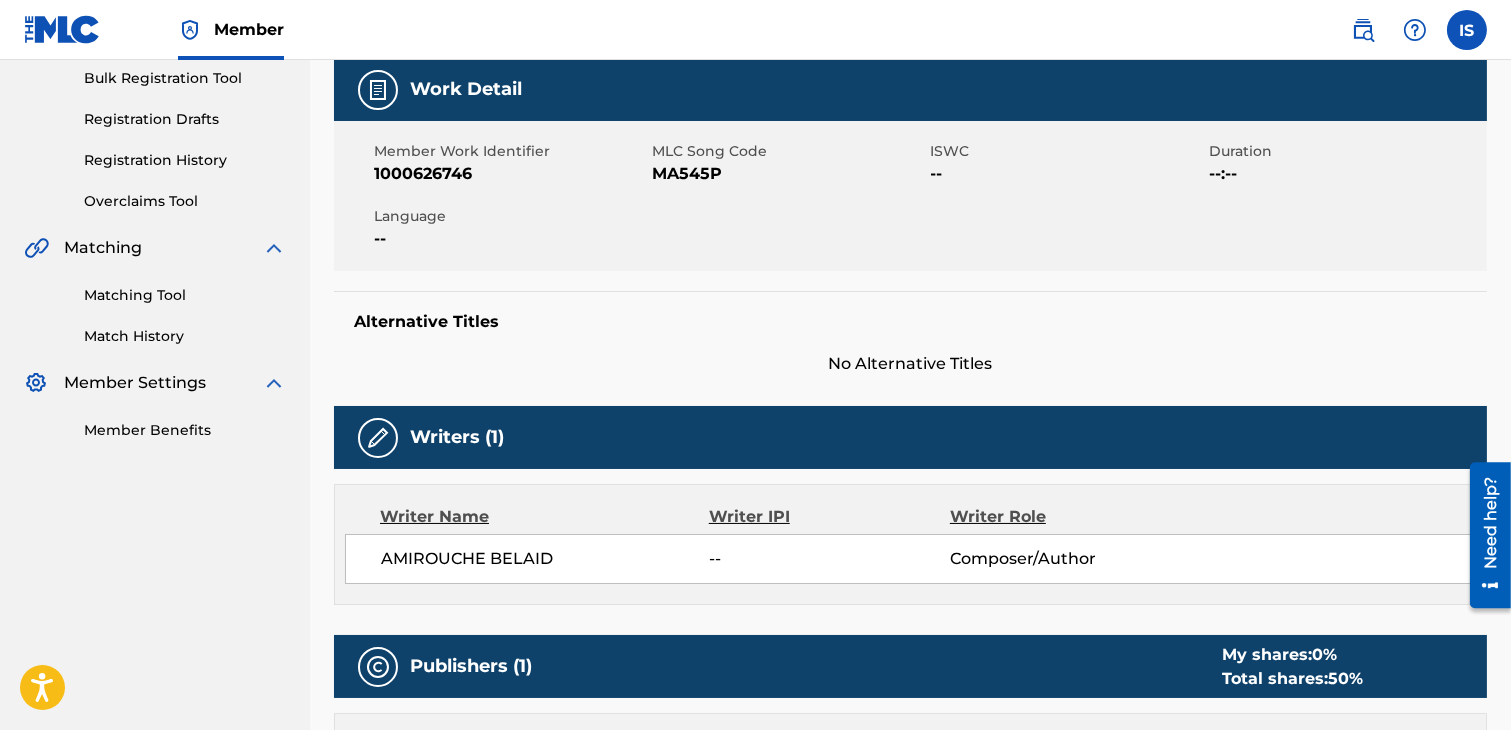 scroll, scrollTop: 0, scrollLeft: 0, axis: both 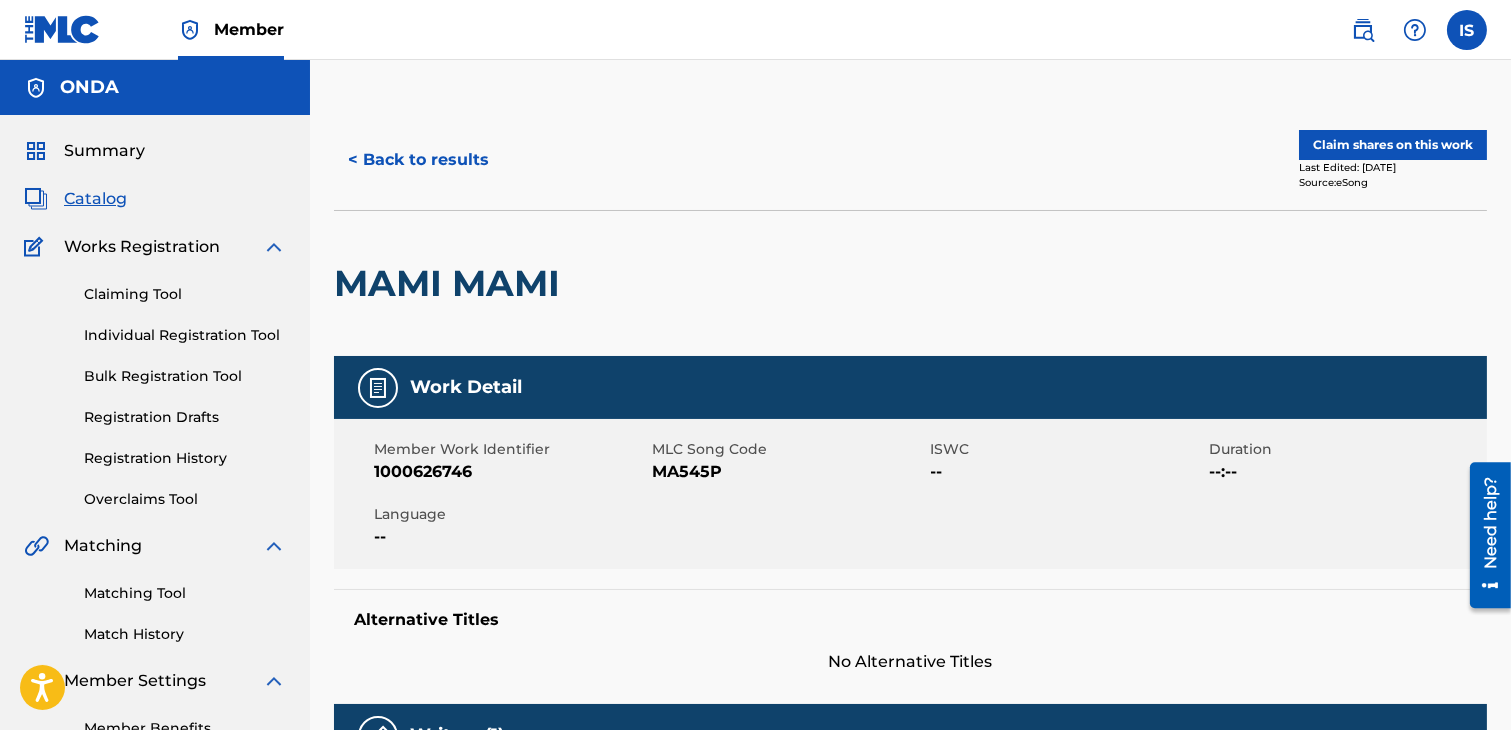 click on "MAMI MAMI" at bounding box center (452, 283) 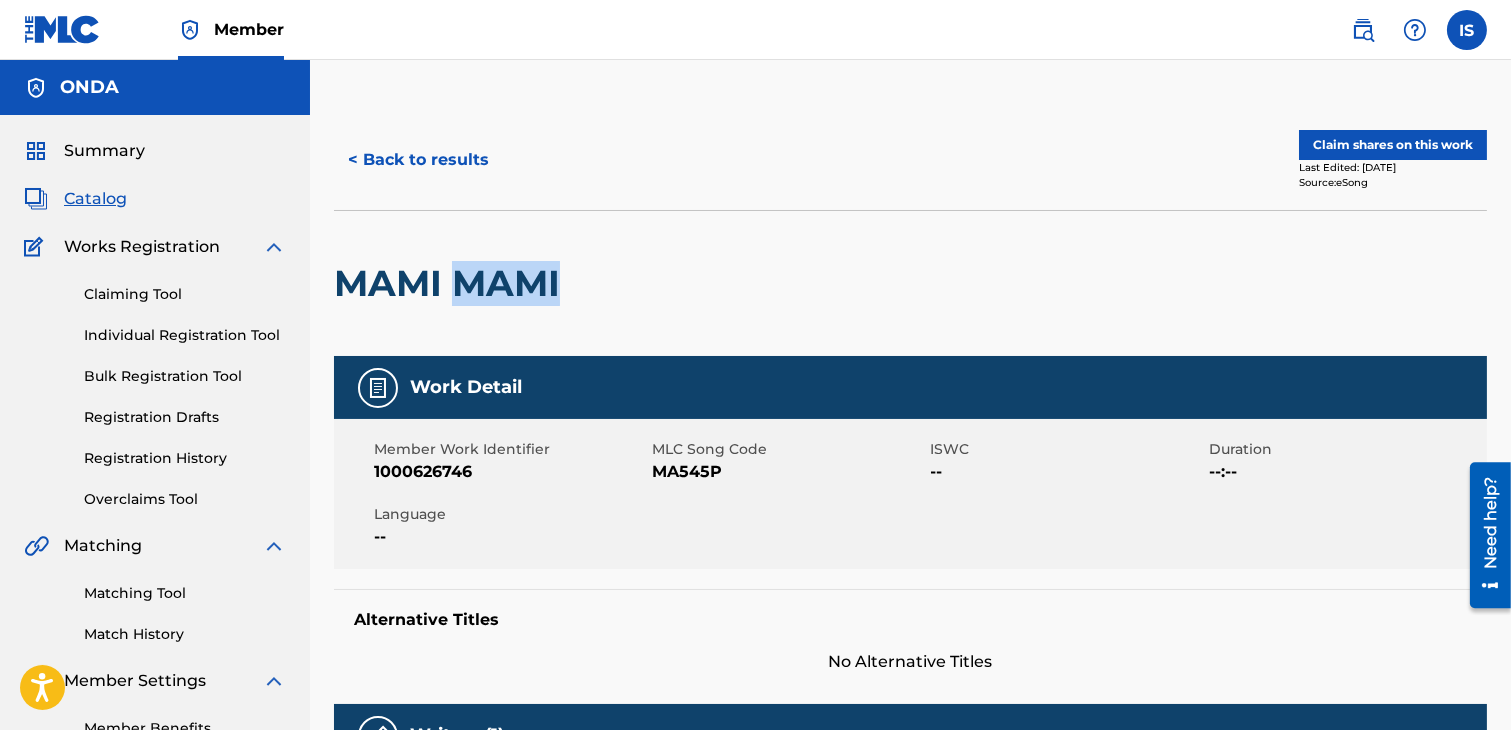 click on "MAMI MAMI" at bounding box center (452, 283) 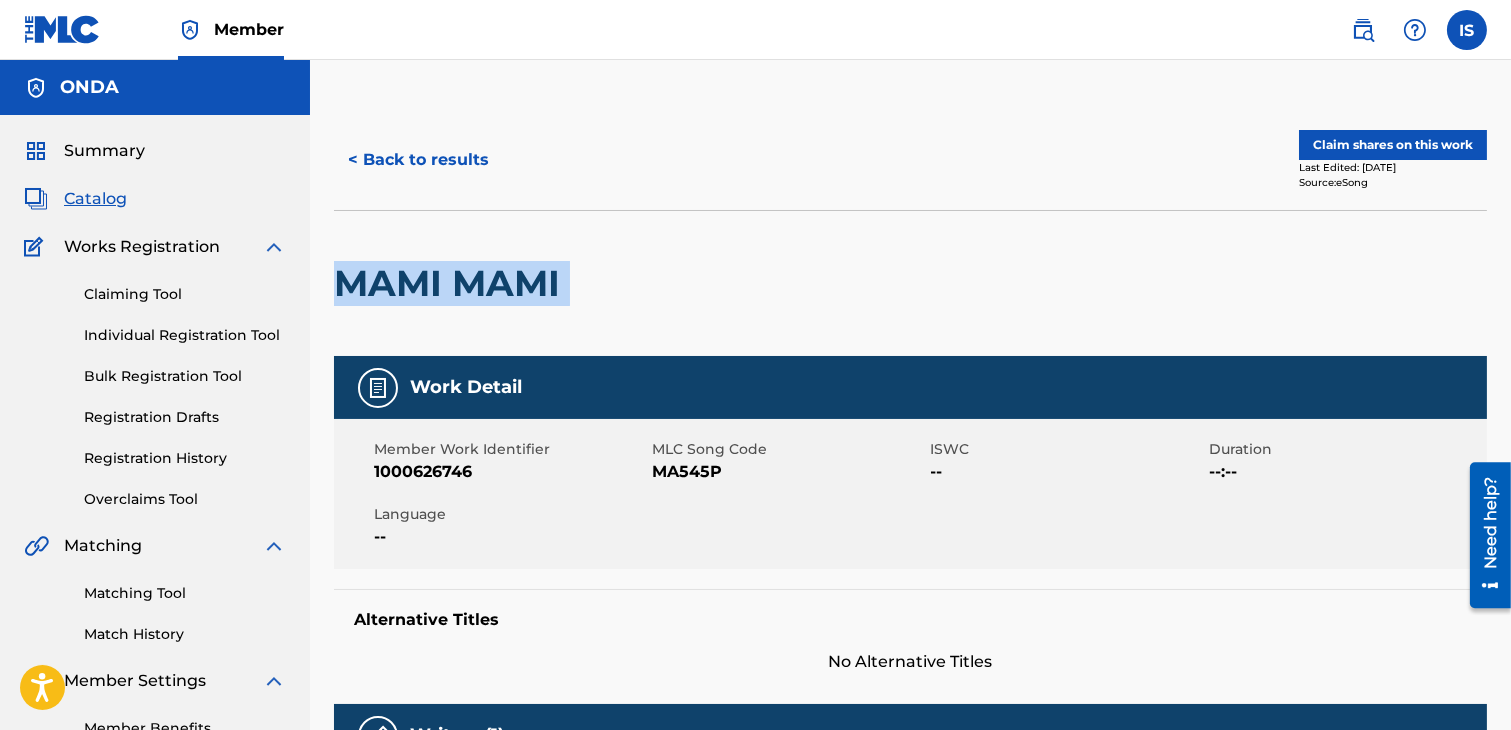 click on "MAMI MAMI" at bounding box center [452, 283] 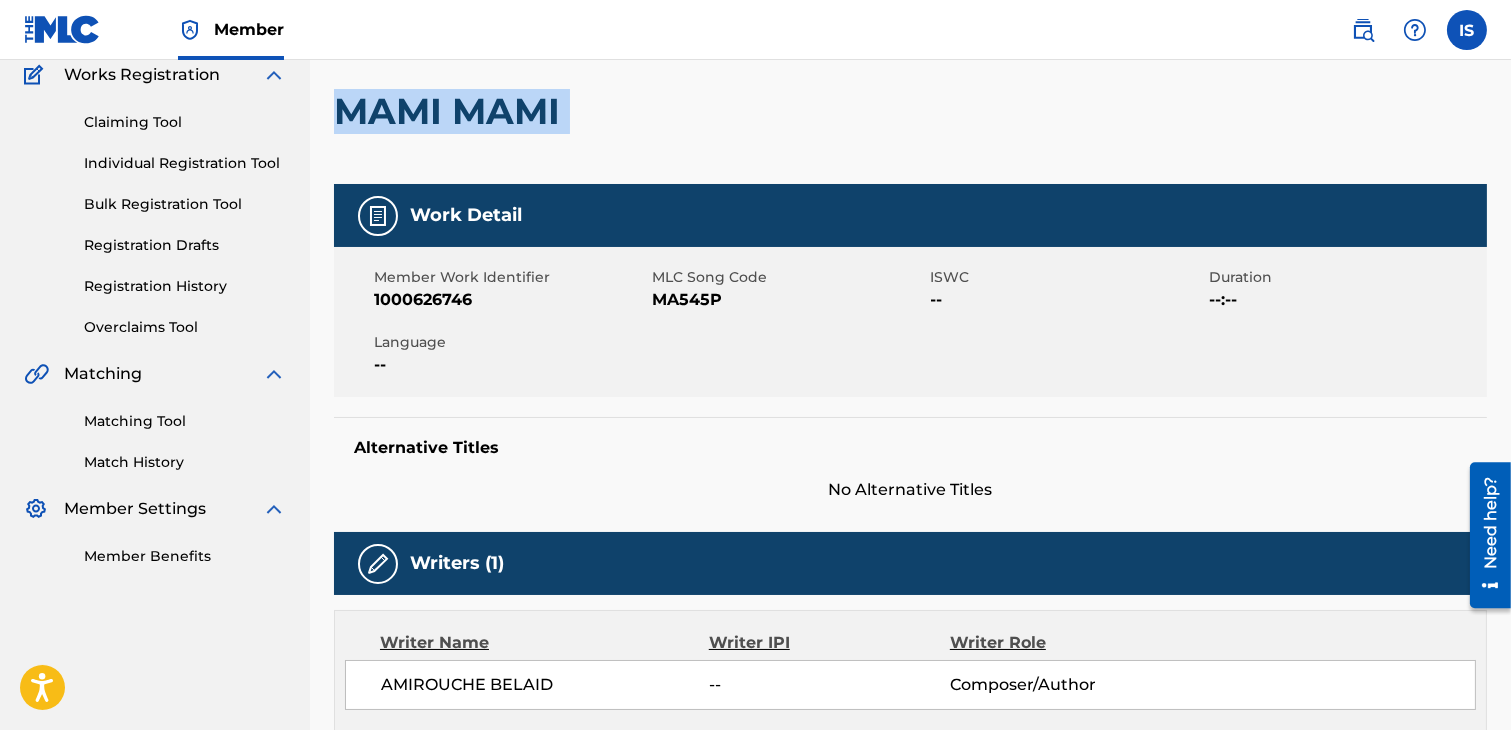 scroll, scrollTop: 200, scrollLeft: 0, axis: vertical 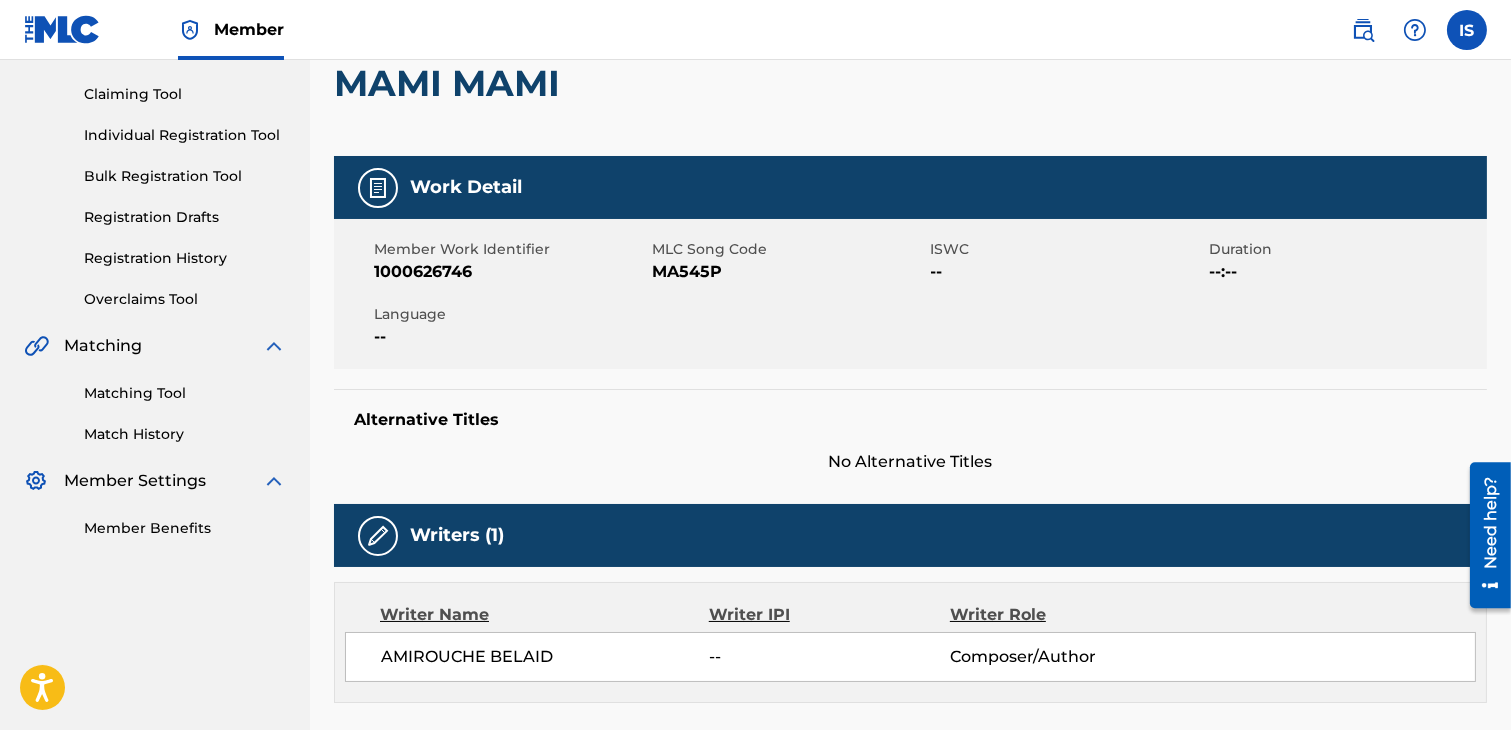 click on "1000626746" at bounding box center (510, 272) 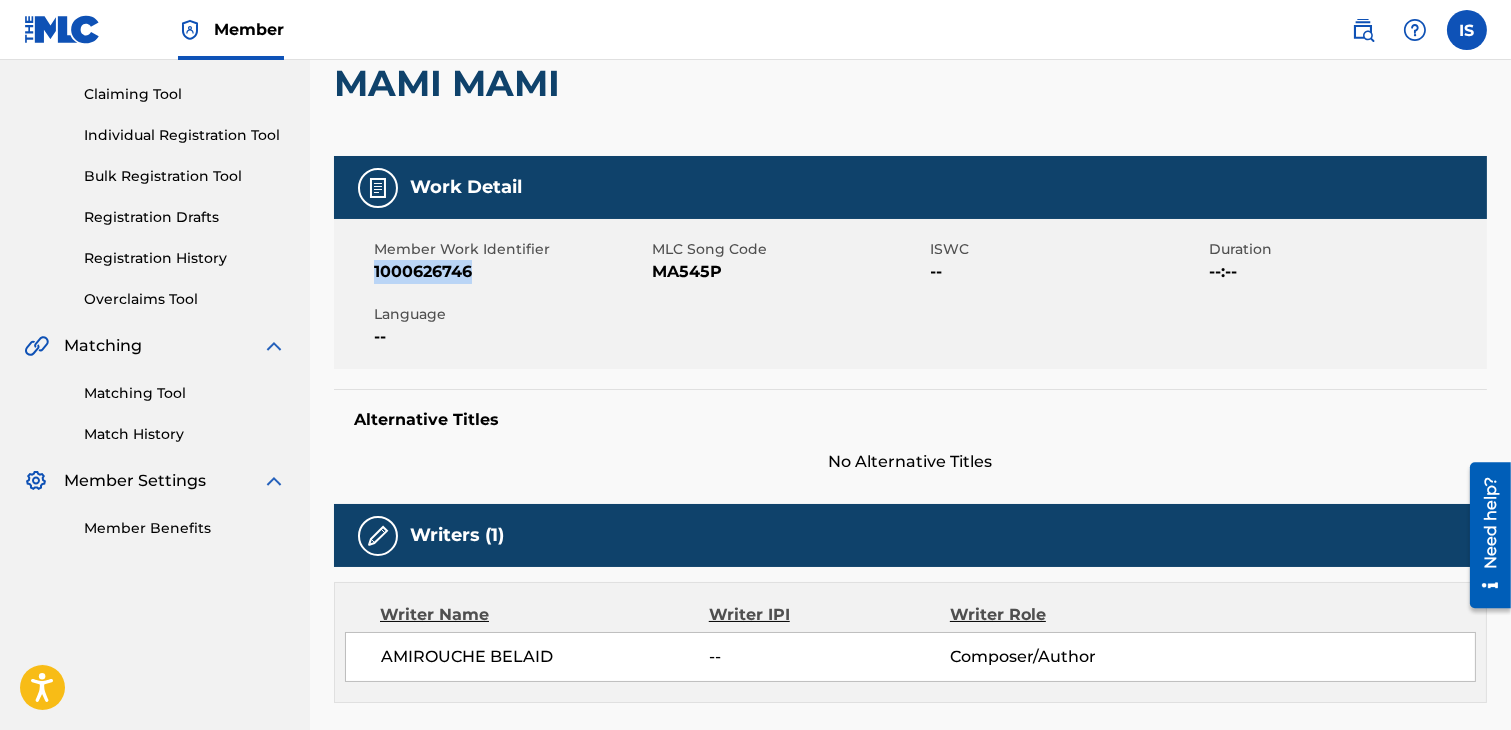 click on "1000626746" at bounding box center (510, 272) 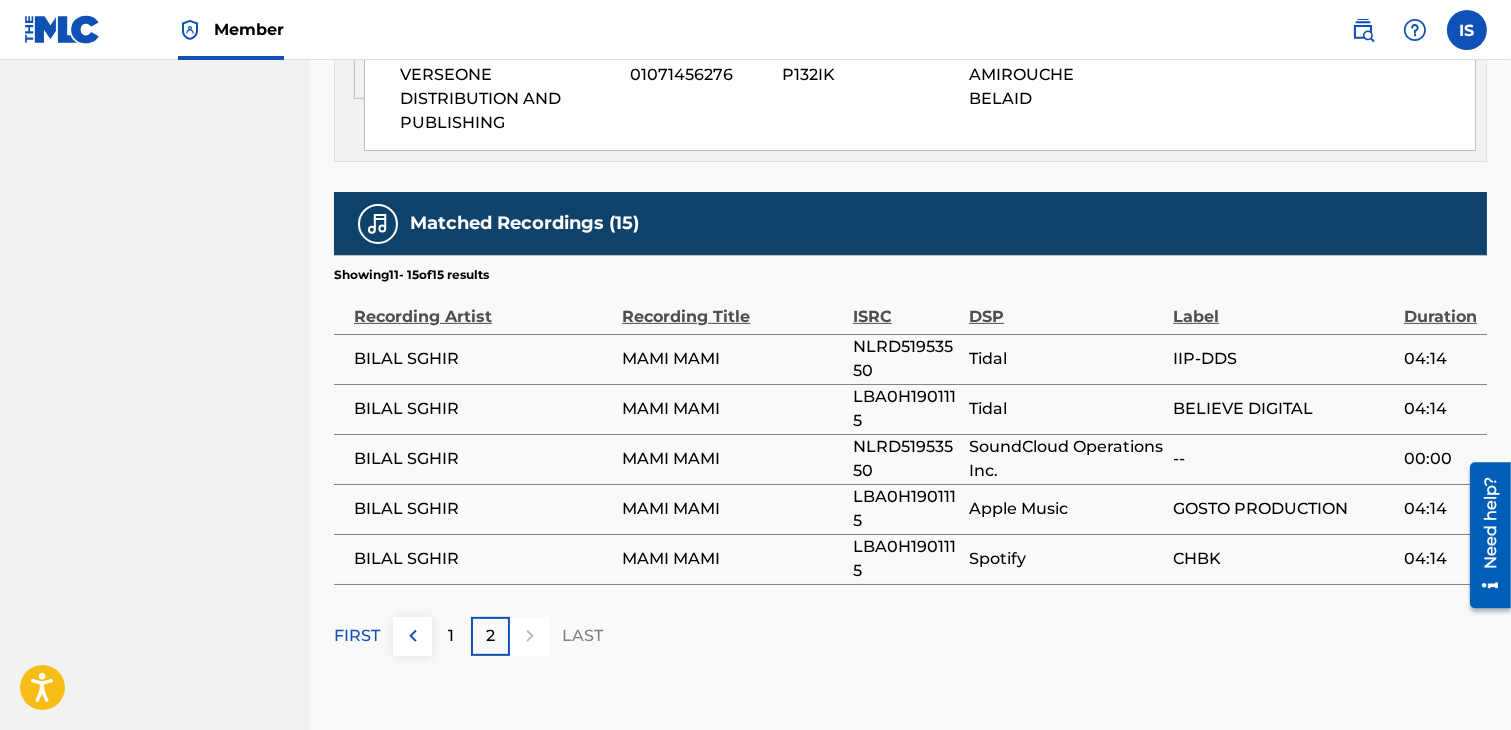 scroll, scrollTop: 1315, scrollLeft: 0, axis: vertical 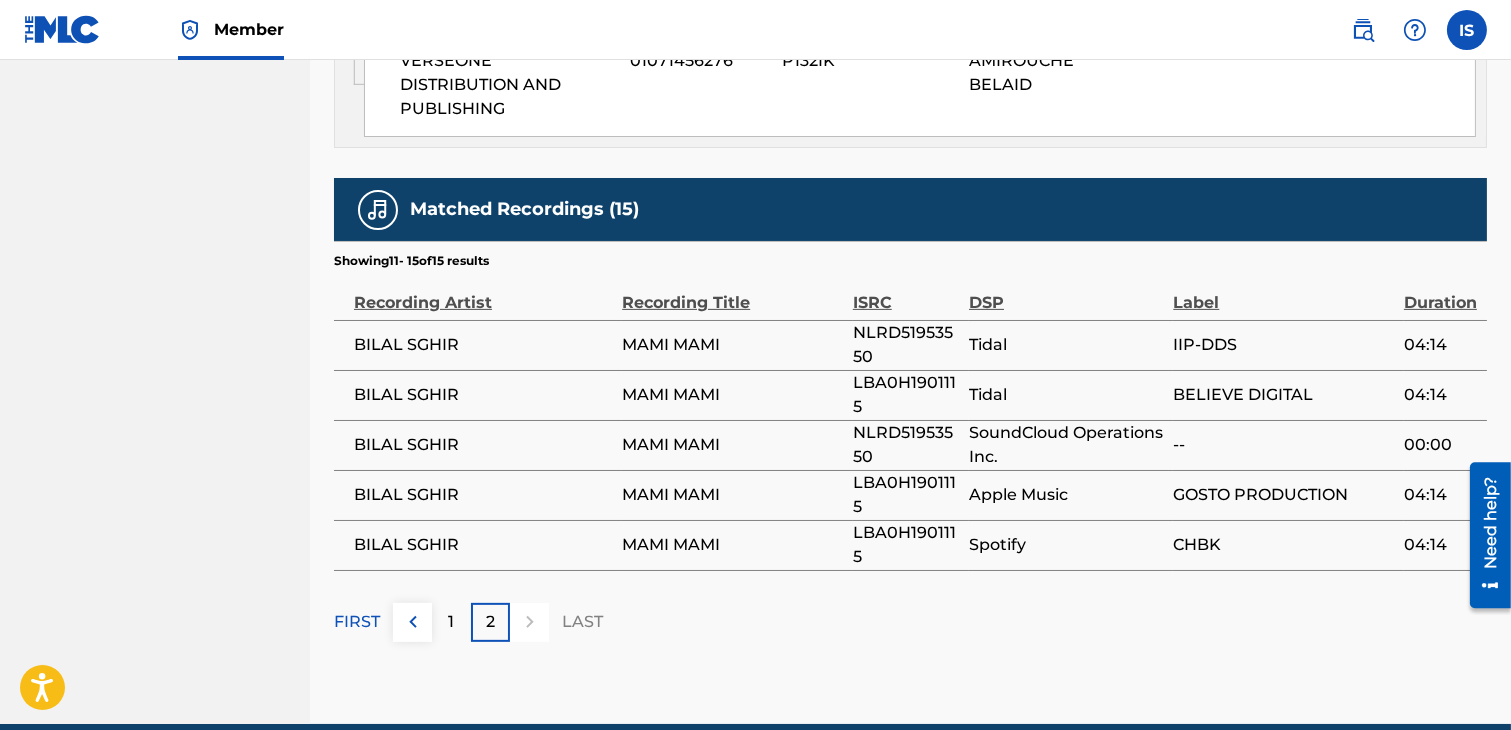 click on "1" at bounding box center (451, 622) 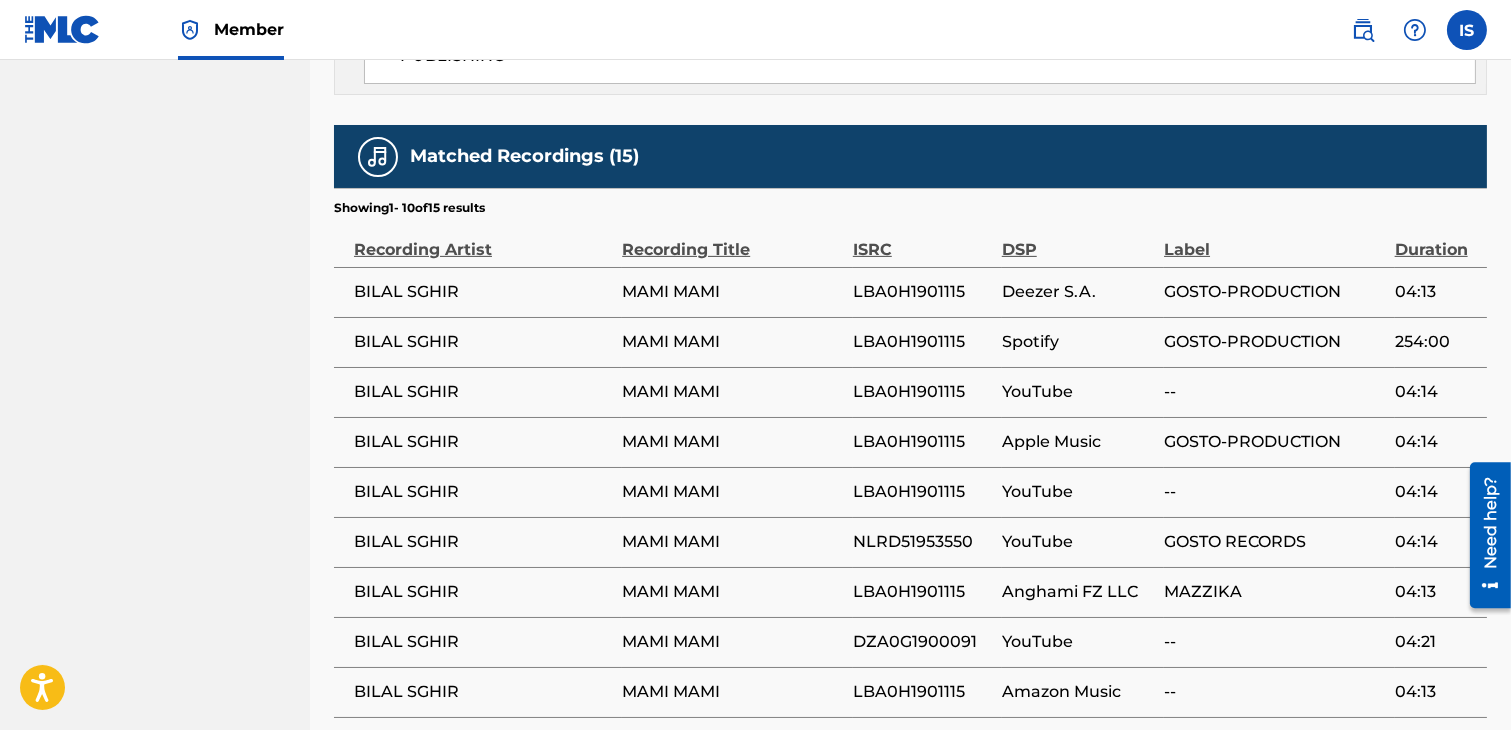 scroll, scrollTop: 1378, scrollLeft: 0, axis: vertical 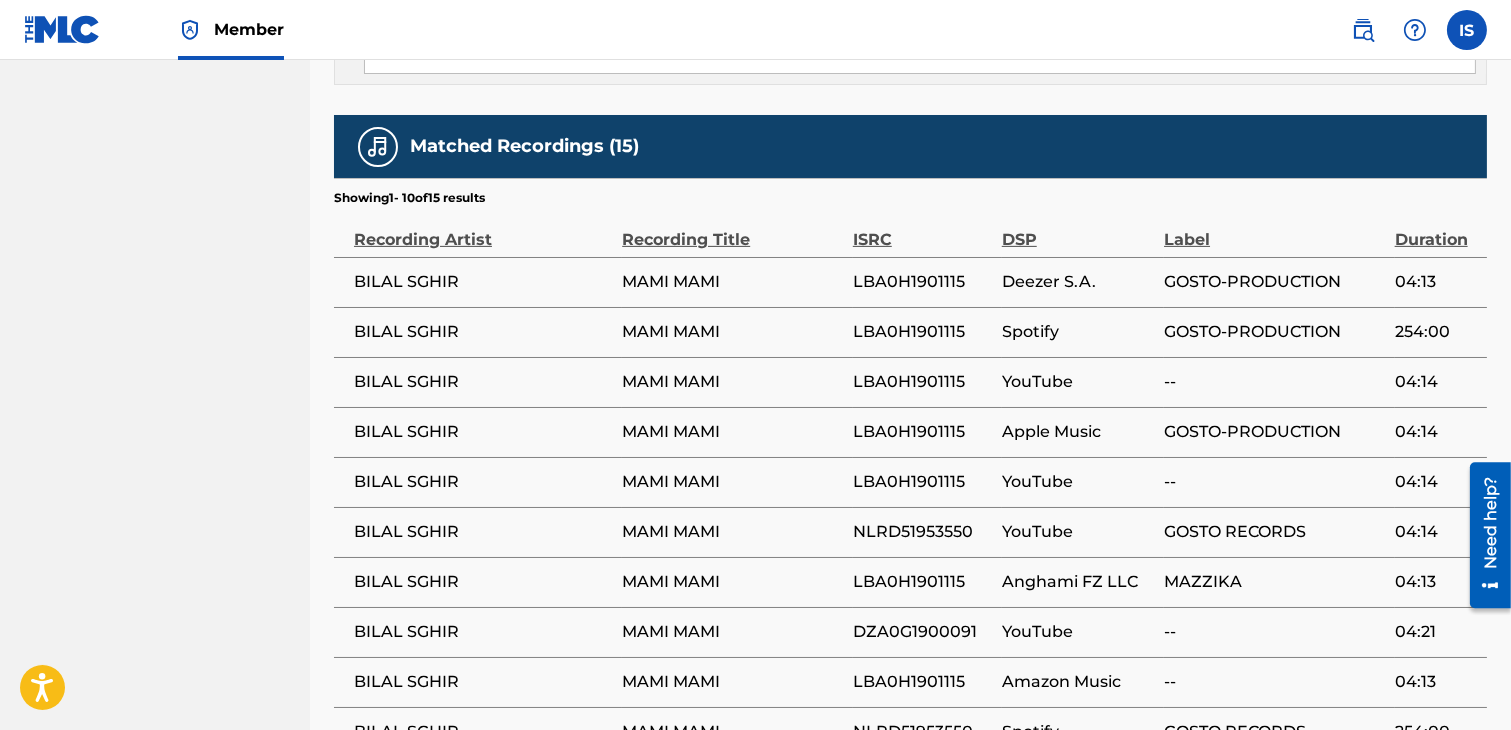 click on "LBA0H1901115" at bounding box center [922, 282] 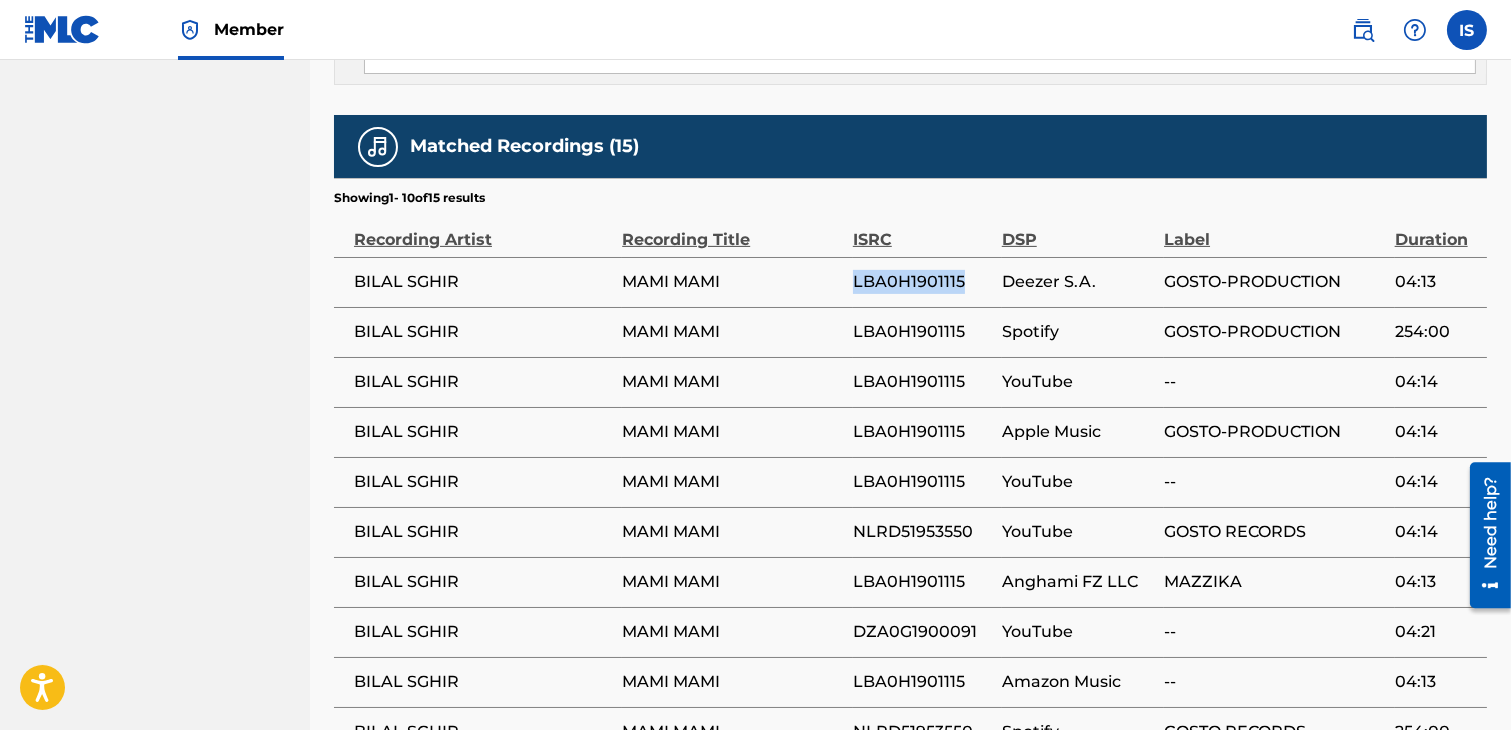 click on "LBA0H1901115" at bounding box center (922, 282) 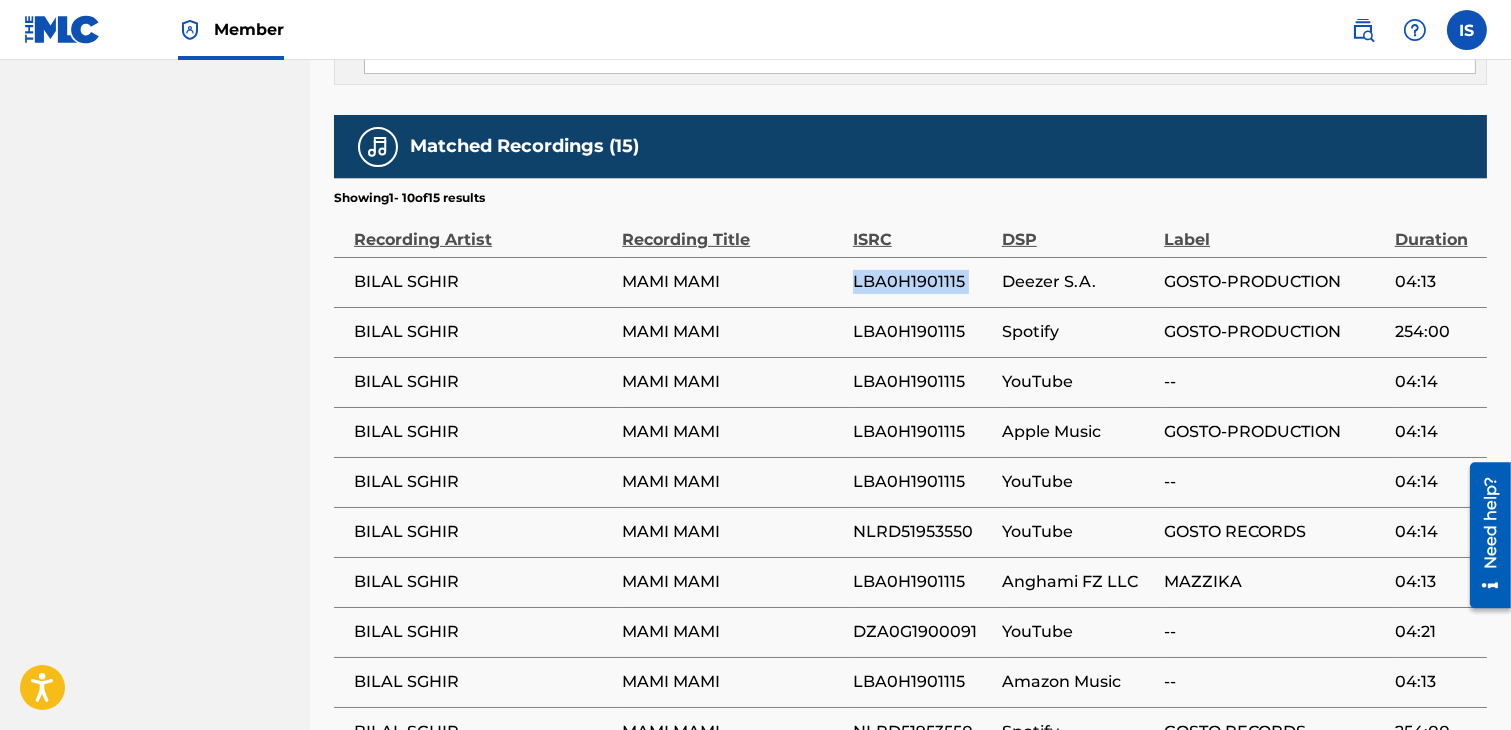 click on "LBA0H1901115" at bounding box center (922, 282) 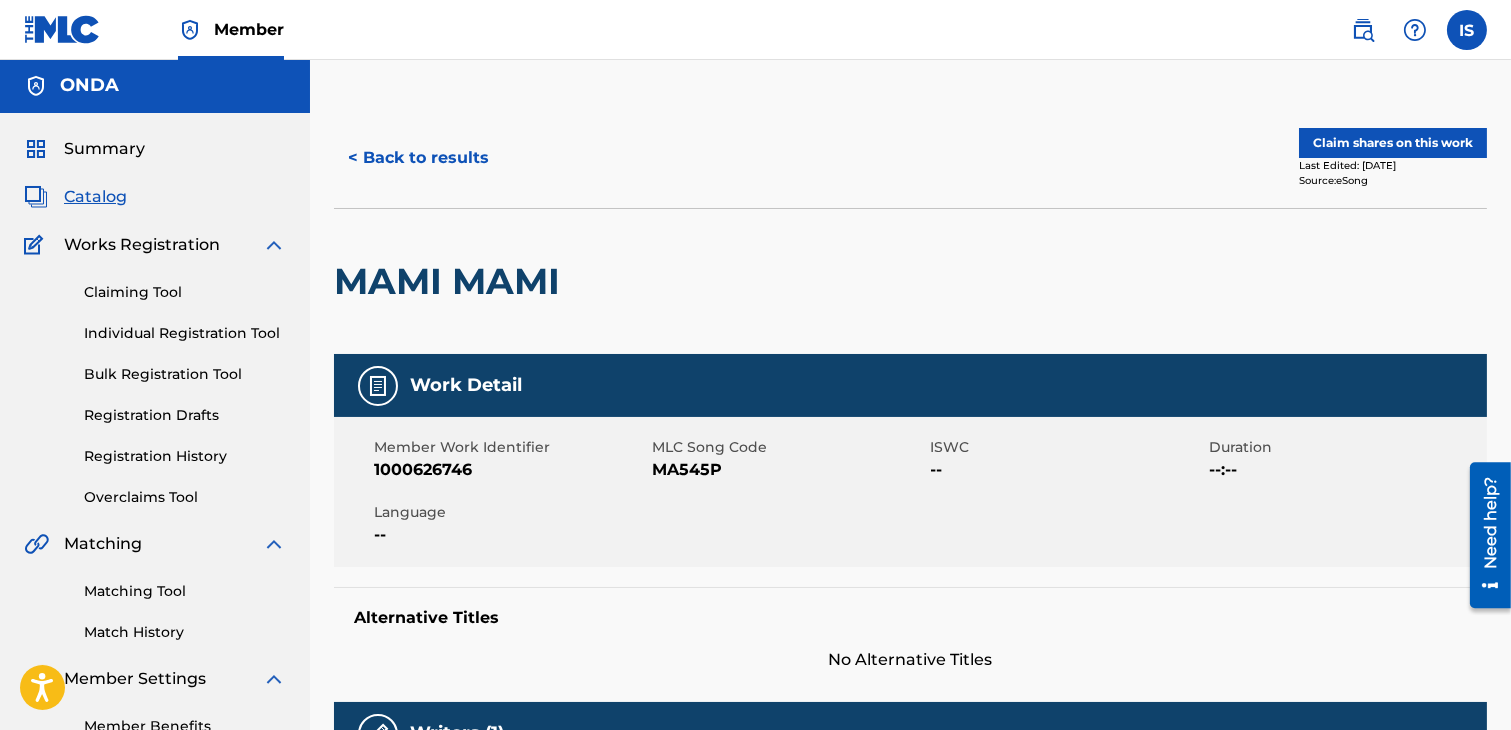 scroll, scrollTop: 3, scrollLeft: 0, axis: vertical 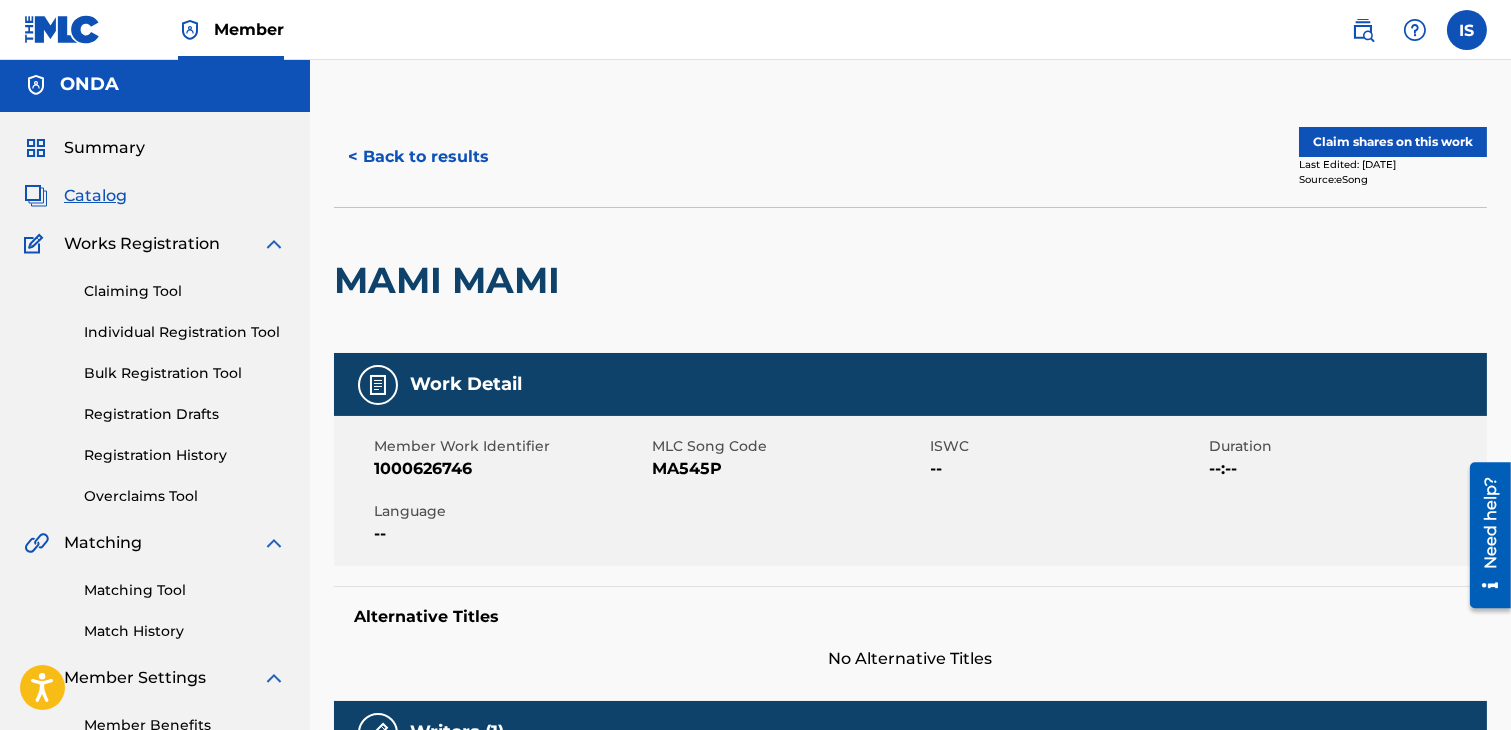 click on "Source:  eSong" at bounding box center [1393, 179] 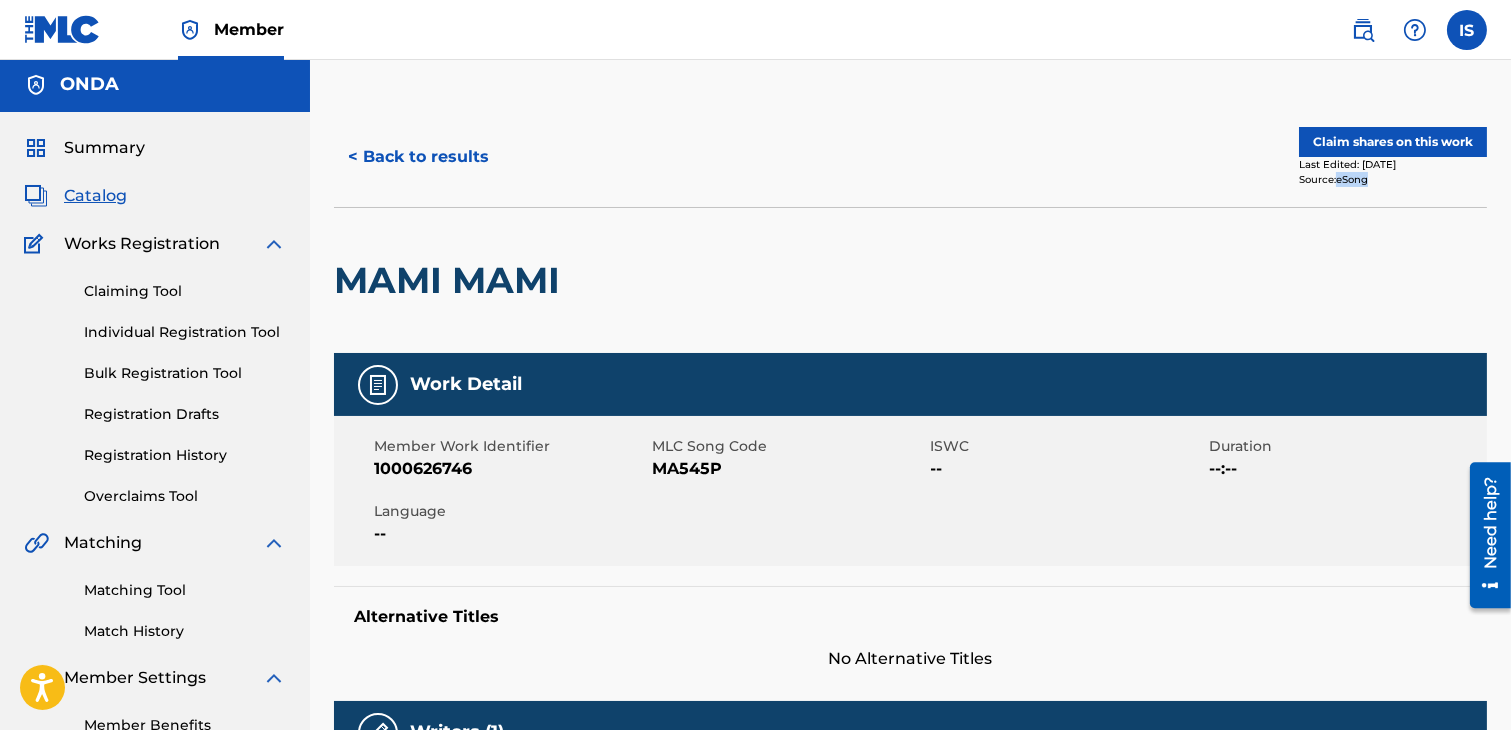click on "Source:  eSong" at bounding box center [1393, 179] 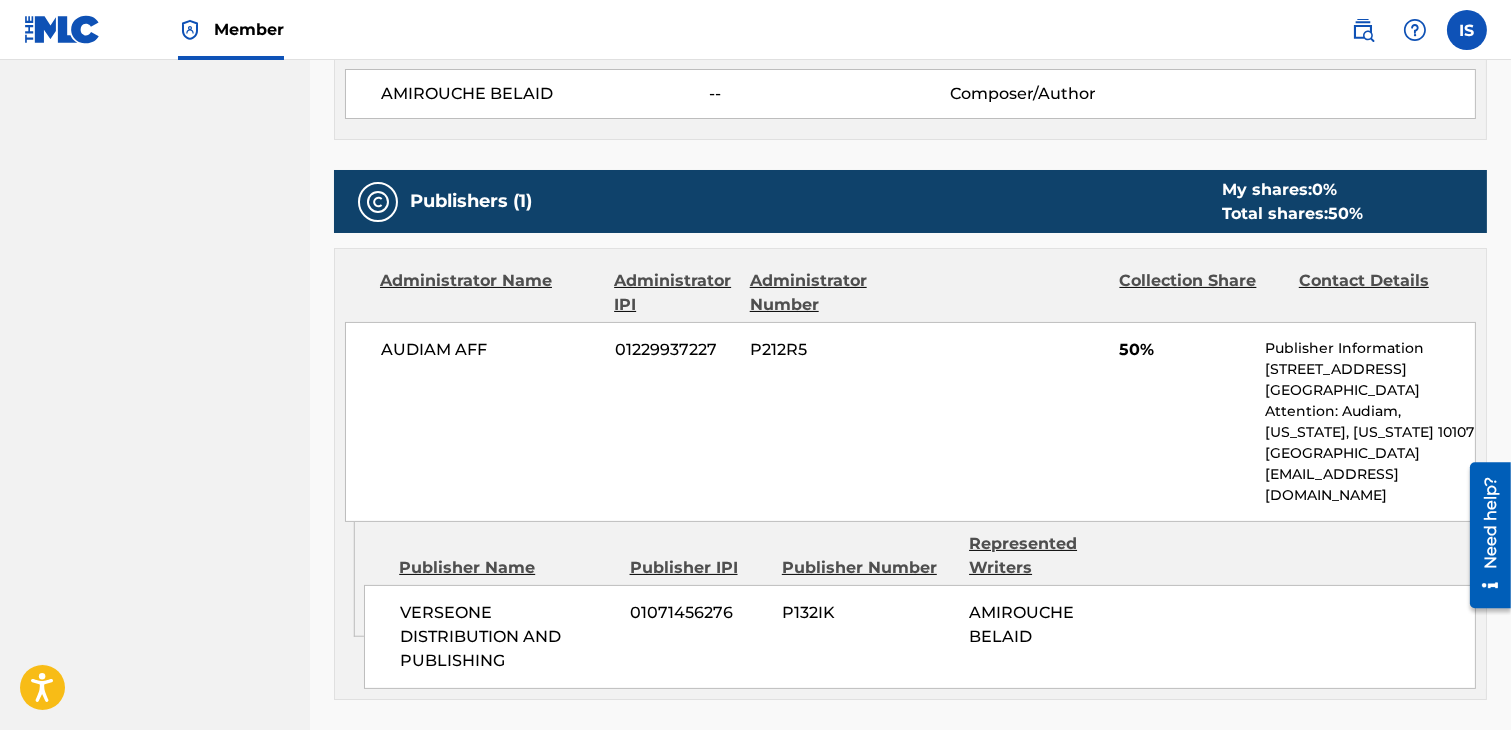 scroll, scrollTop: 763, scrollLeft: 0, axis: vertical 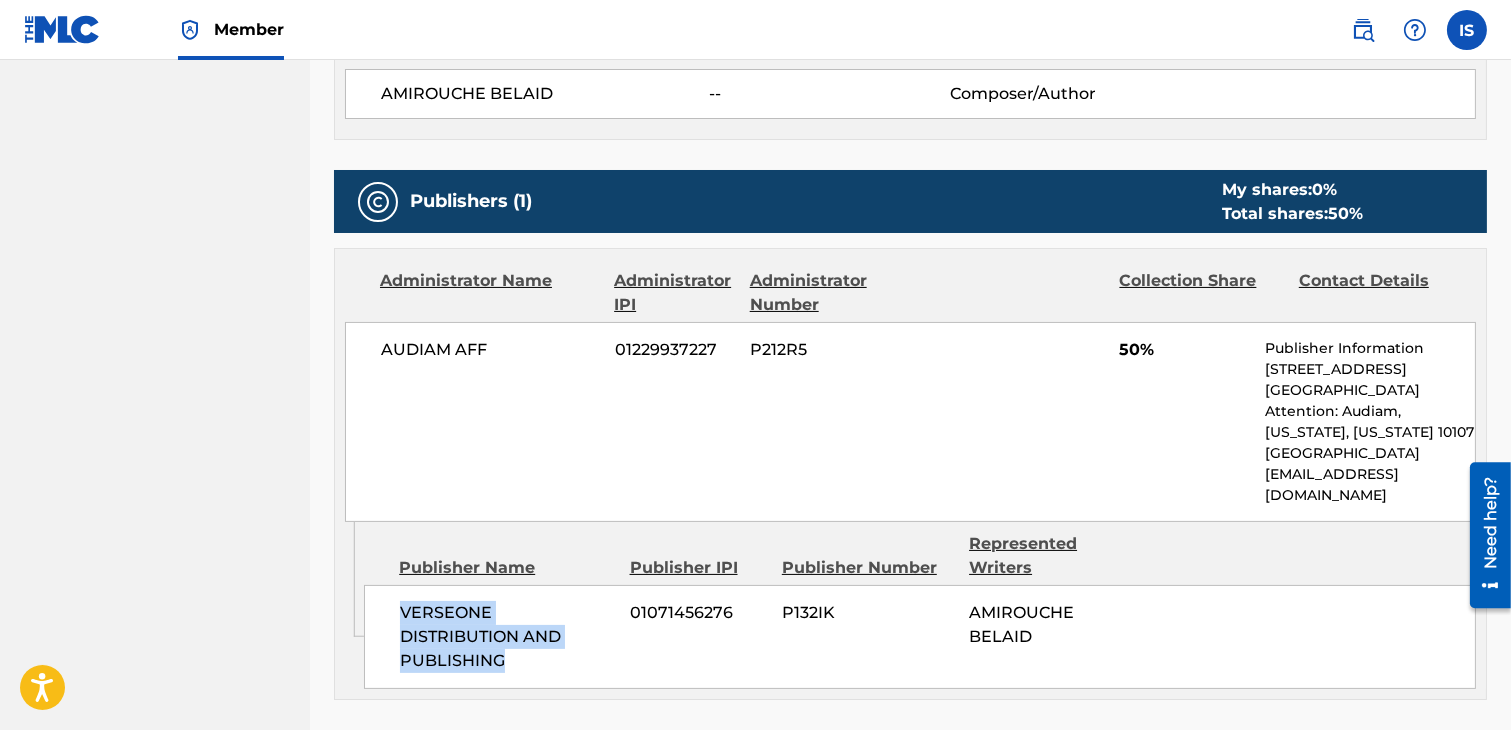 drag, startPoint x: 563, startPoint y: 575, endPoint x: 382, endPoint y: 552, distance: 182.45547 